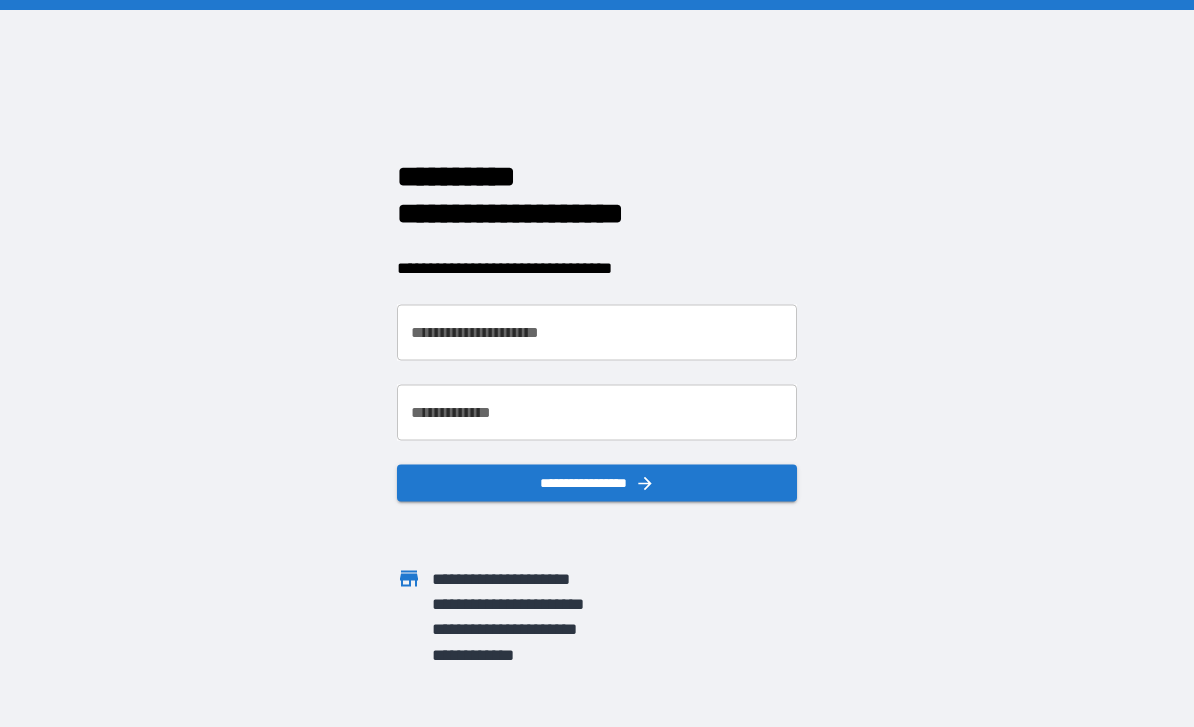 scroll, scrollTop: 0, scrollLeft: 0, axis: both 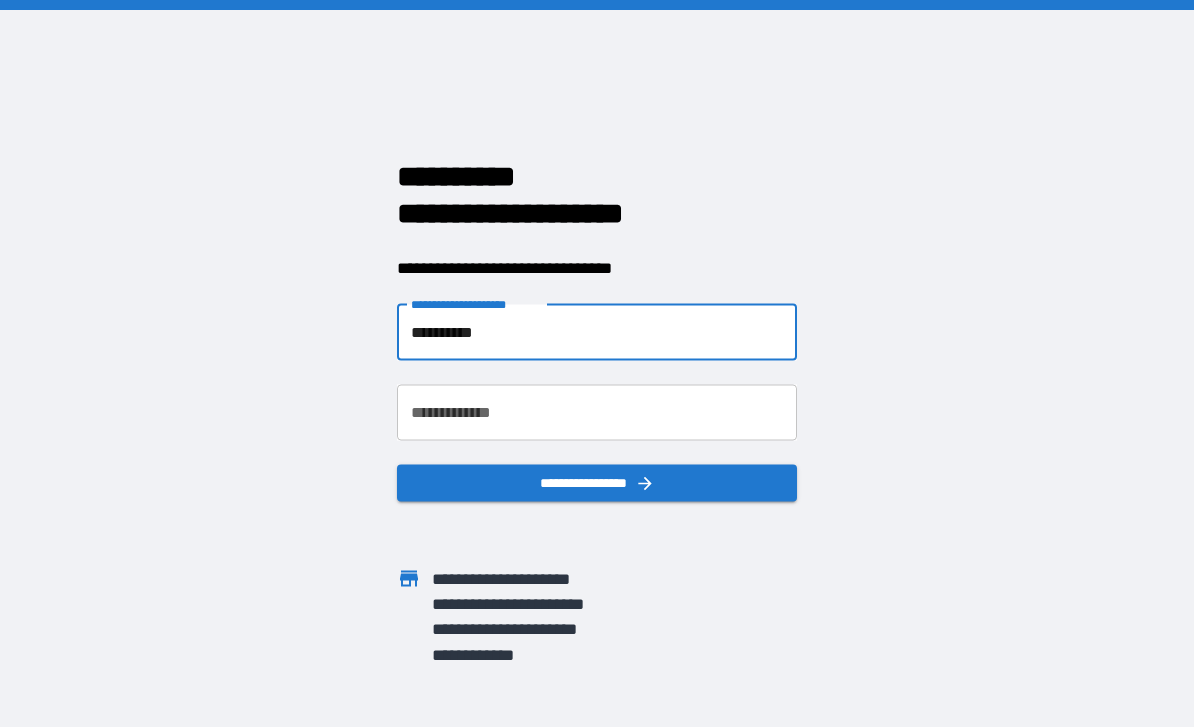 type on "**********" 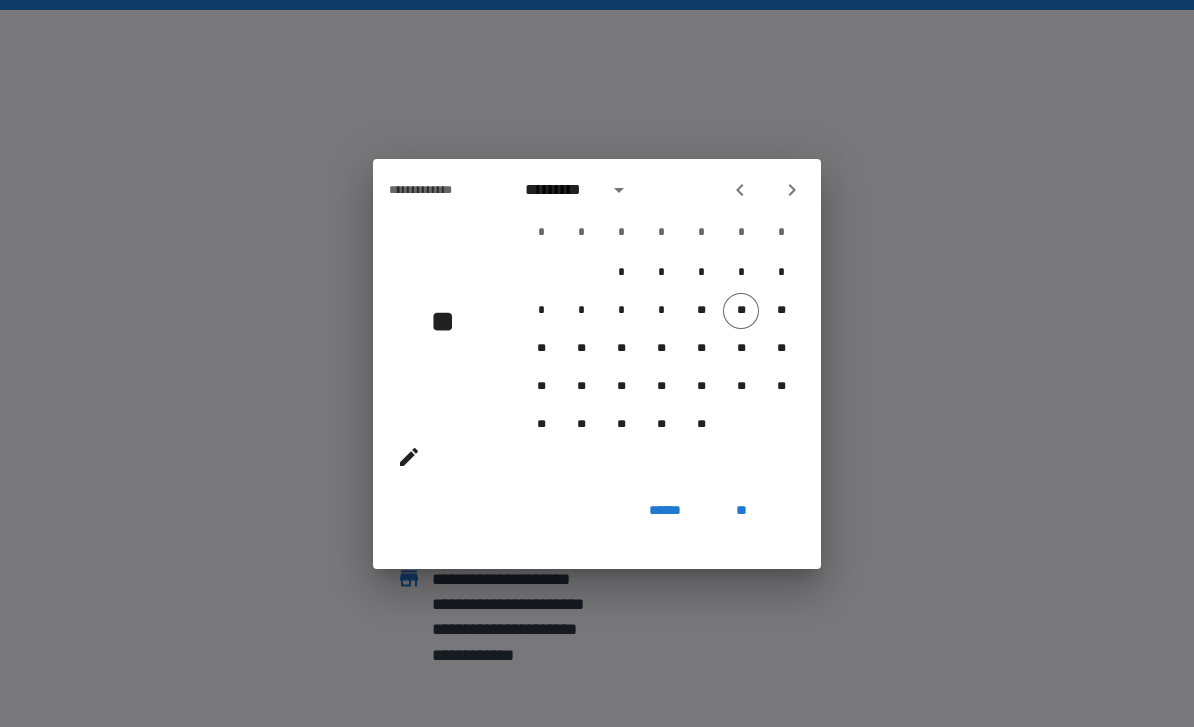 click at bounding box center (619, 190) 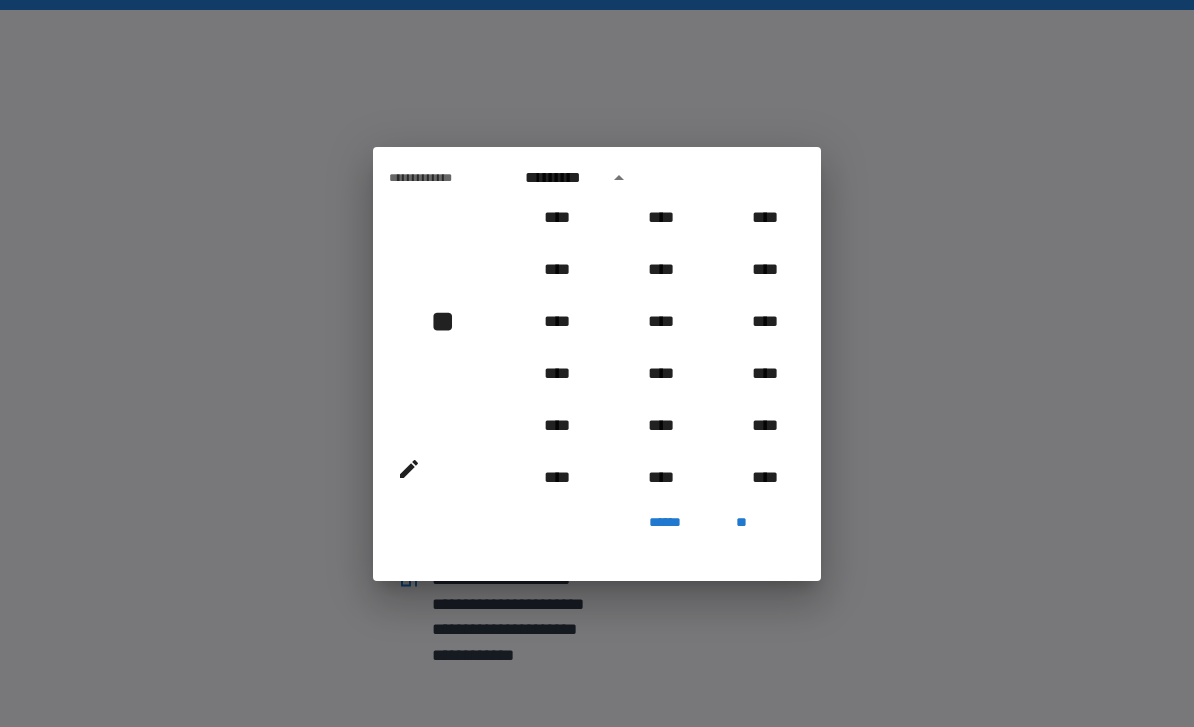 scroll, scrollTop: 947, scrollLeft: 0, axis: vertical 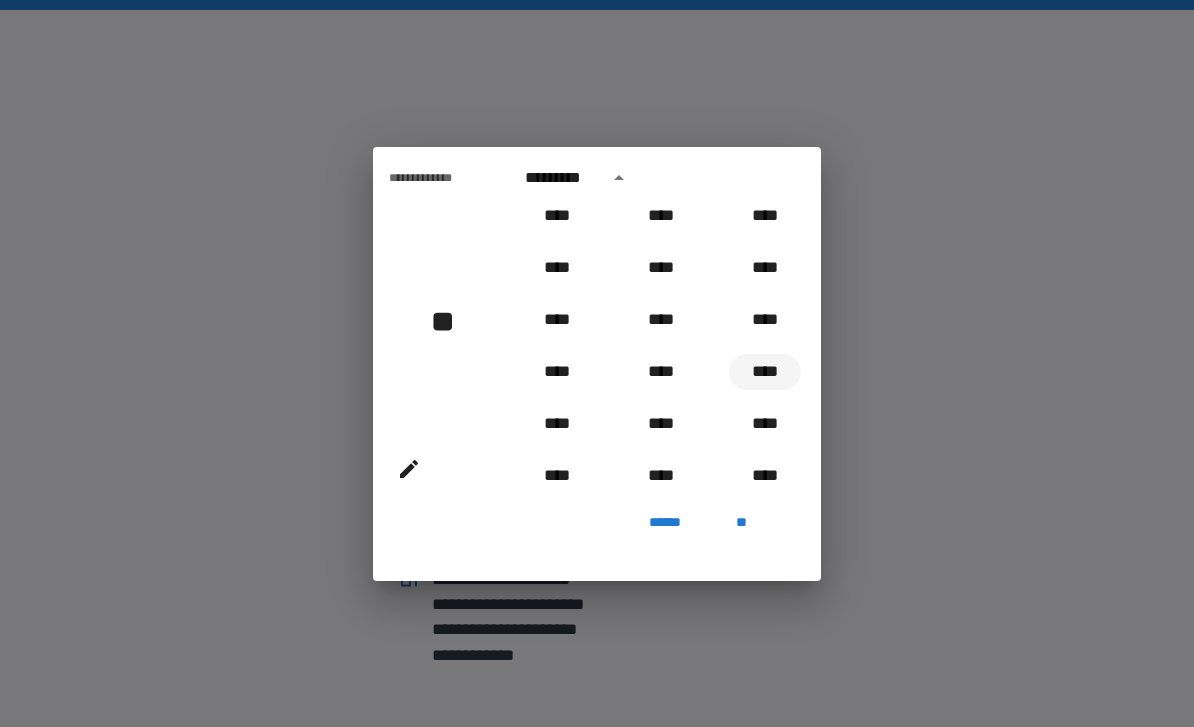 click on "****" at bounding box center [765, 372] 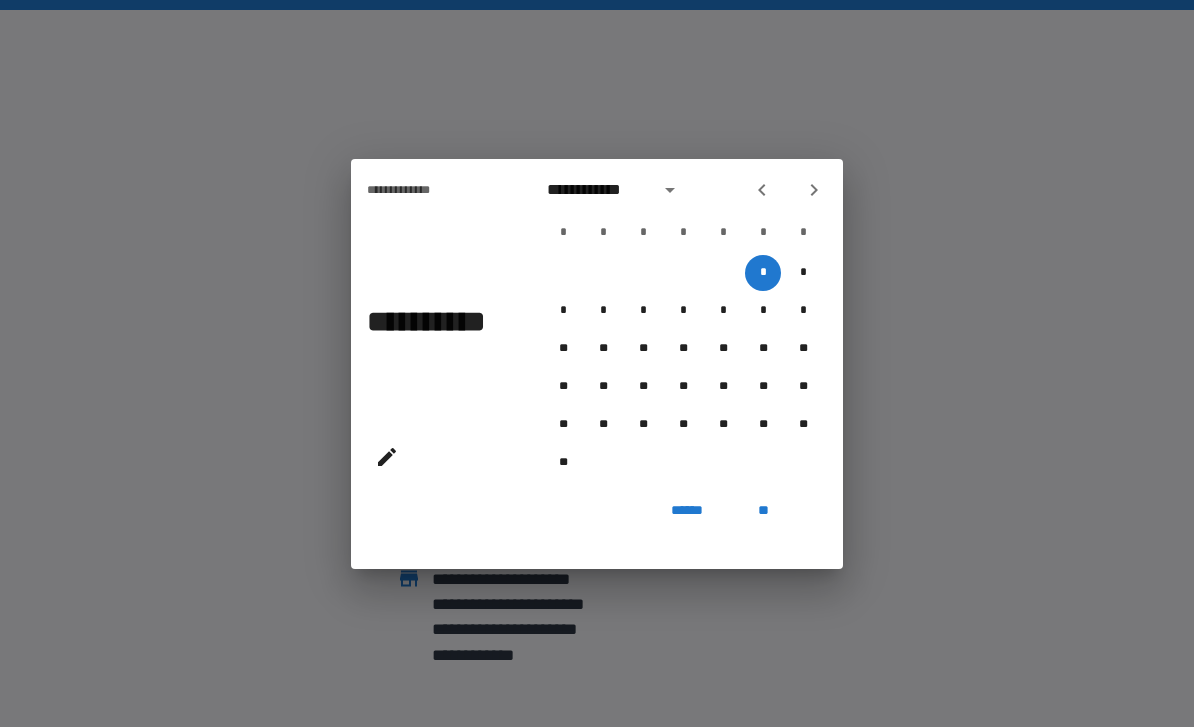 click 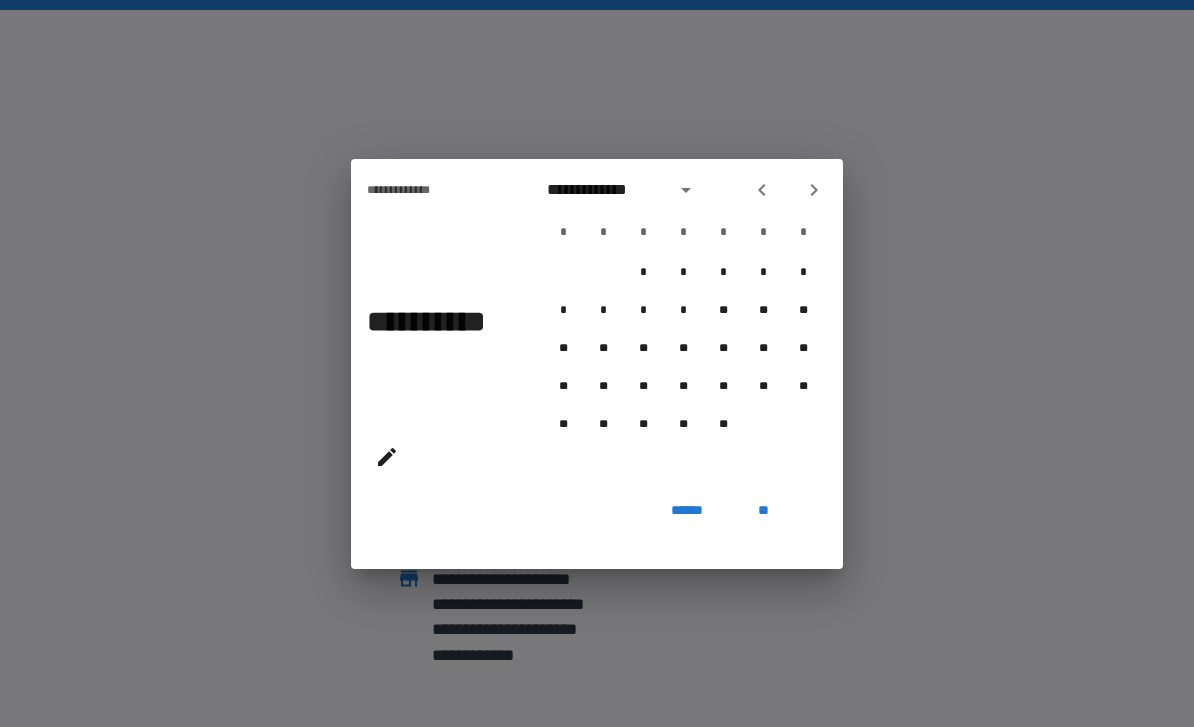 click 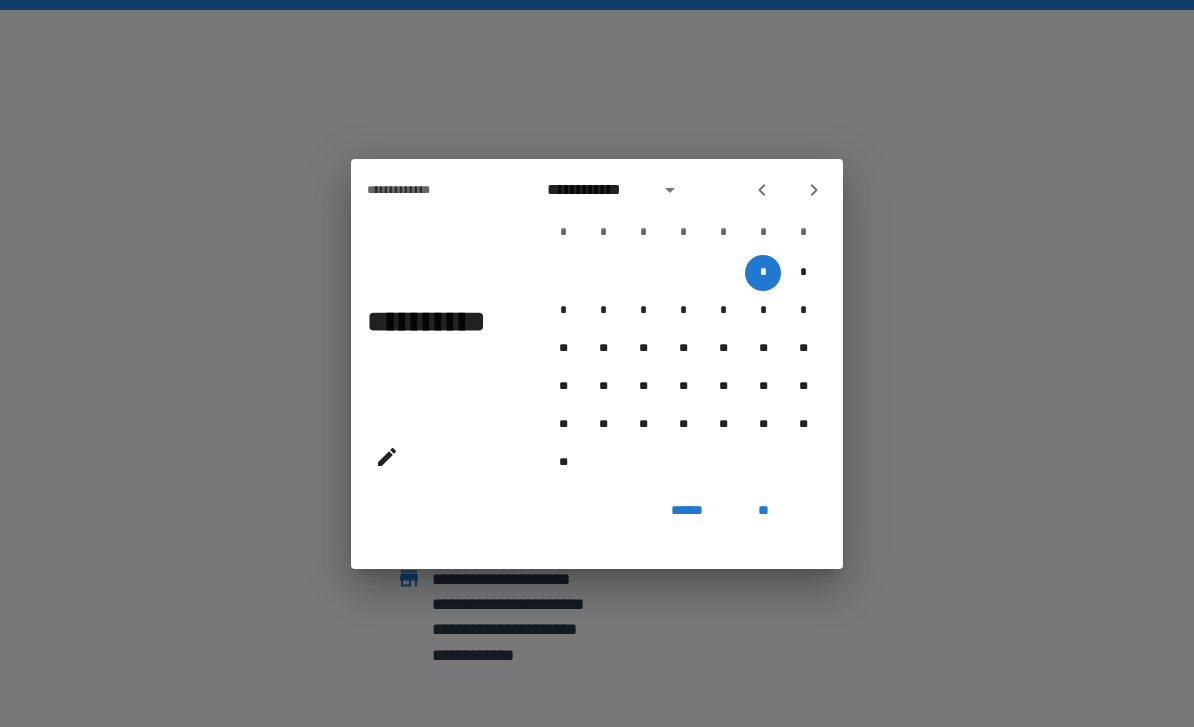 click 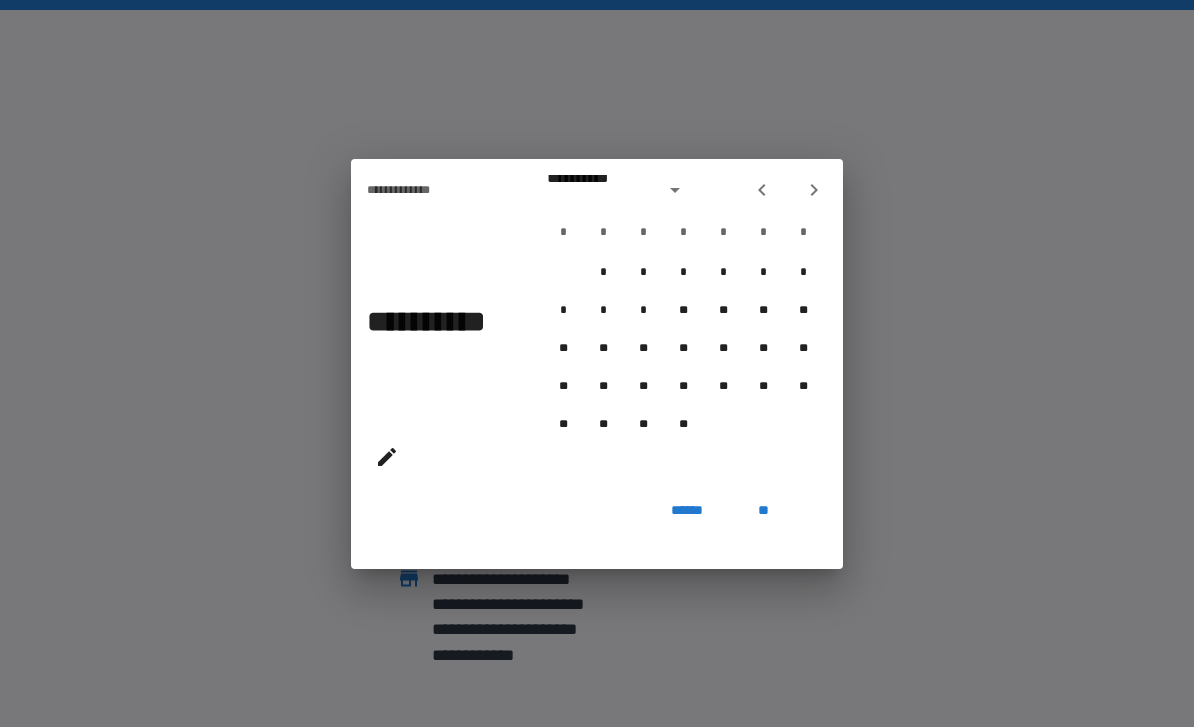 click 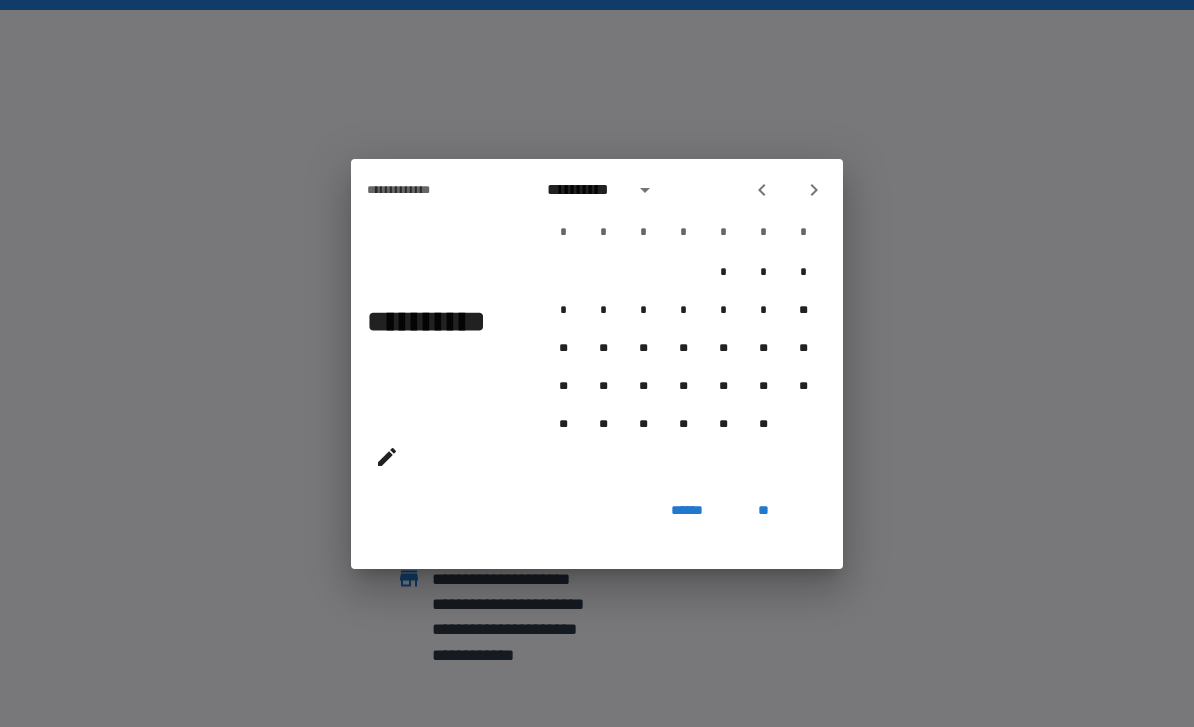 click 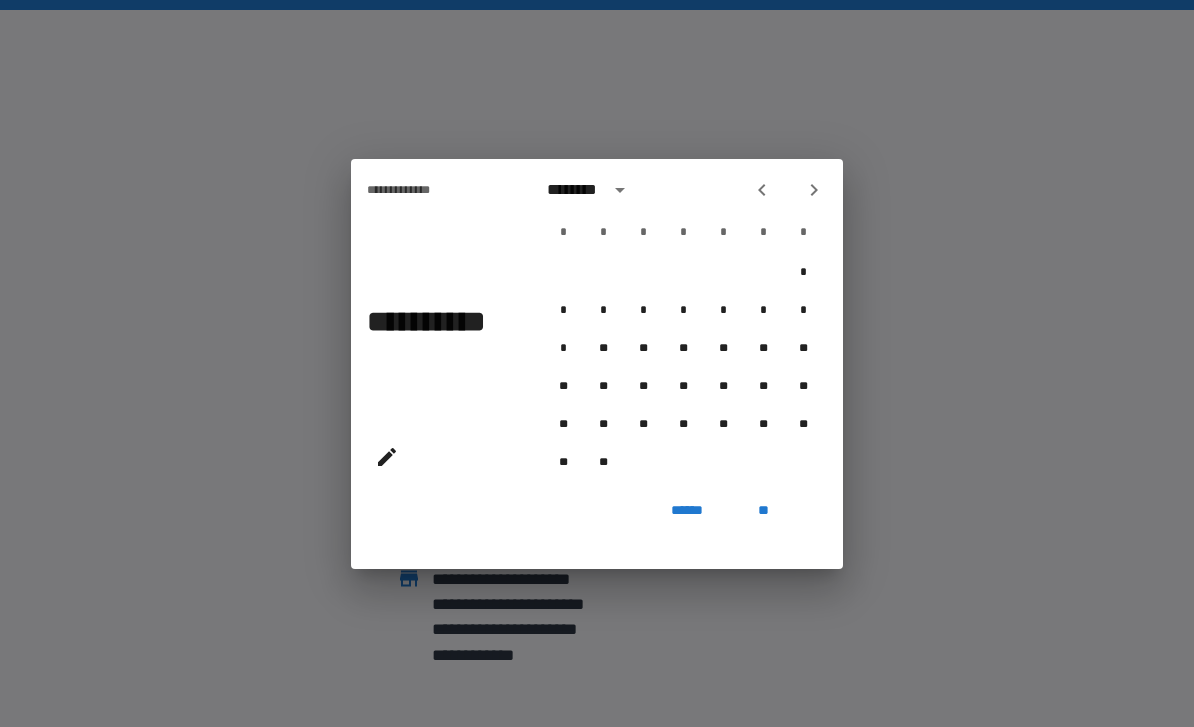 click 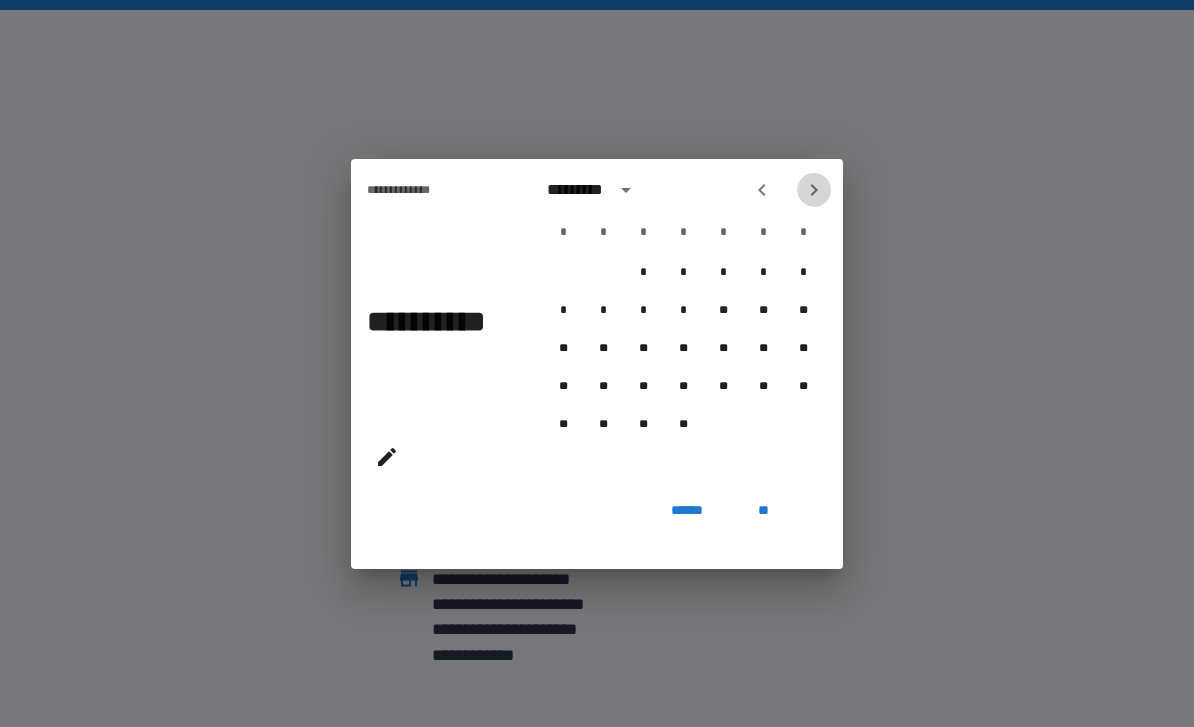 click 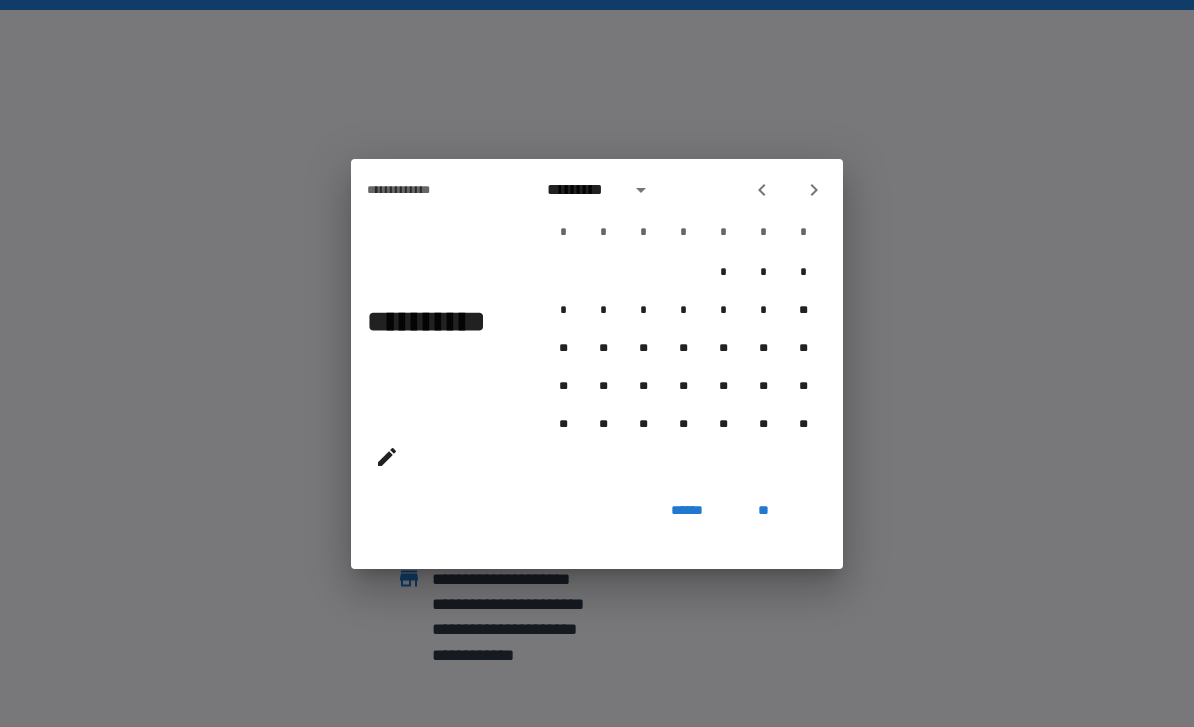 click 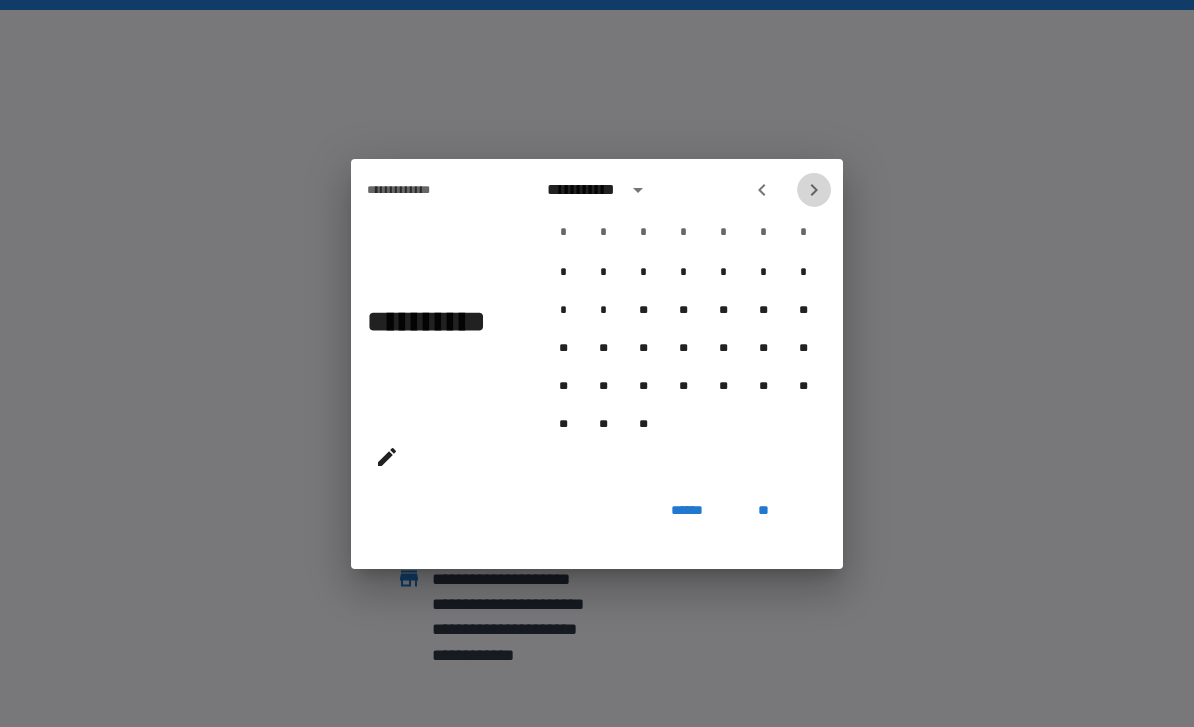 click 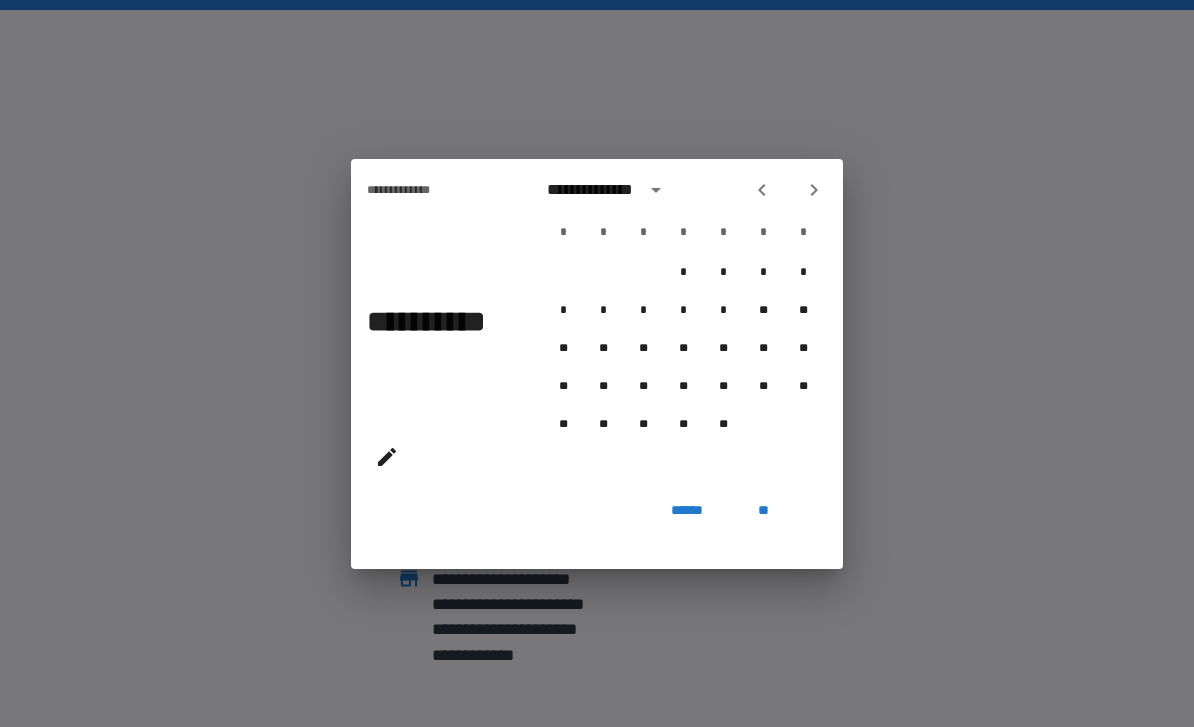 click 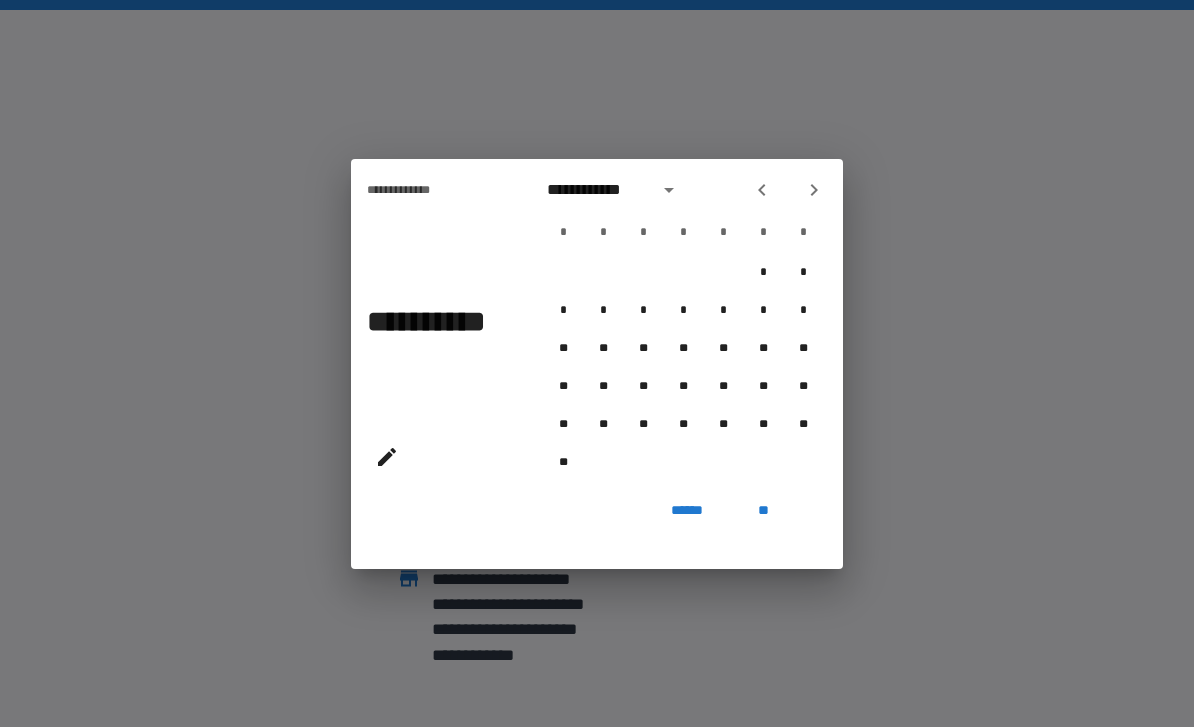 click 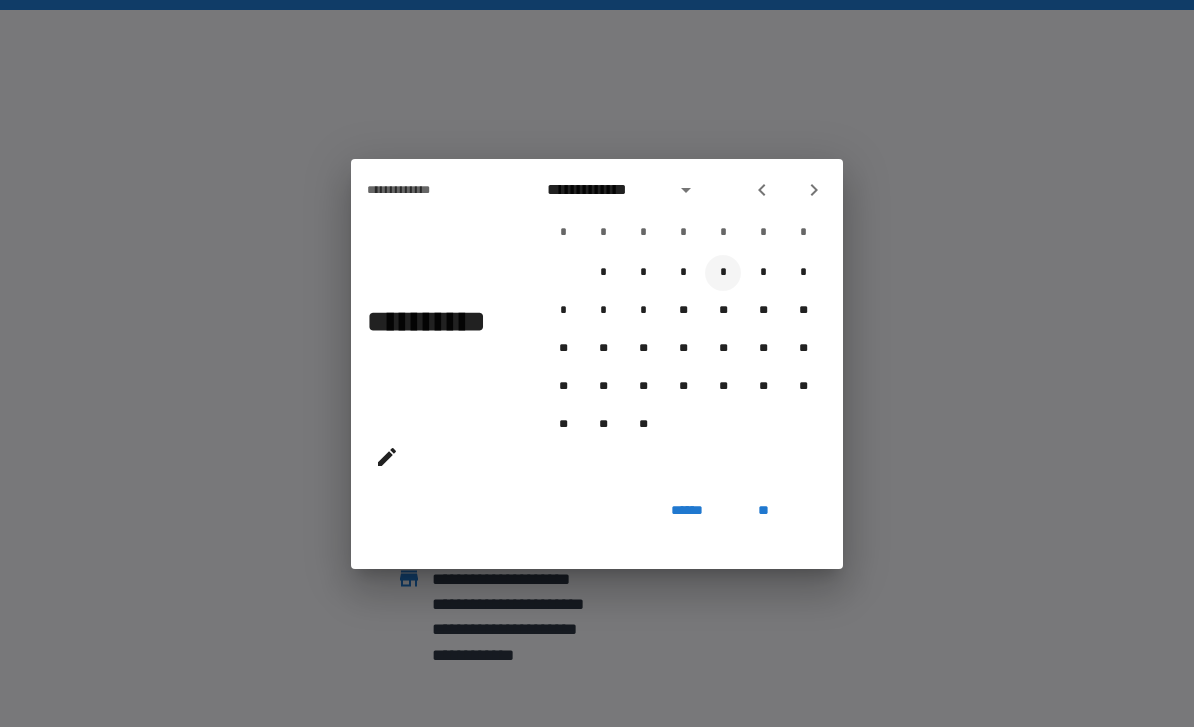 click on "*" at bounding box center (723, 273) 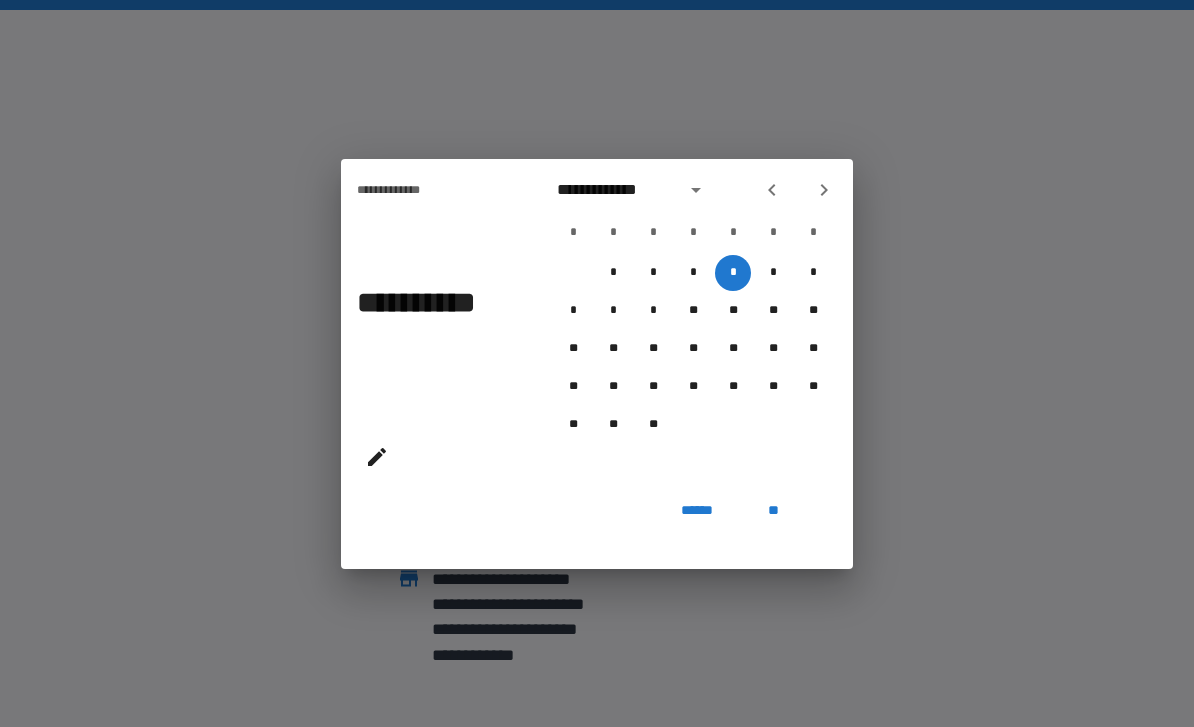 click on "**" at bounding box center (773, 511) 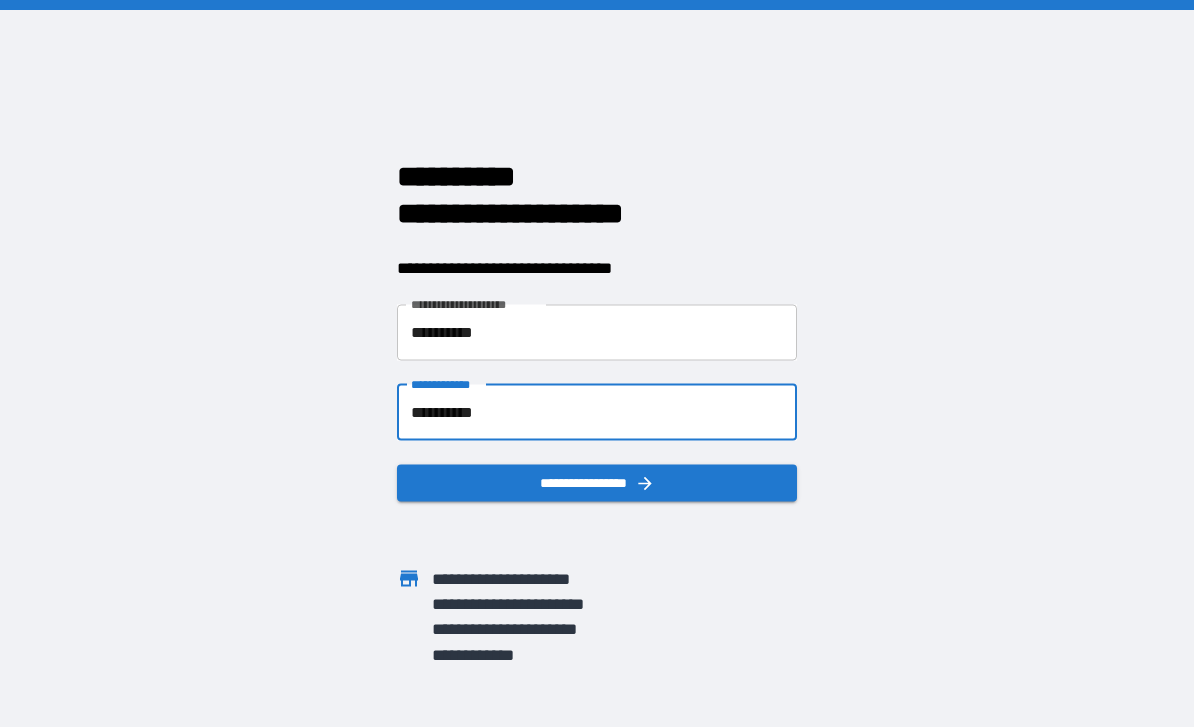 click on "**********" at bounding box center (597, 482) 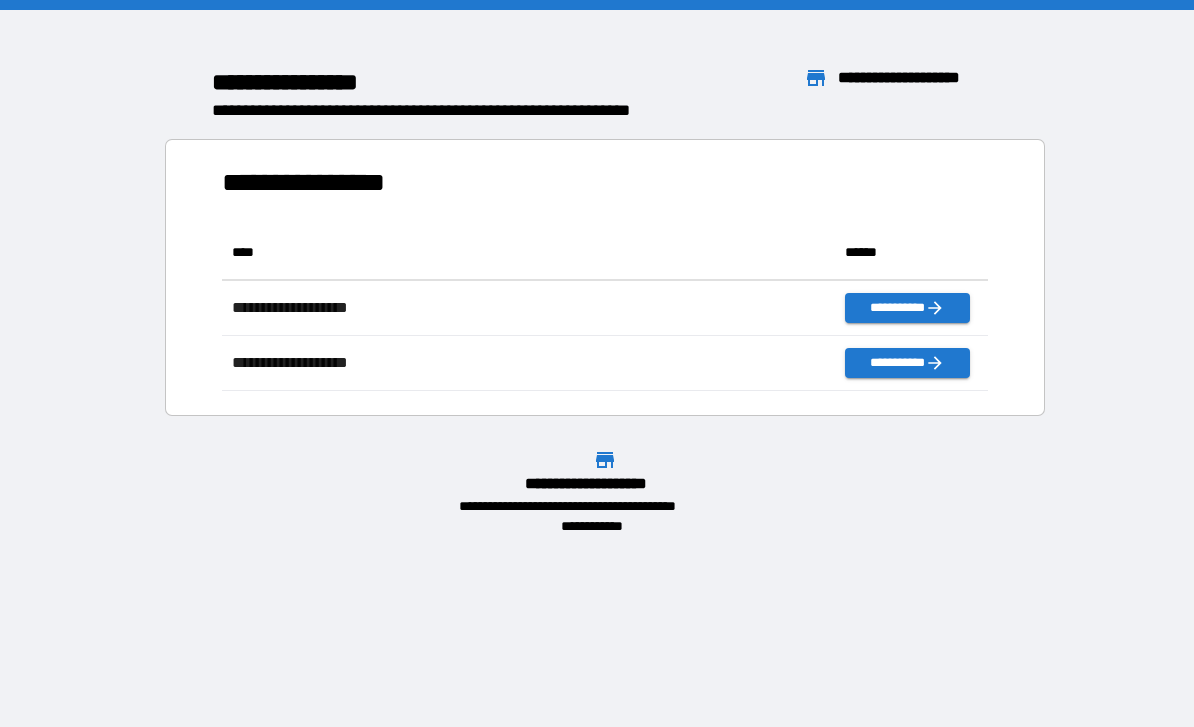 scroll, scrollTop: 166, scrollLeft: 765, axis: both 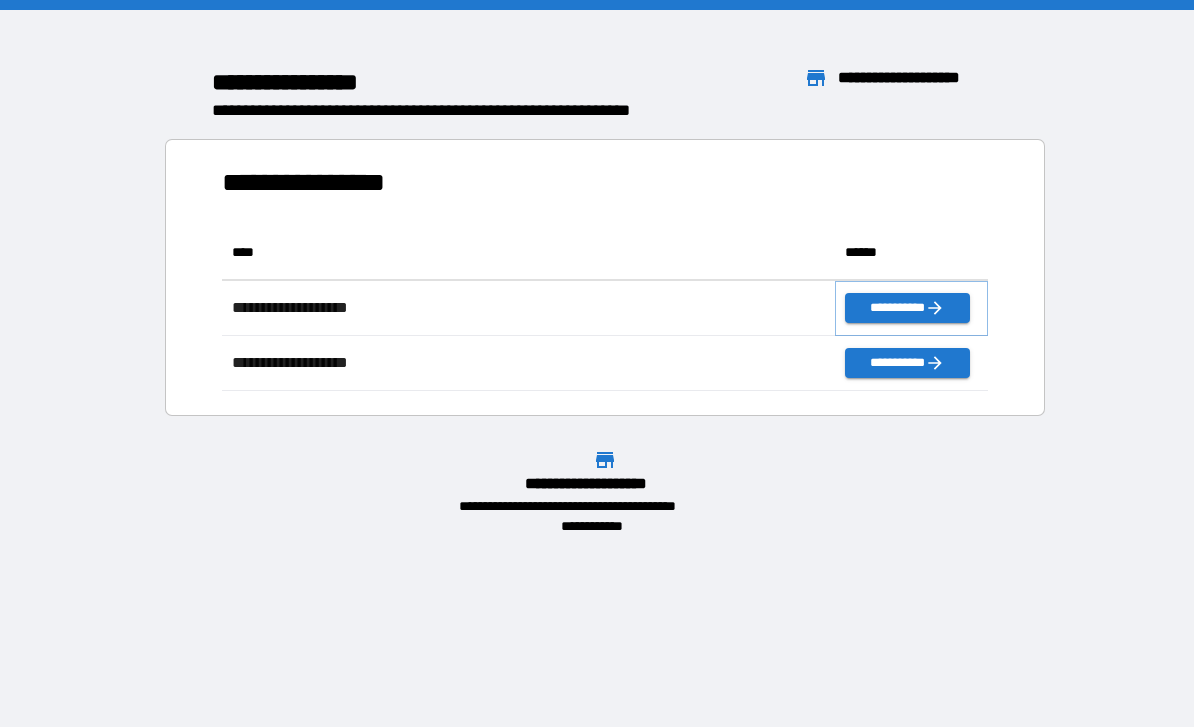 click 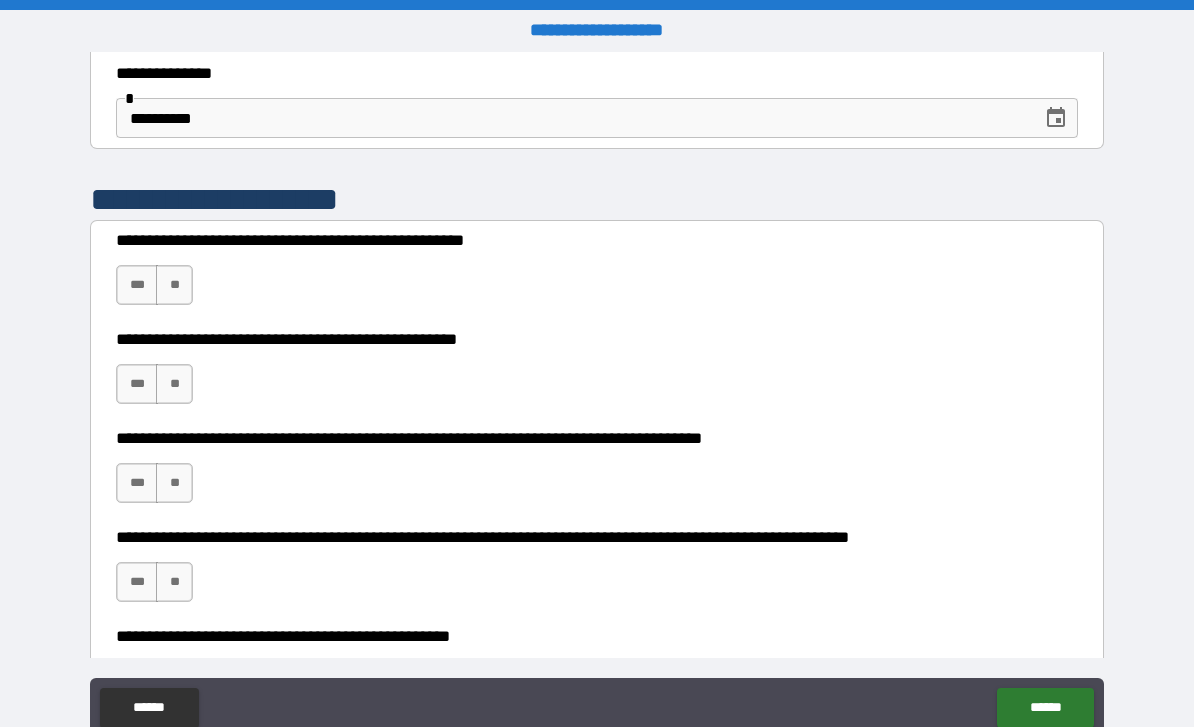 scroll, scrollTop: 304, scrollLeft: 0, axis: vertical 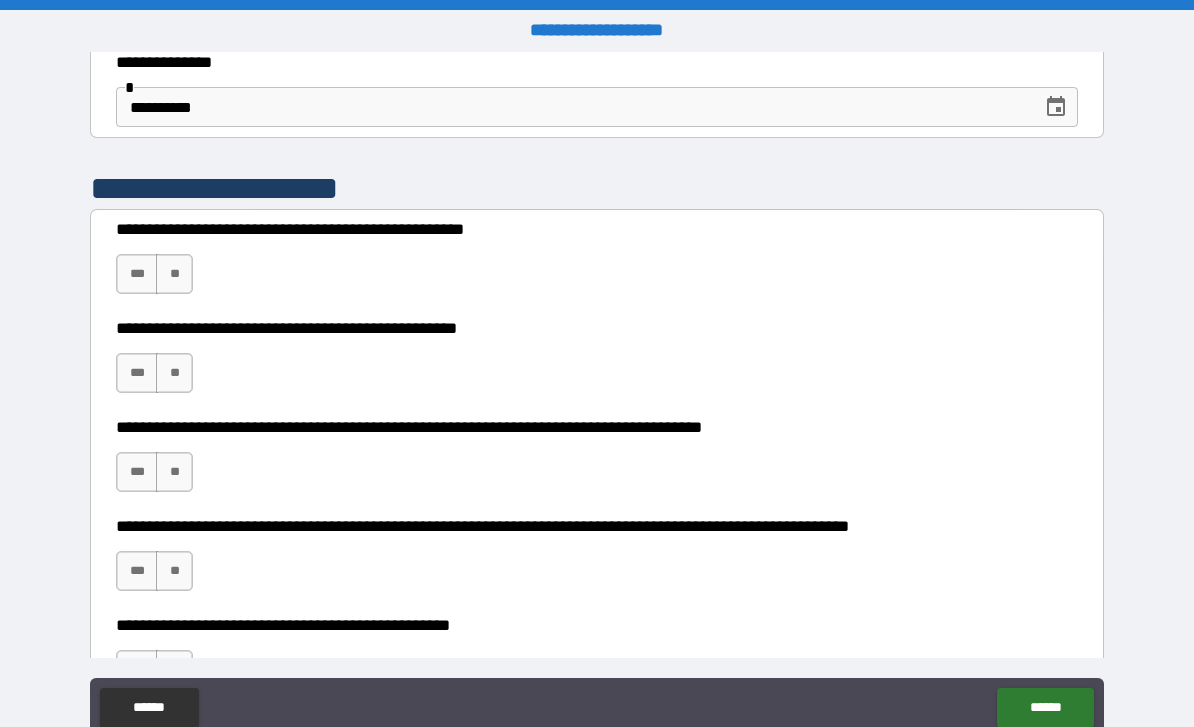 click on "**" at bounding box center [174, 274] 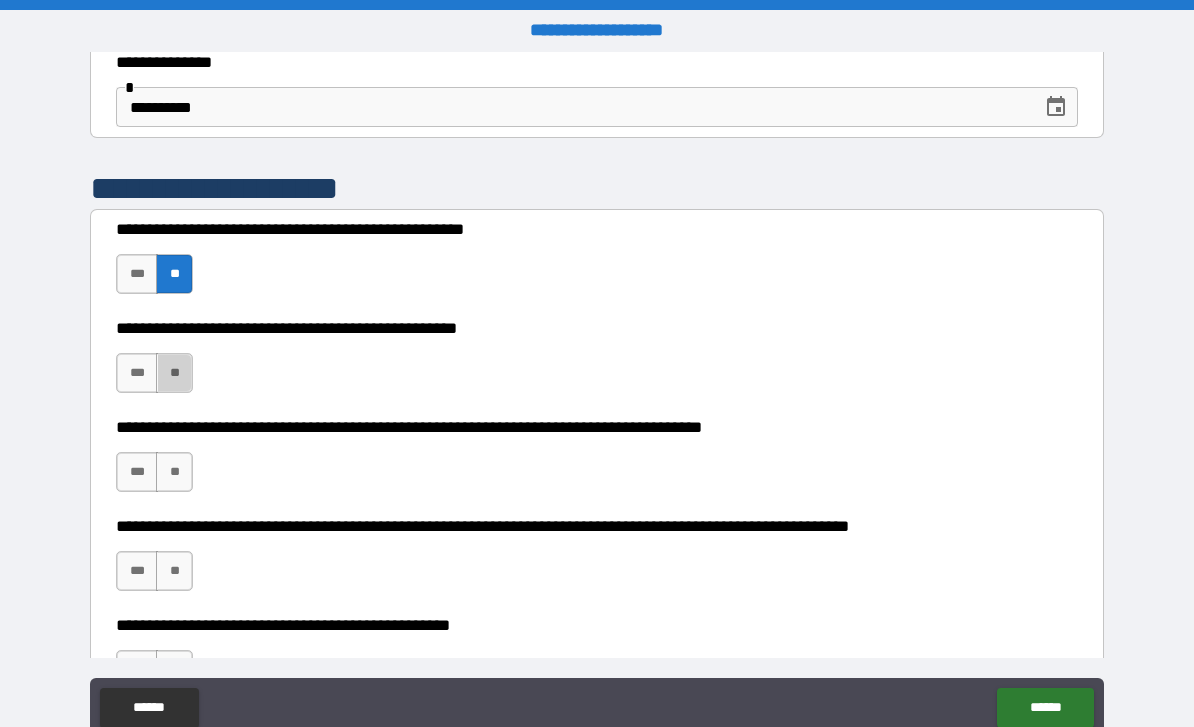 click on "**" at bounding box center [174, 373] 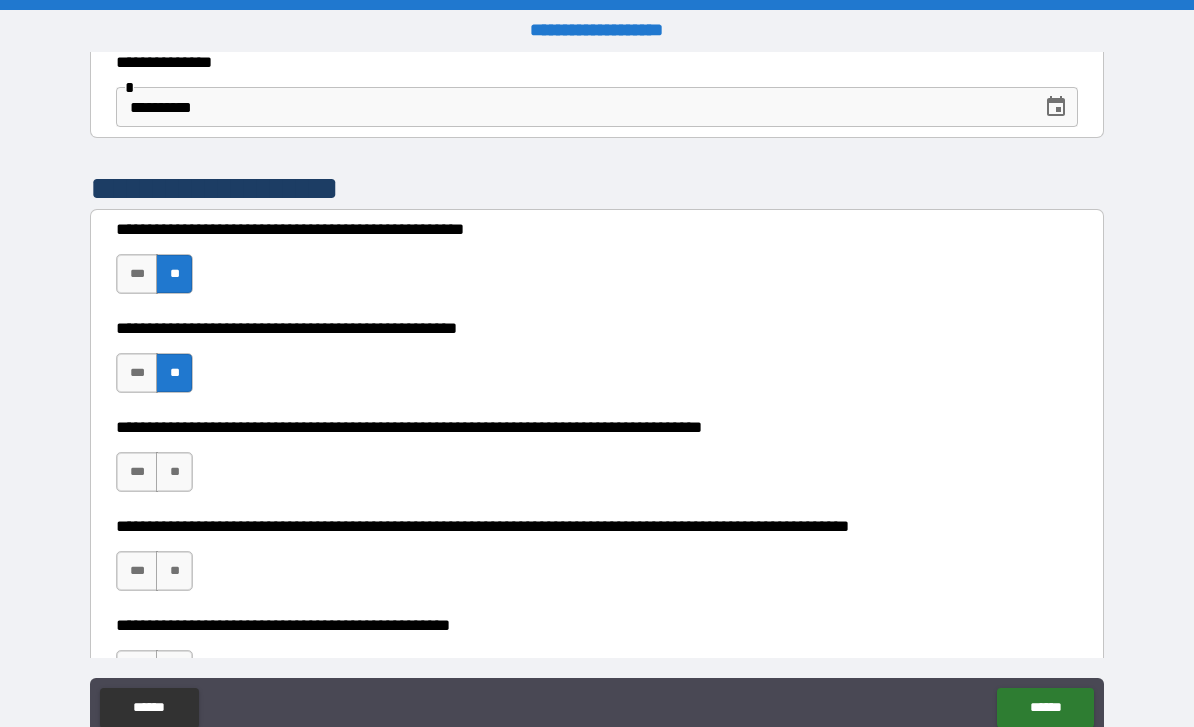 click on "**" at bounding box center [174, 472] 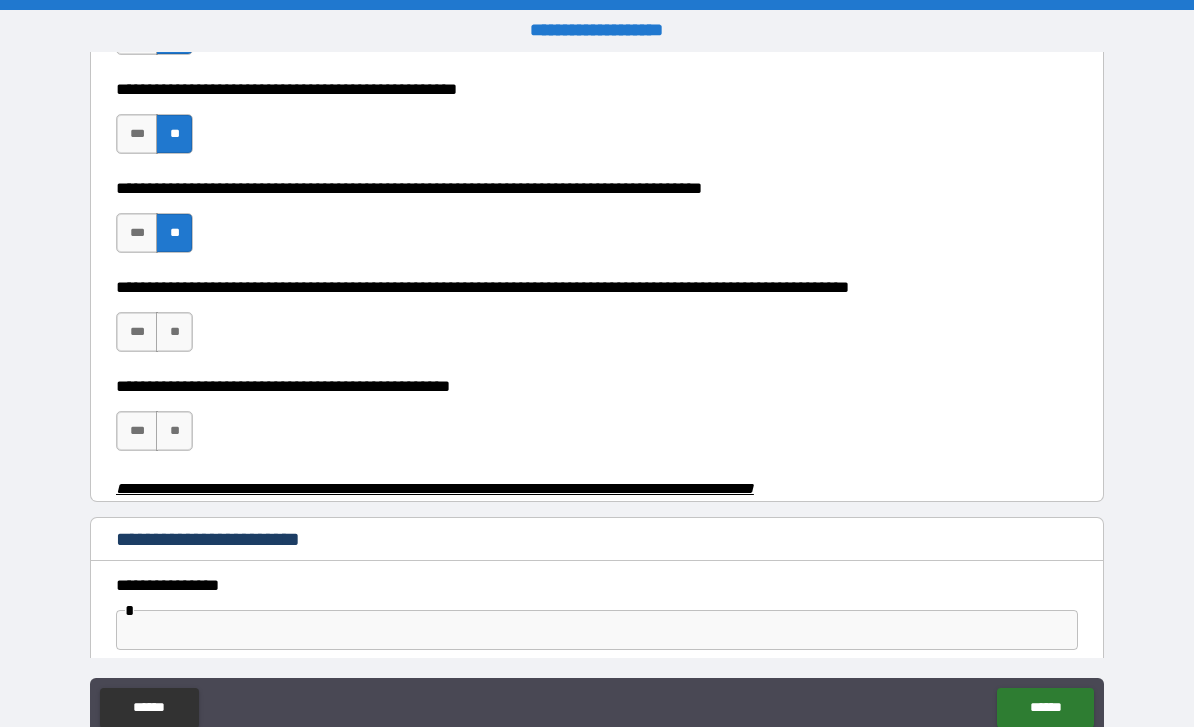 scroll, scrollTop: 557, scrollLeft: 0, axis: vertical 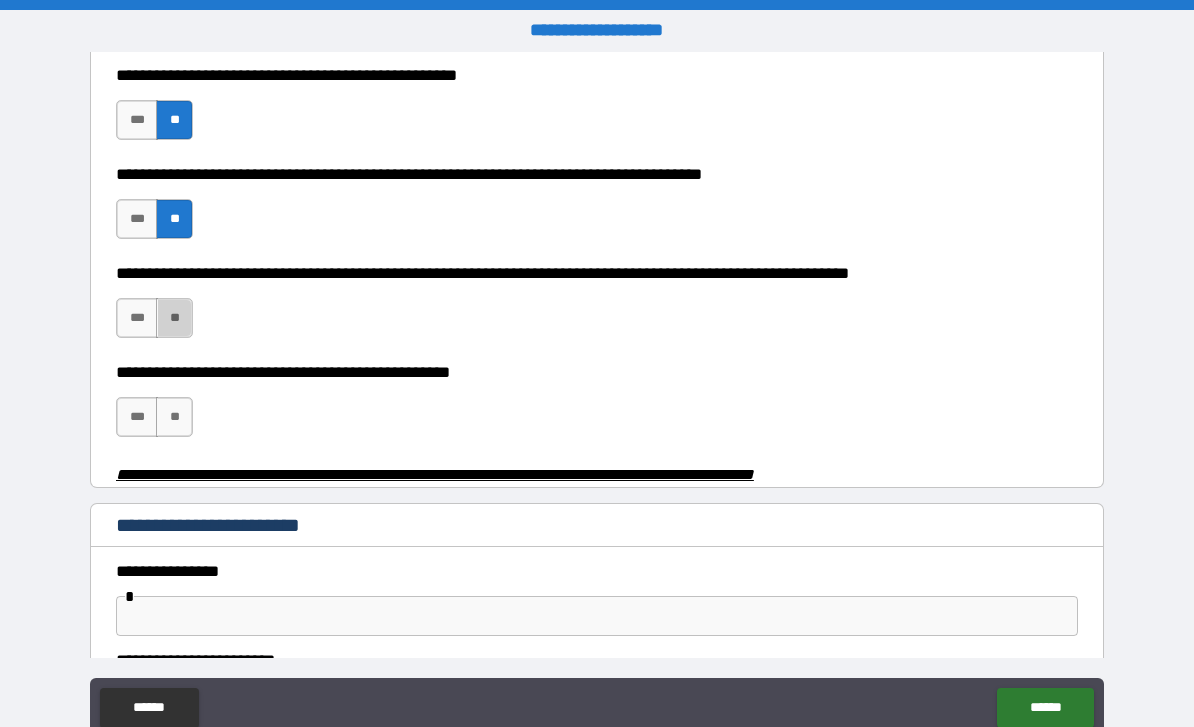 click on "**" at bounding box center (174, 318) 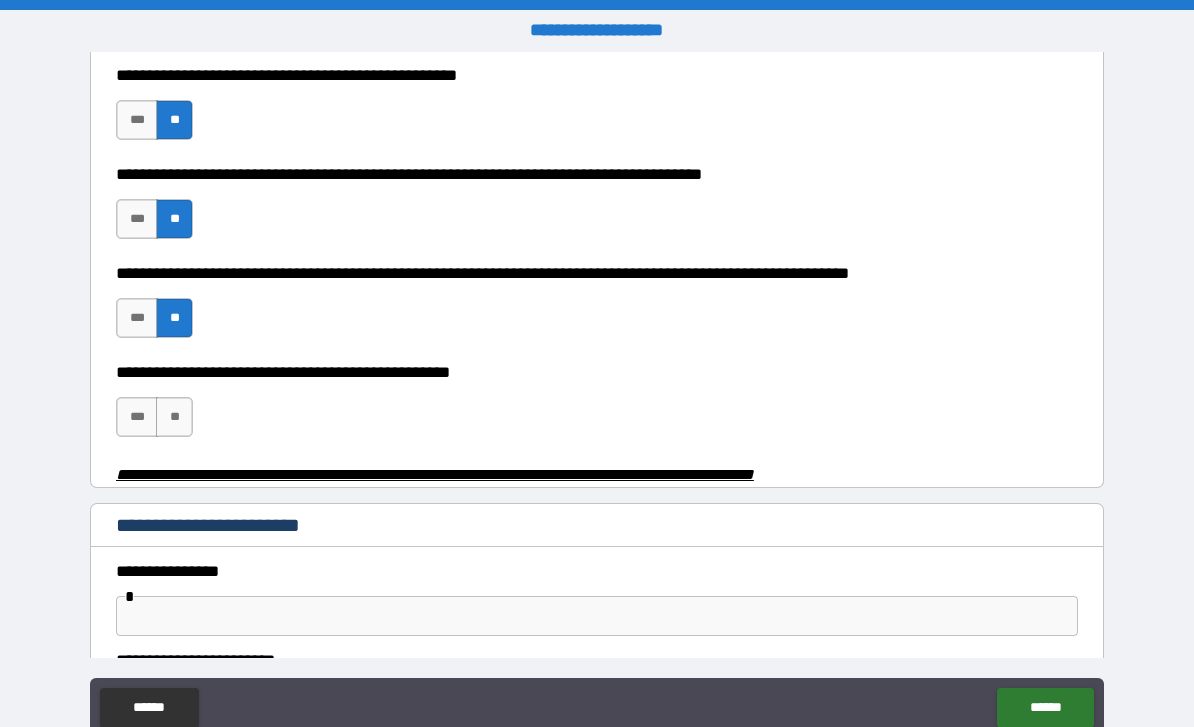 click on "**" at bounding box center [174, 417] 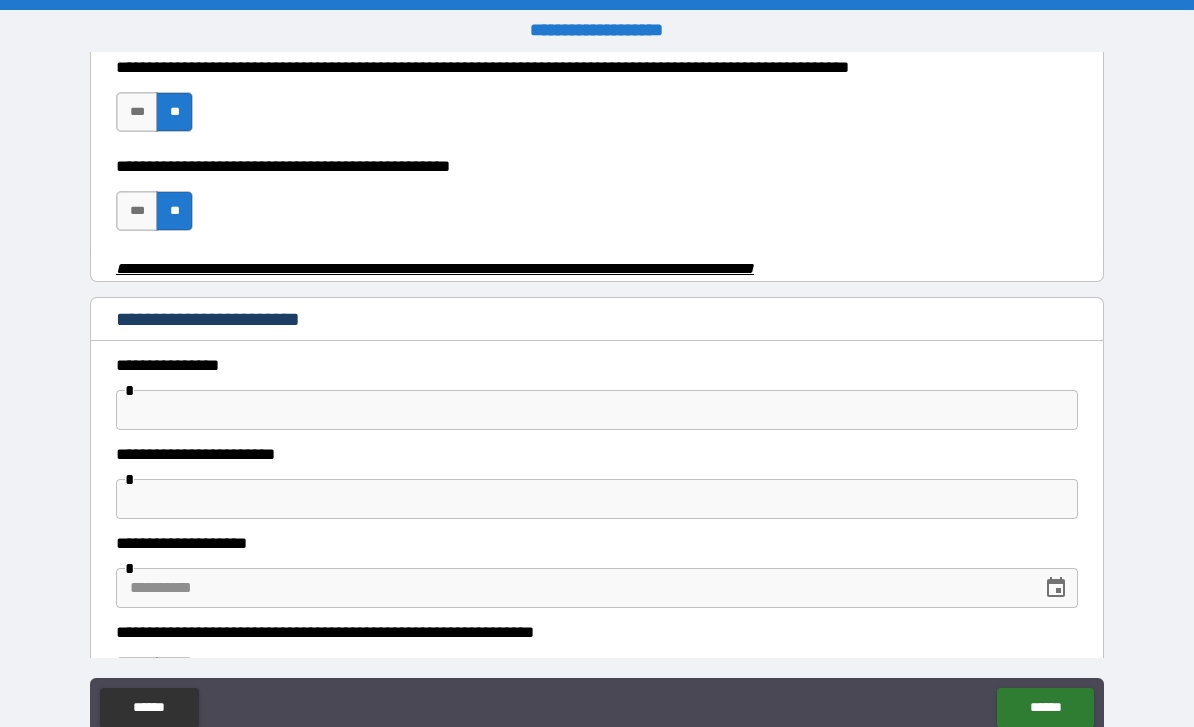 scroll, scrollTop: 748, scrollLeft: 0, axis: vertical 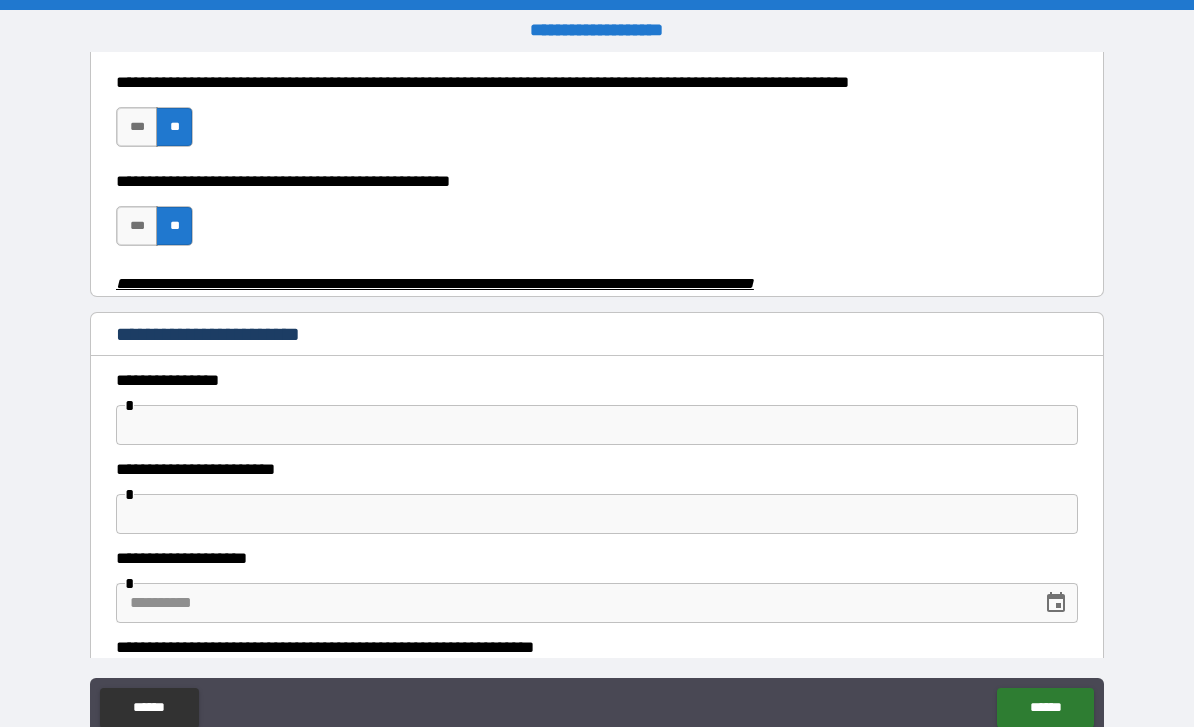 click on "***" at bounding box center (137, 226) 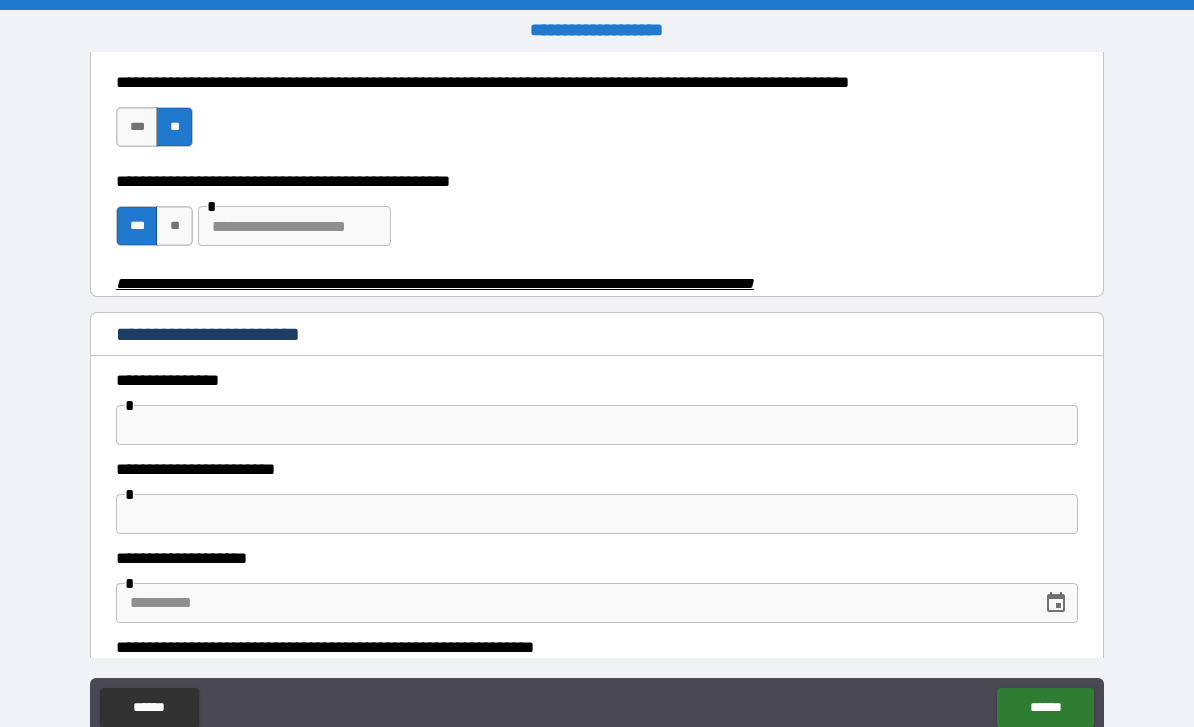 click on "**********" at bounding box center [597, 380] 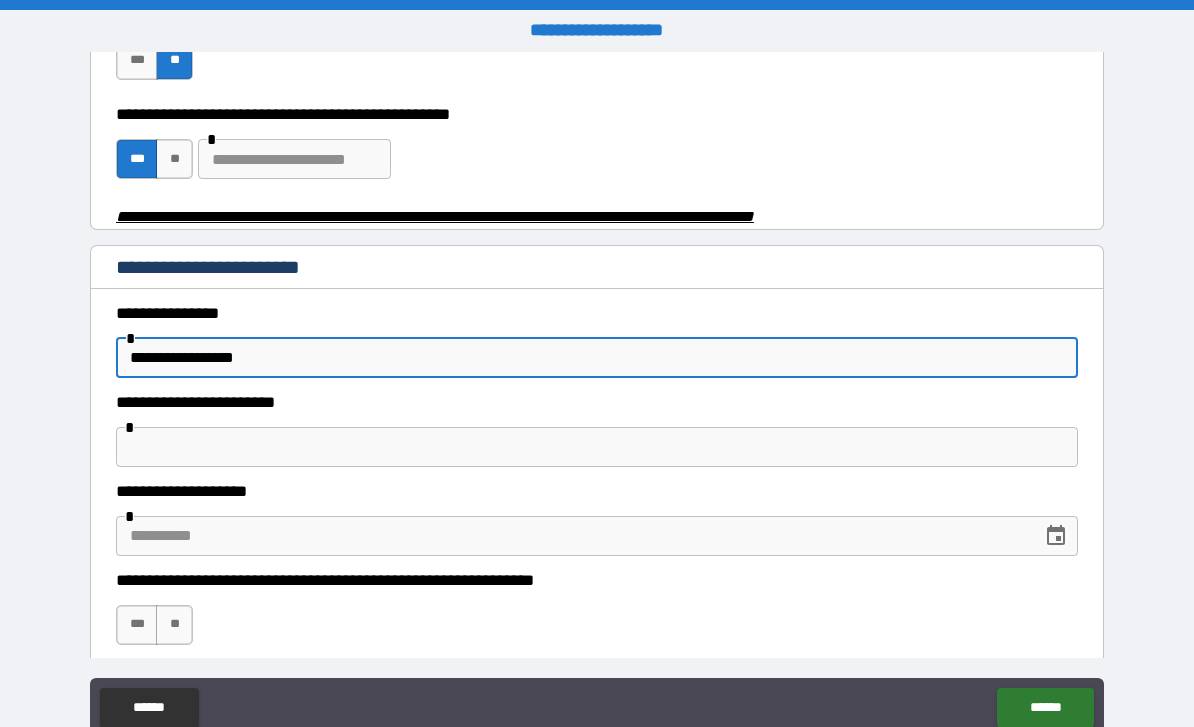 scroll, scrollTop: 892, scrollLeft: 0, axis: vertical 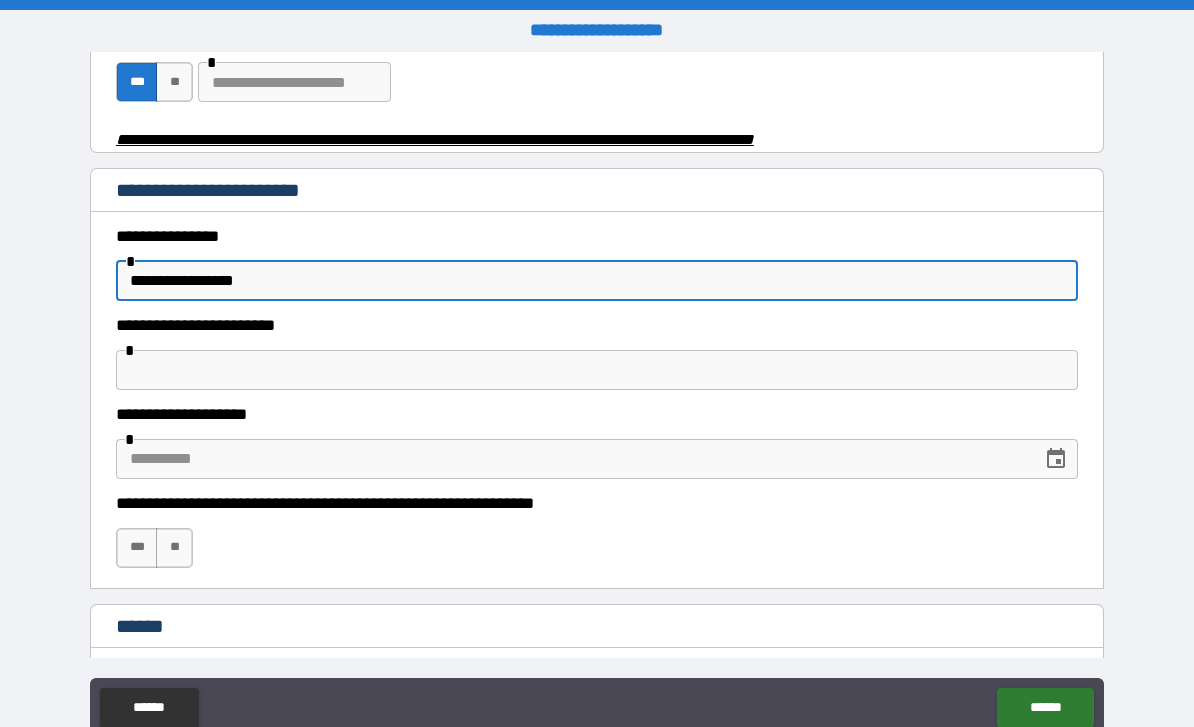 type on "**********" 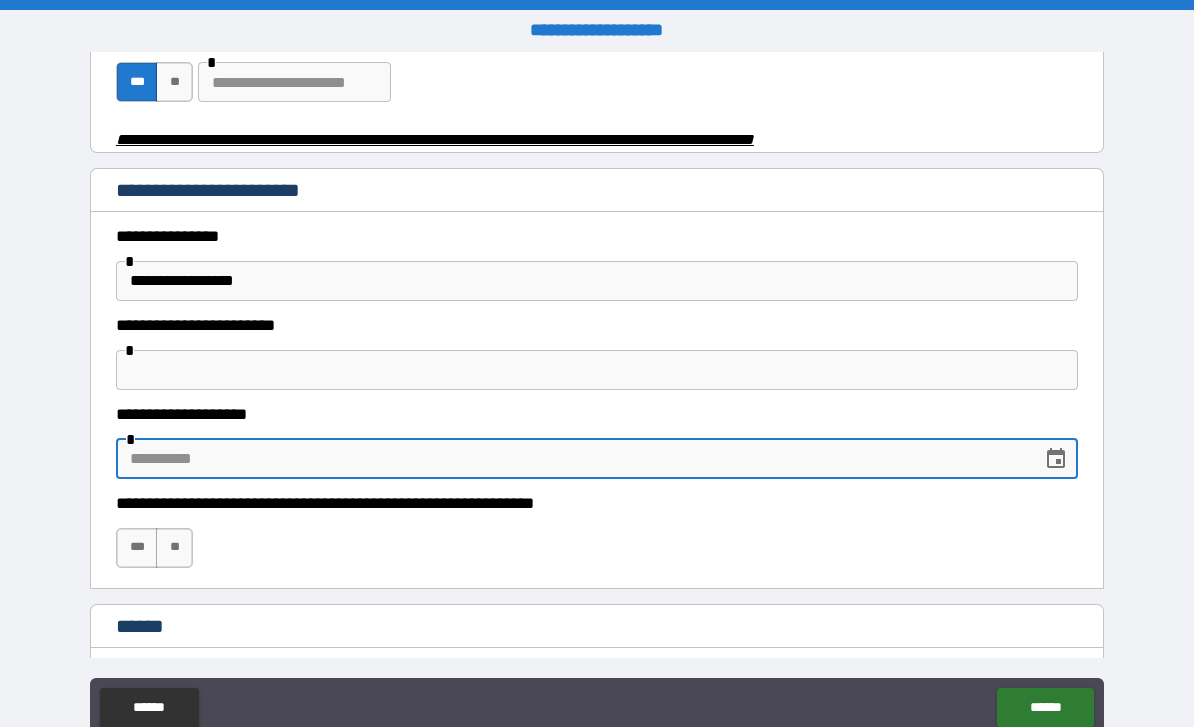 click 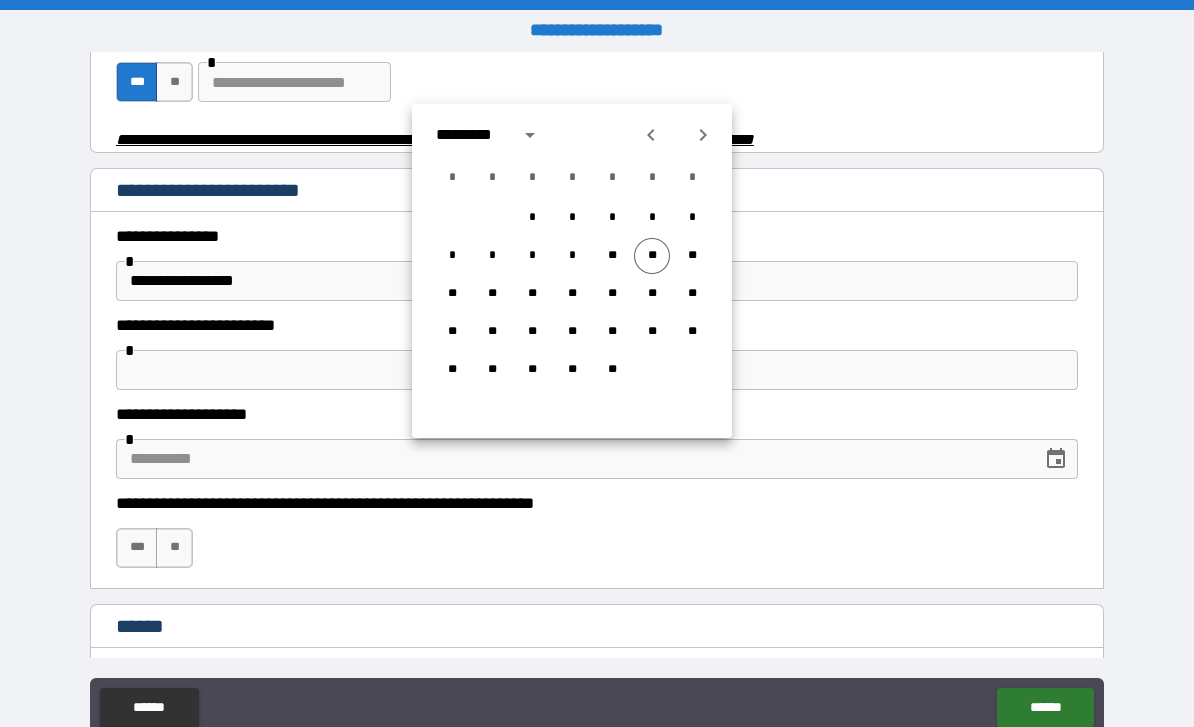 click 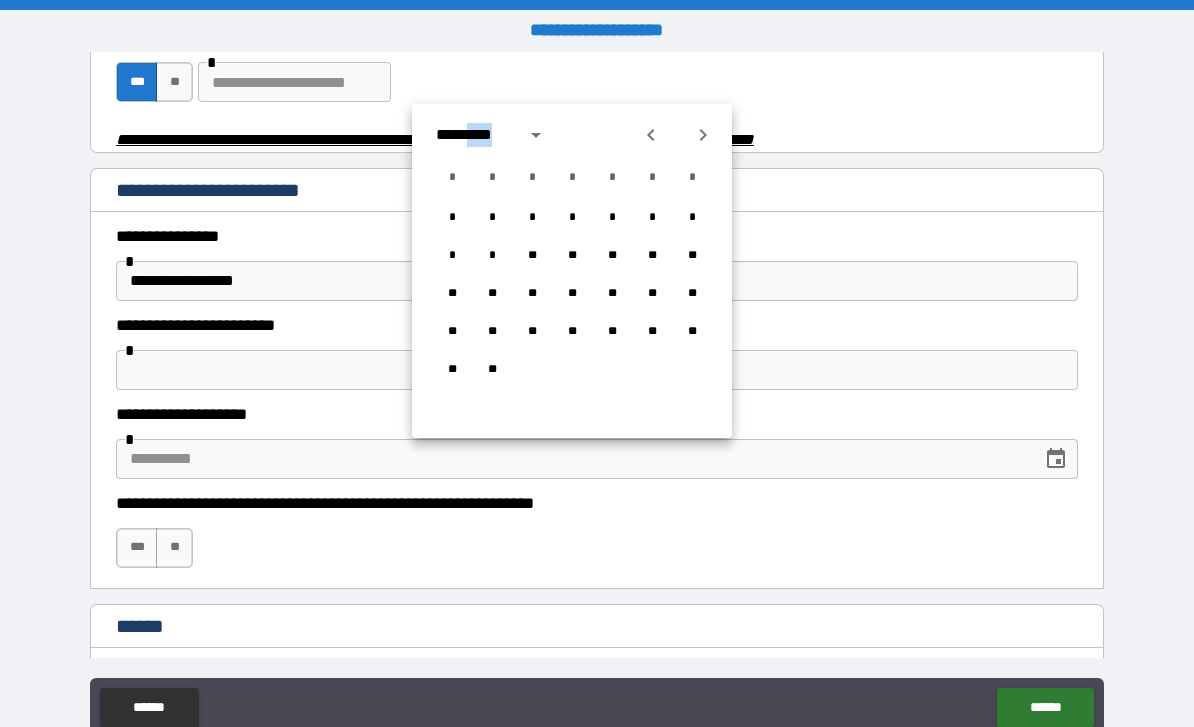 click on "**********" at bounding box center [597, 192] 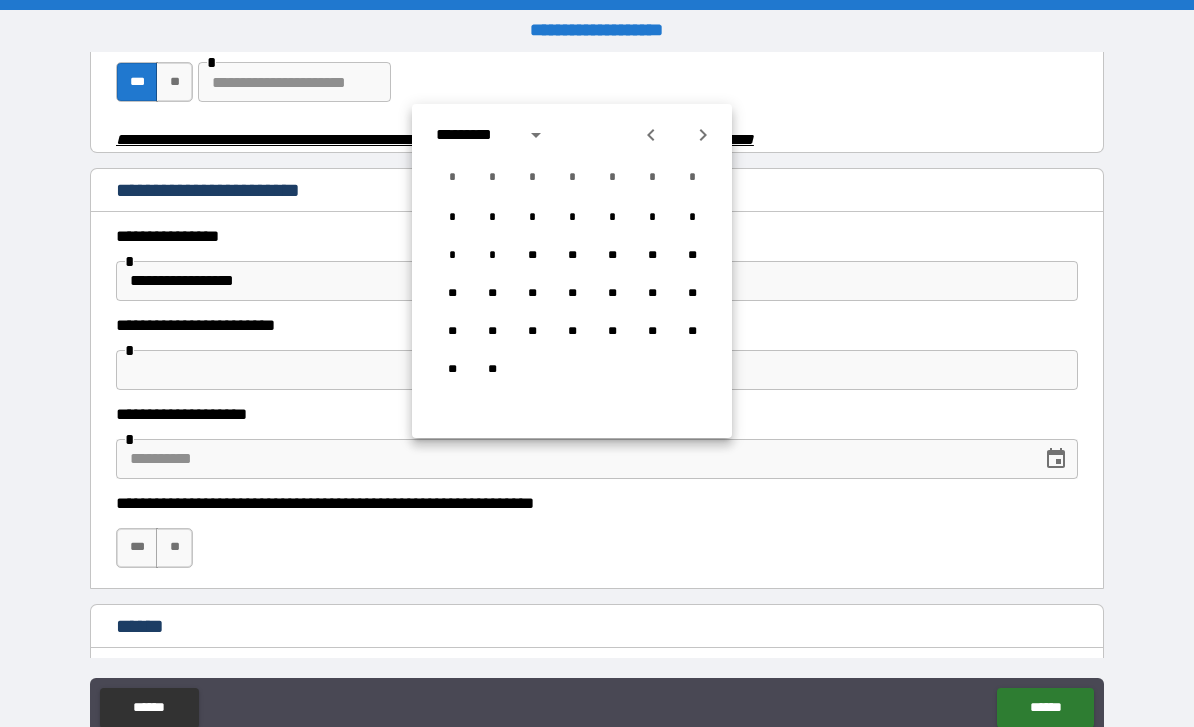click 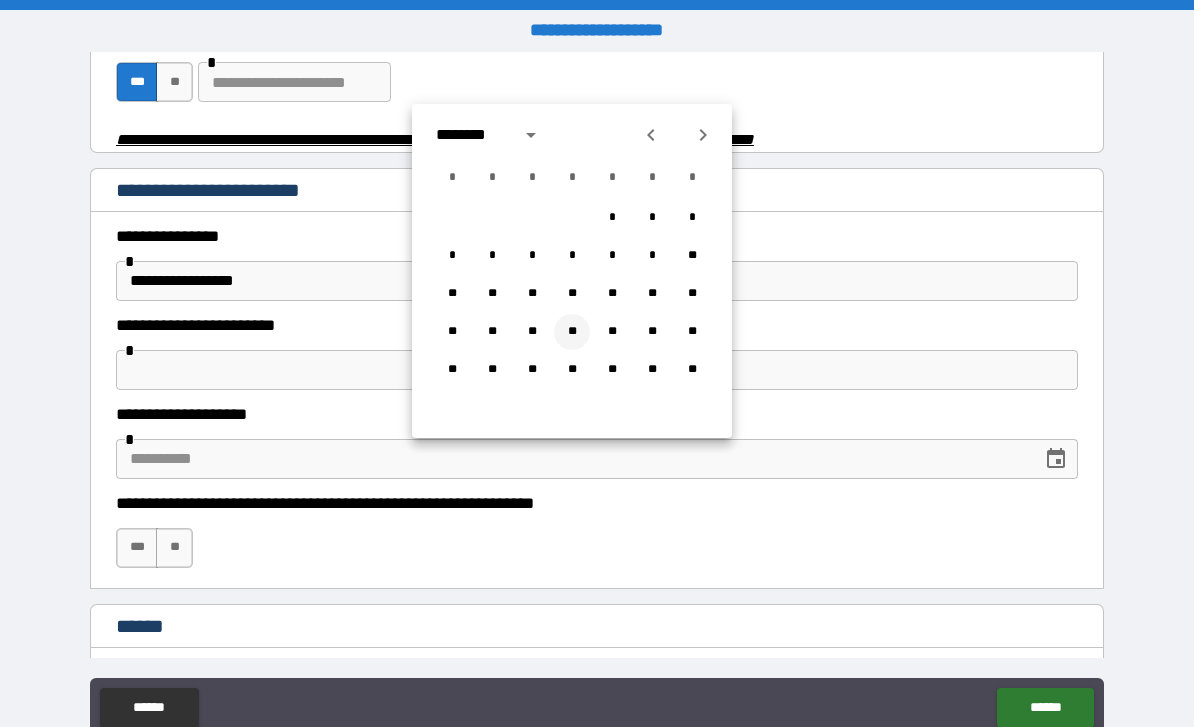 click on "**" at bounding box center (572, 332) 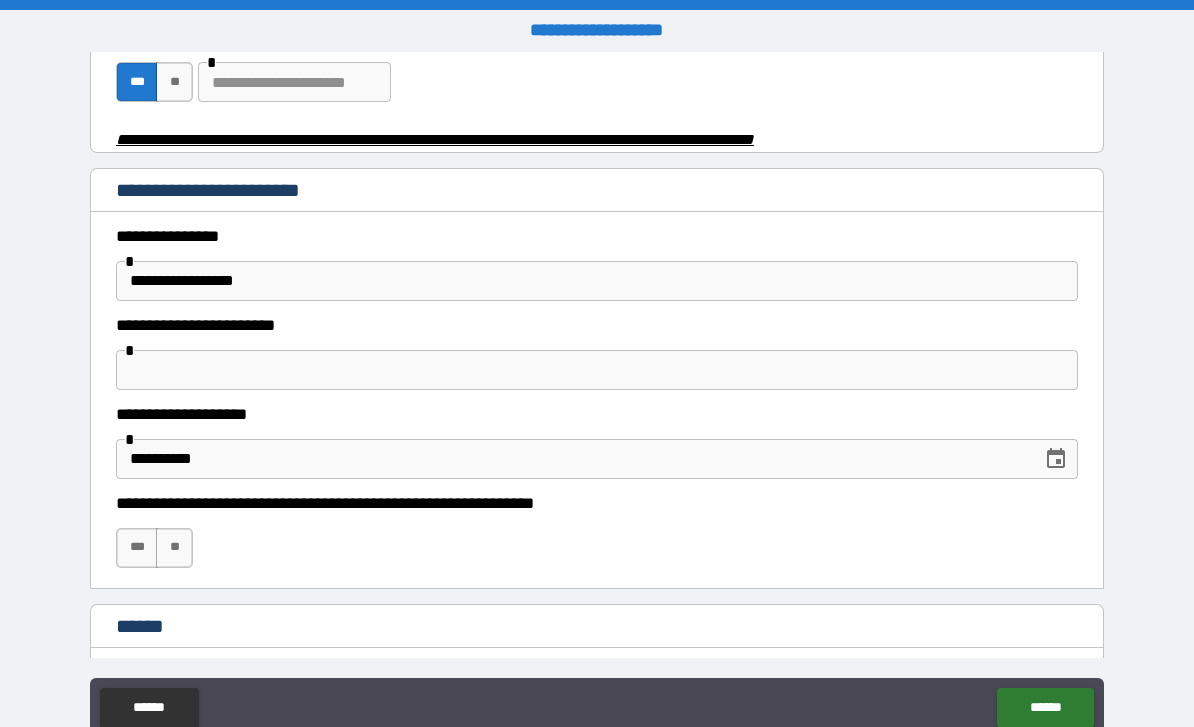 type on "**********" 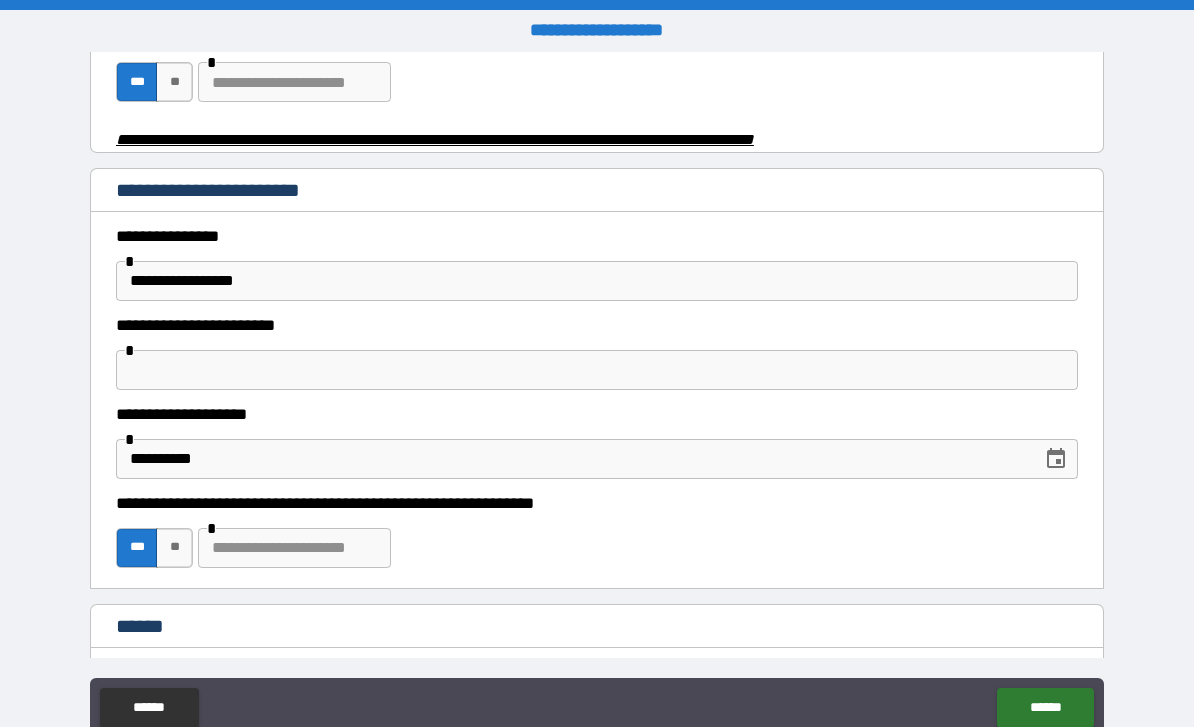 click at bounding box center (294, 548) 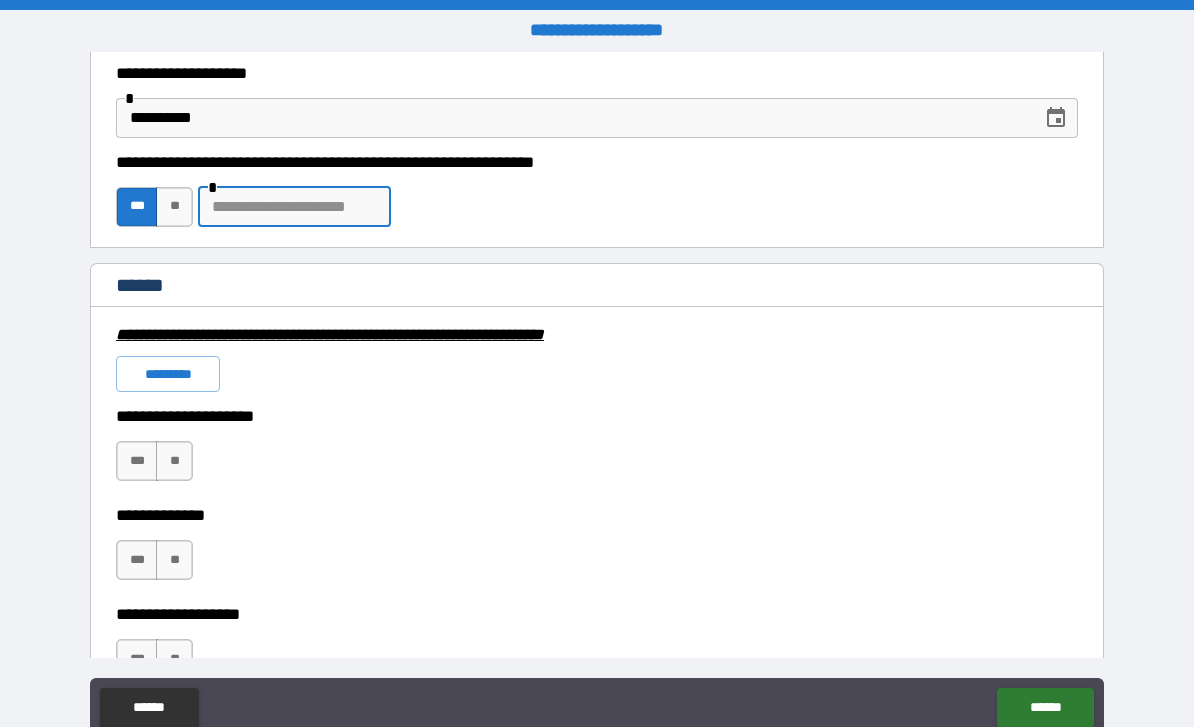 scroll, scrollTop: 1242, scrollLeft: 0, axis: vertical 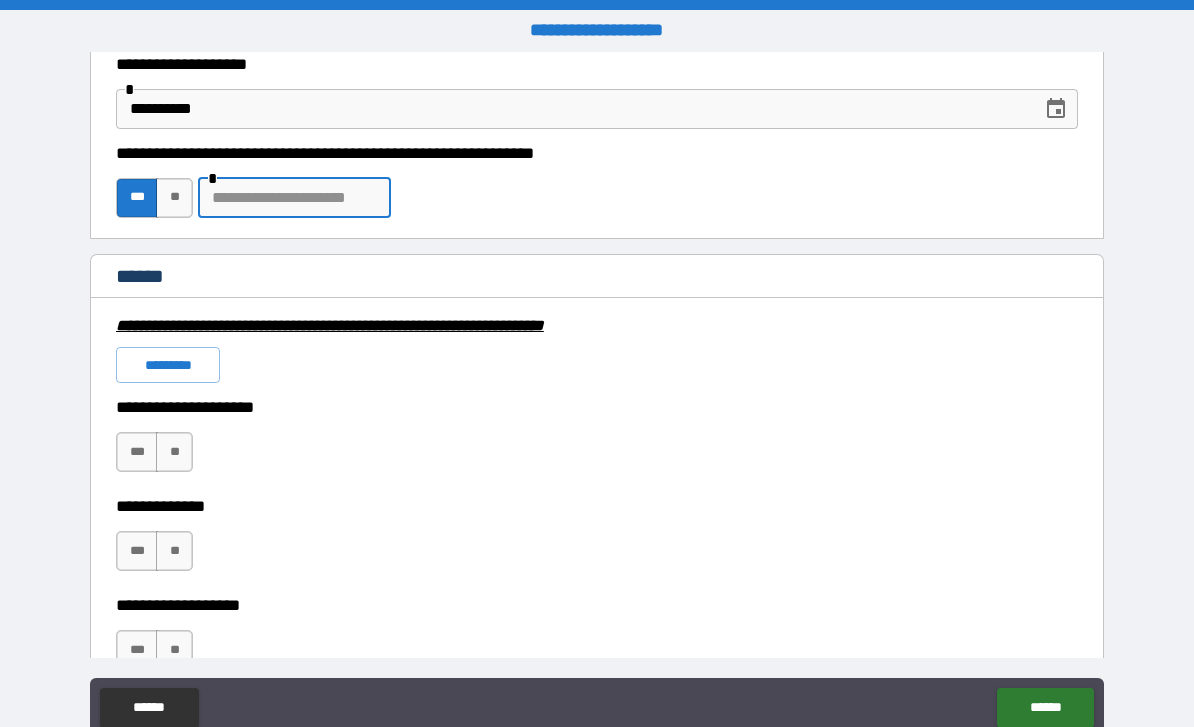 type on "*" 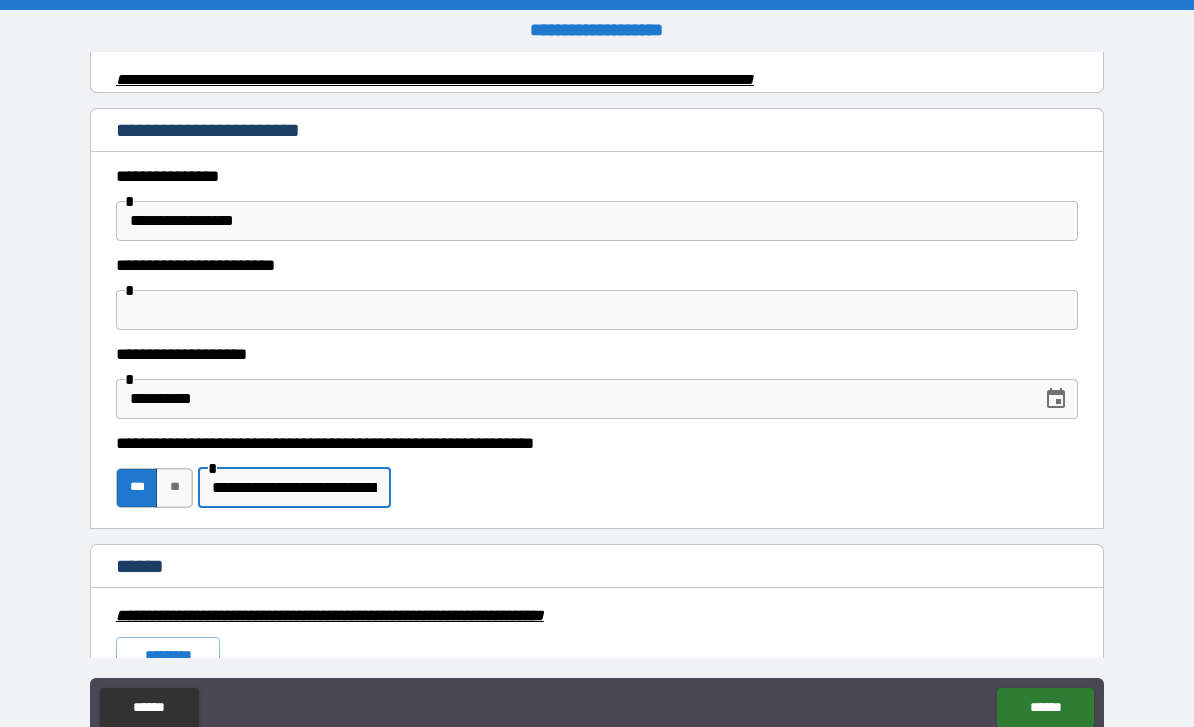 scroll, scrollTop: 913, scrollLeft: 0, axis: vertical 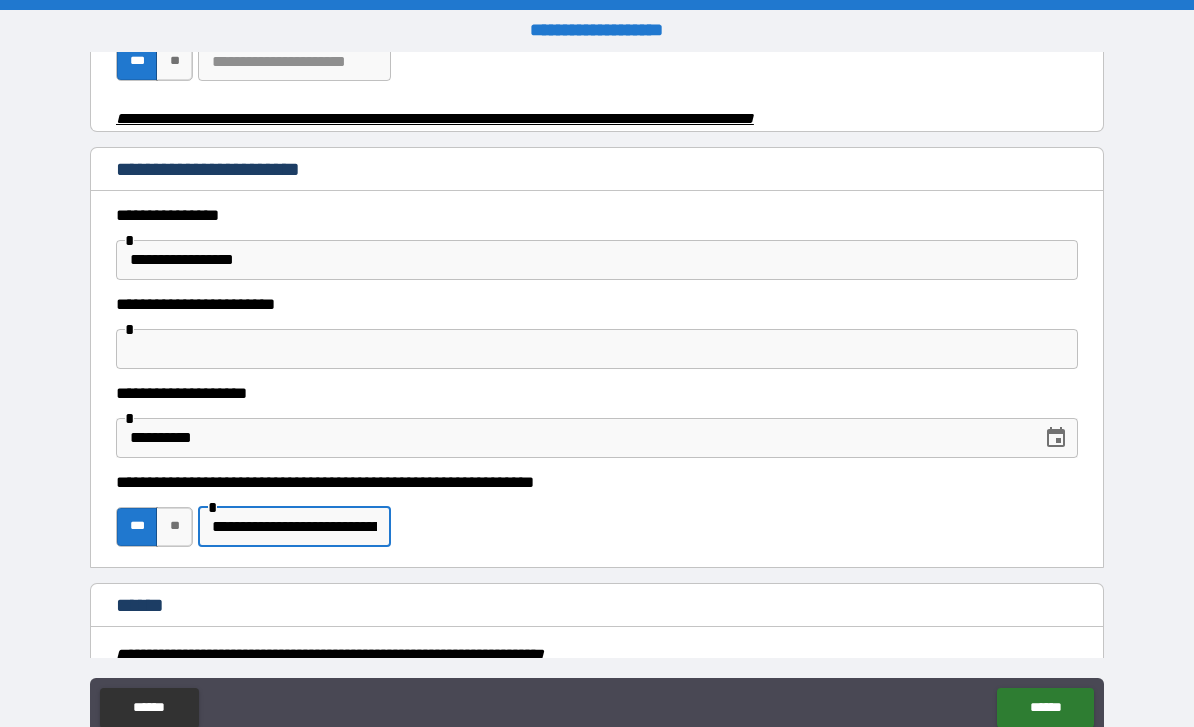 type on "**********" 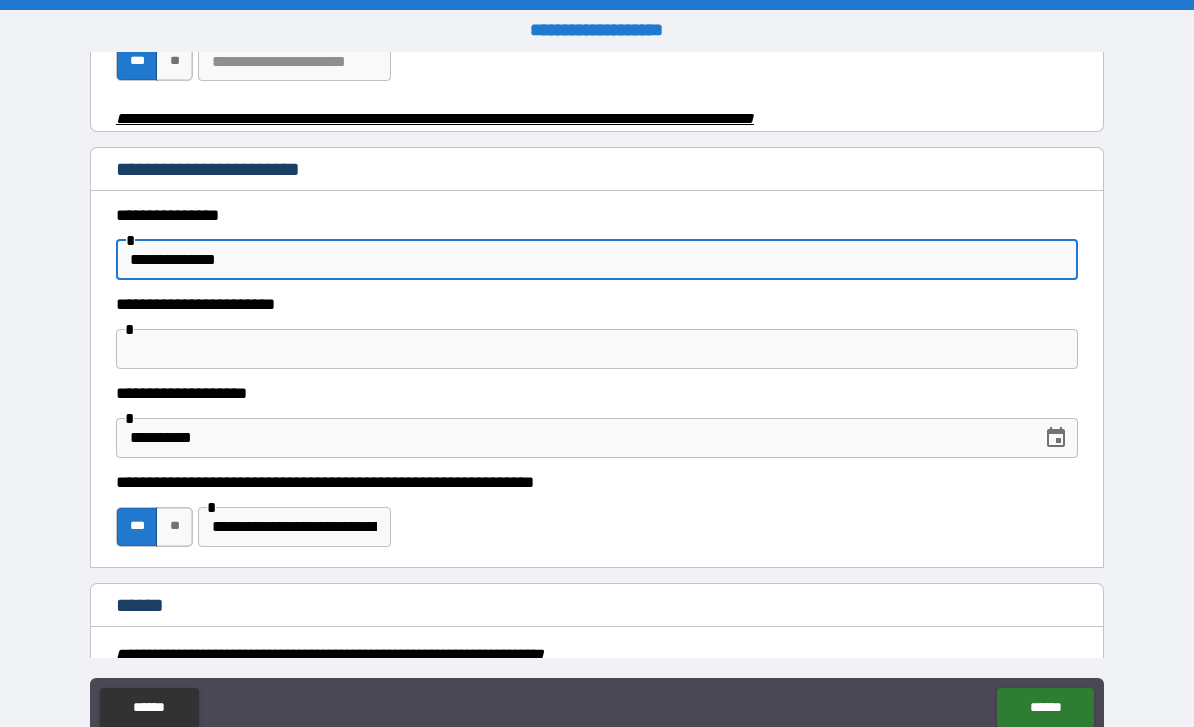 type on "**********" 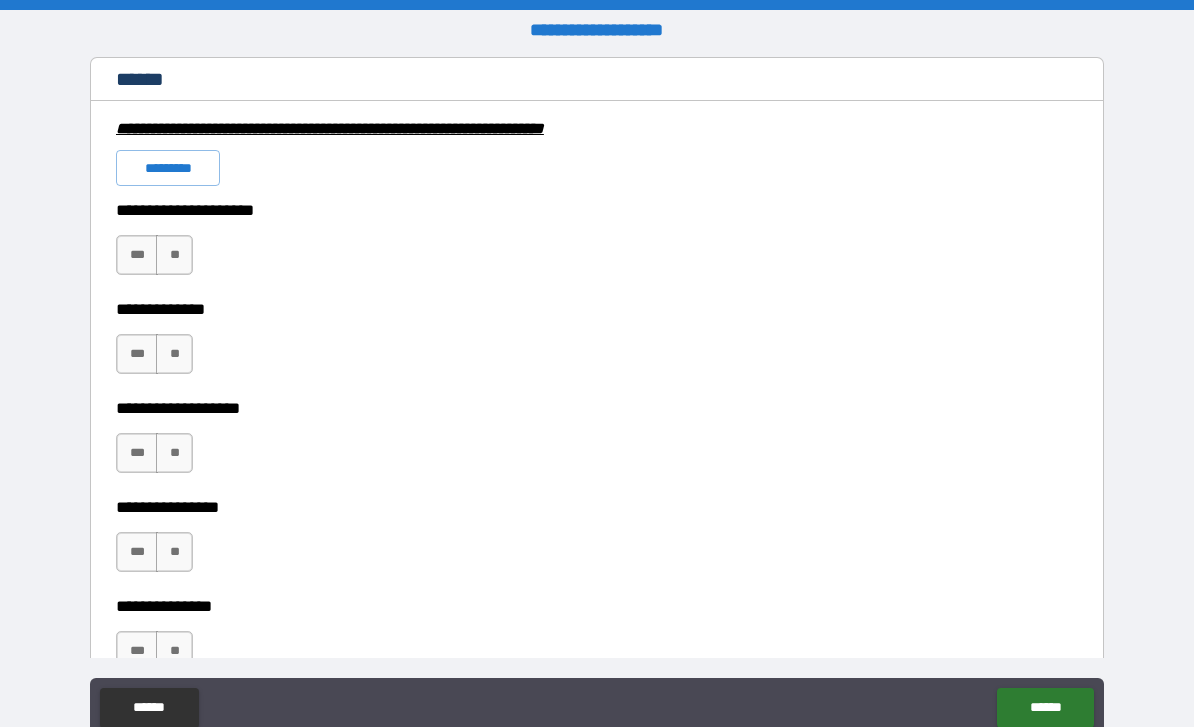scroll, scrollTop: 1445, scrollLeft: 0, axis: vertical 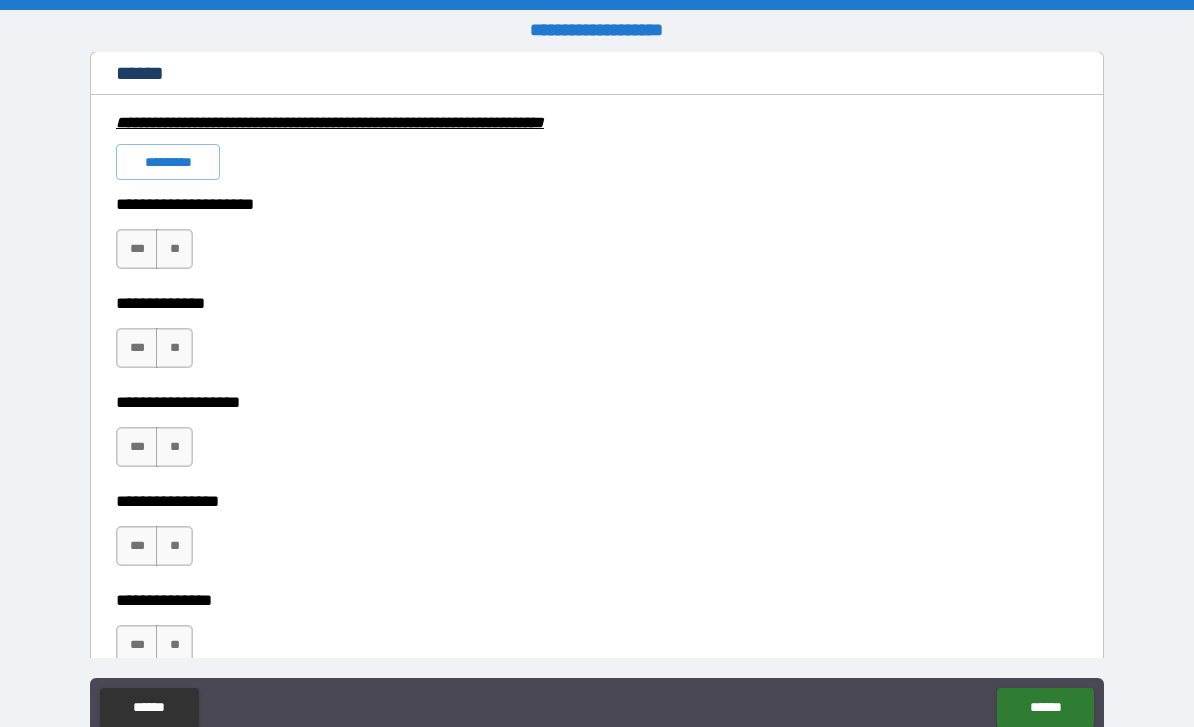 type on "**********" 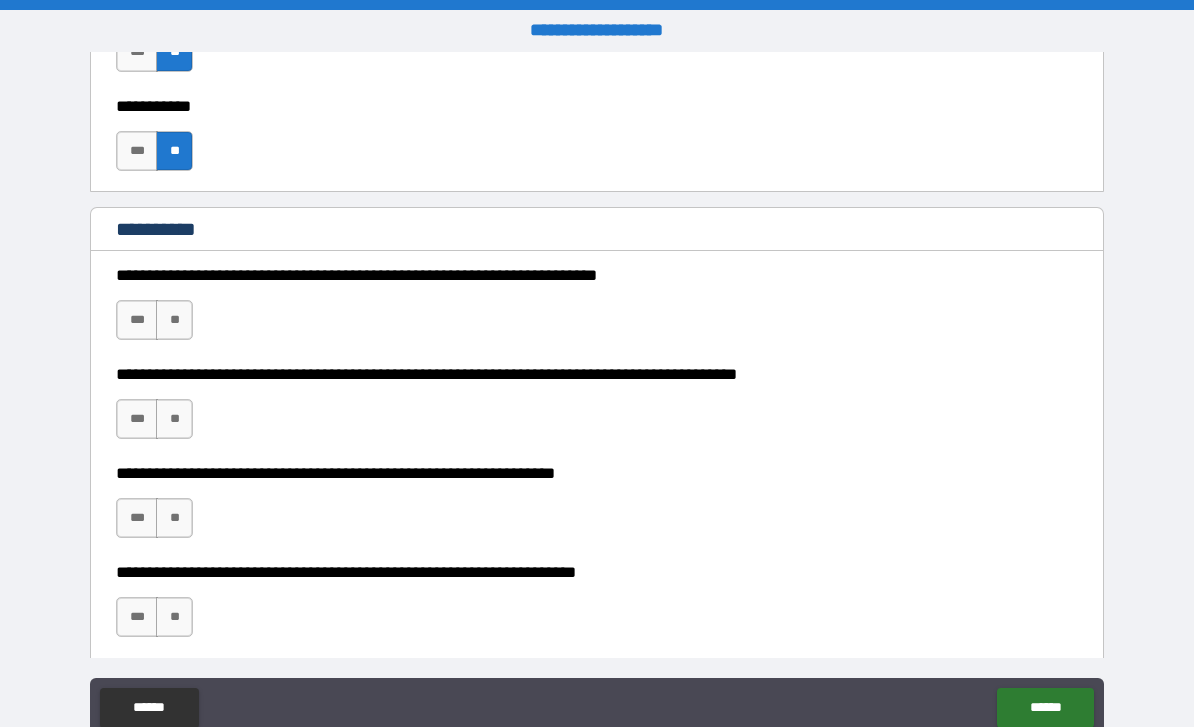 scroll, scrollTop: 2044, scrollLeft: 0, axis: vertical 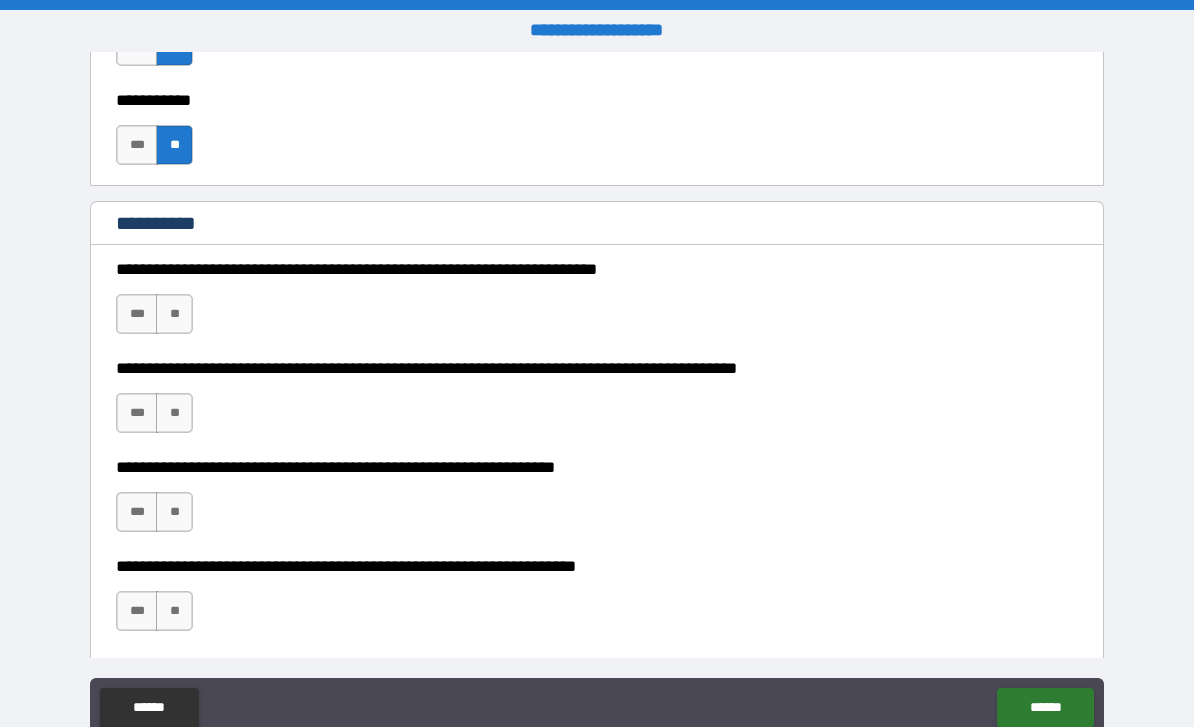 click on "**" at bounding box center [174, 314] 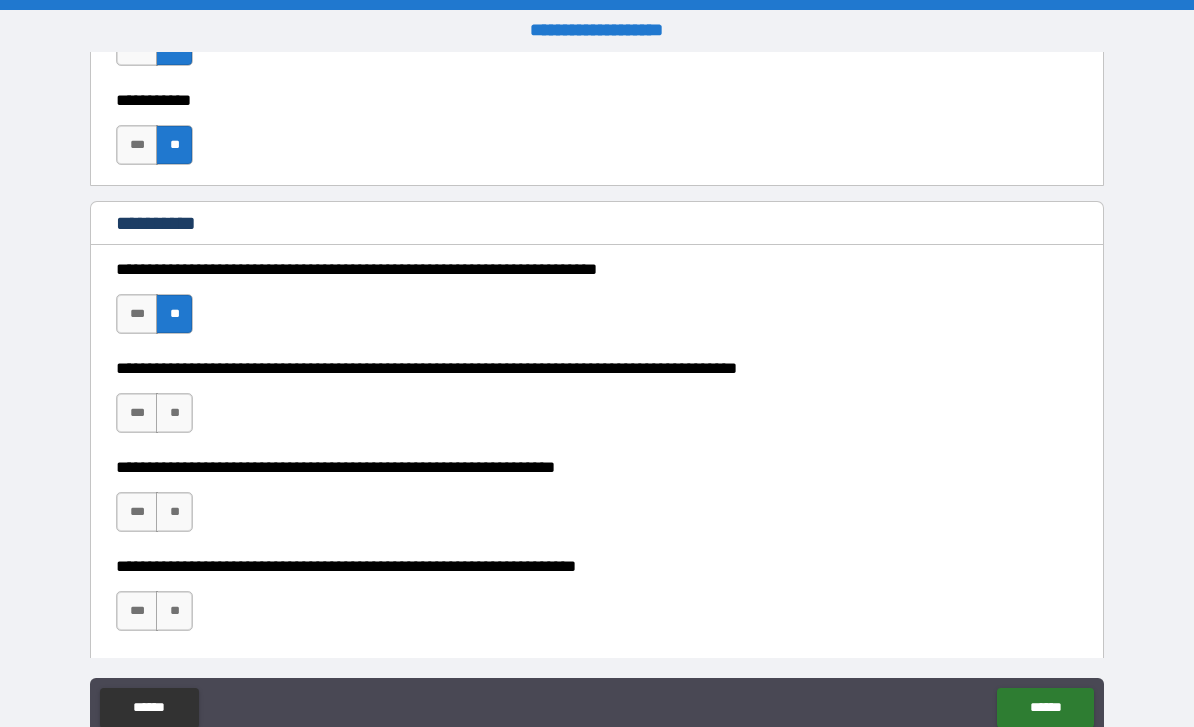 click on "**" at bounding box center [174, 413] 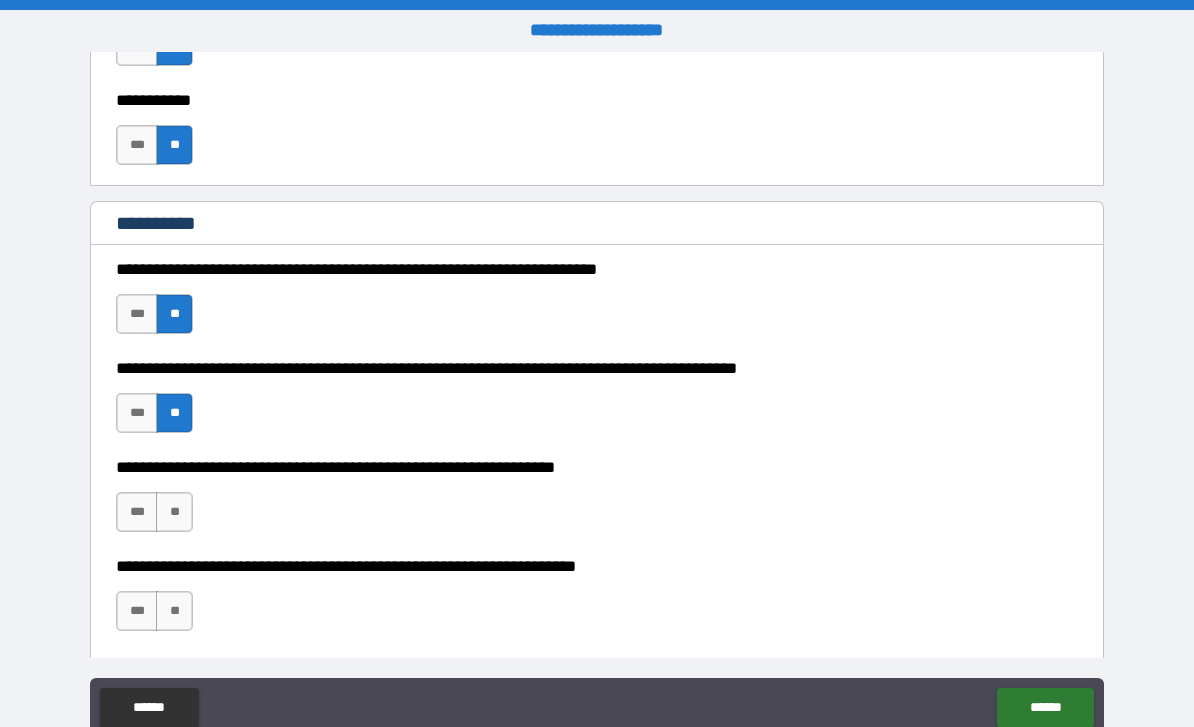 click on "***" at bounding box center [137, 512] 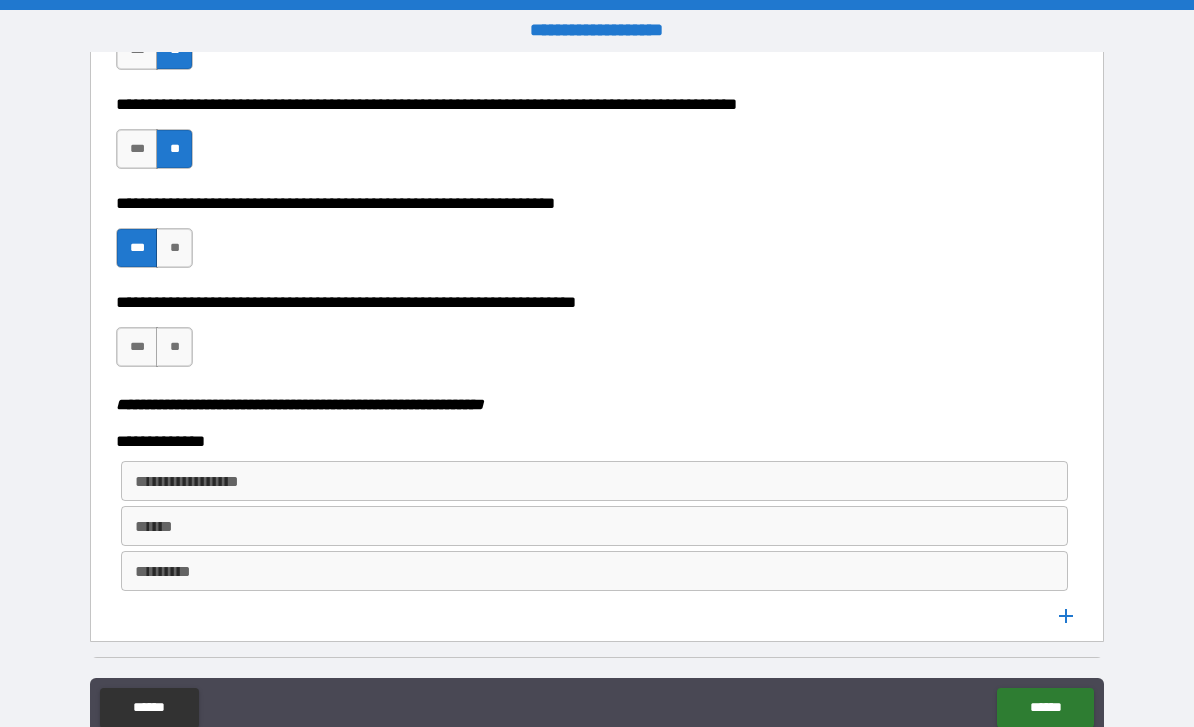 scroll, scrollTop: 2334, scrollLeft: 0, axis: vertical 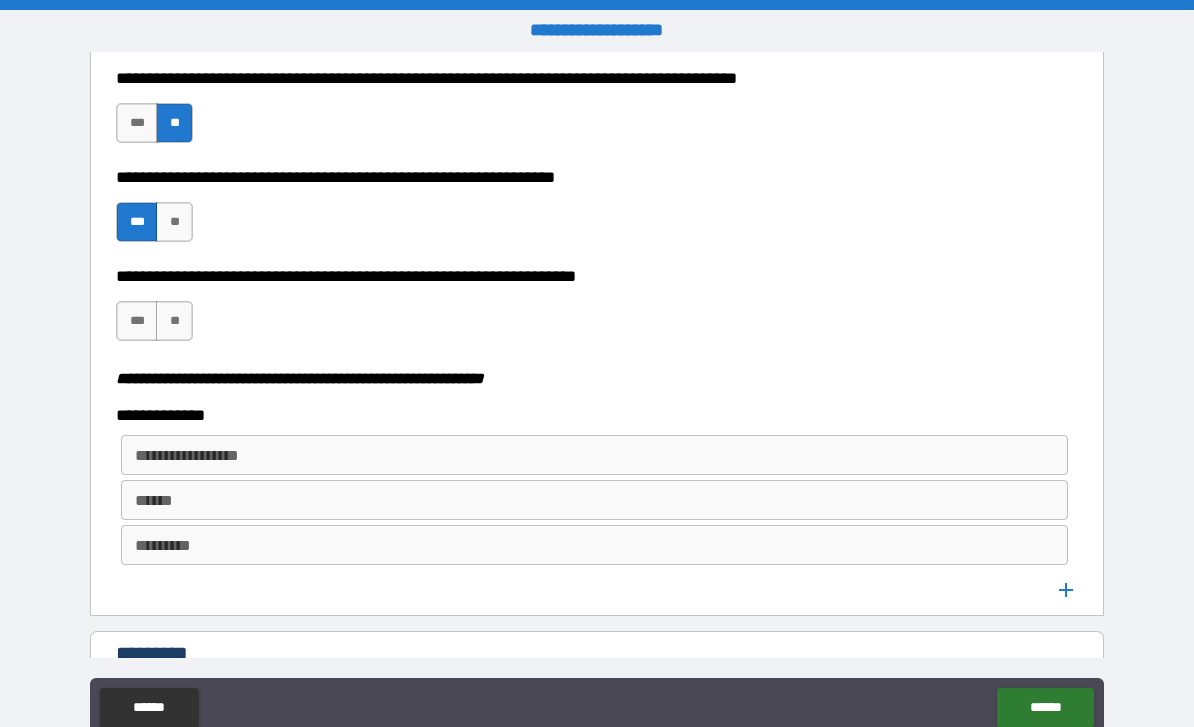 click on "**" at bounding box center [174, 321] 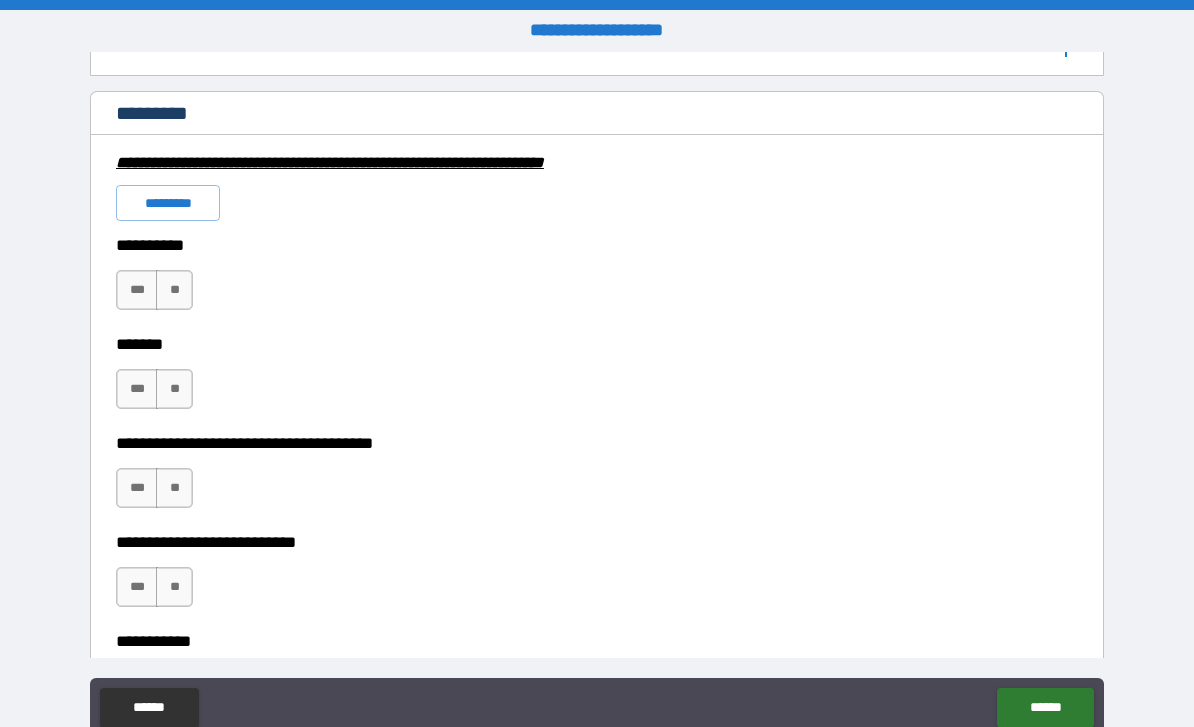 scroll, scrollTop: 2922, scrollLeft: 0, axis: vertical 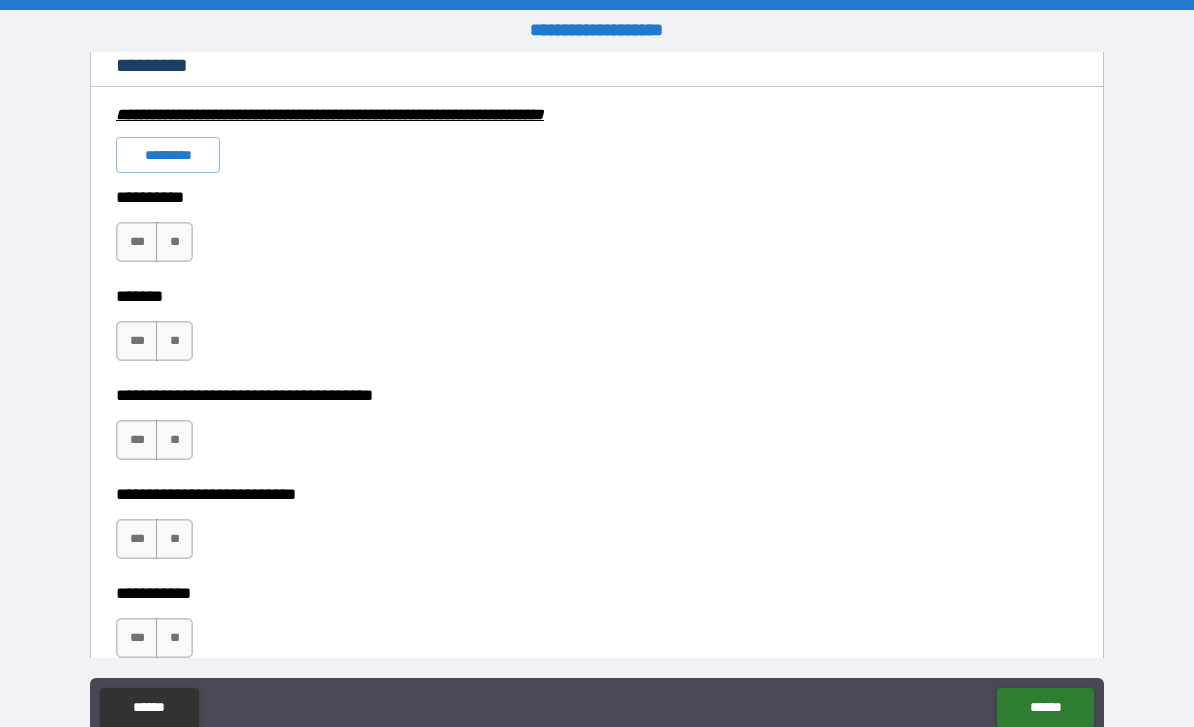 click on "**" at bounding box center [174, 242] 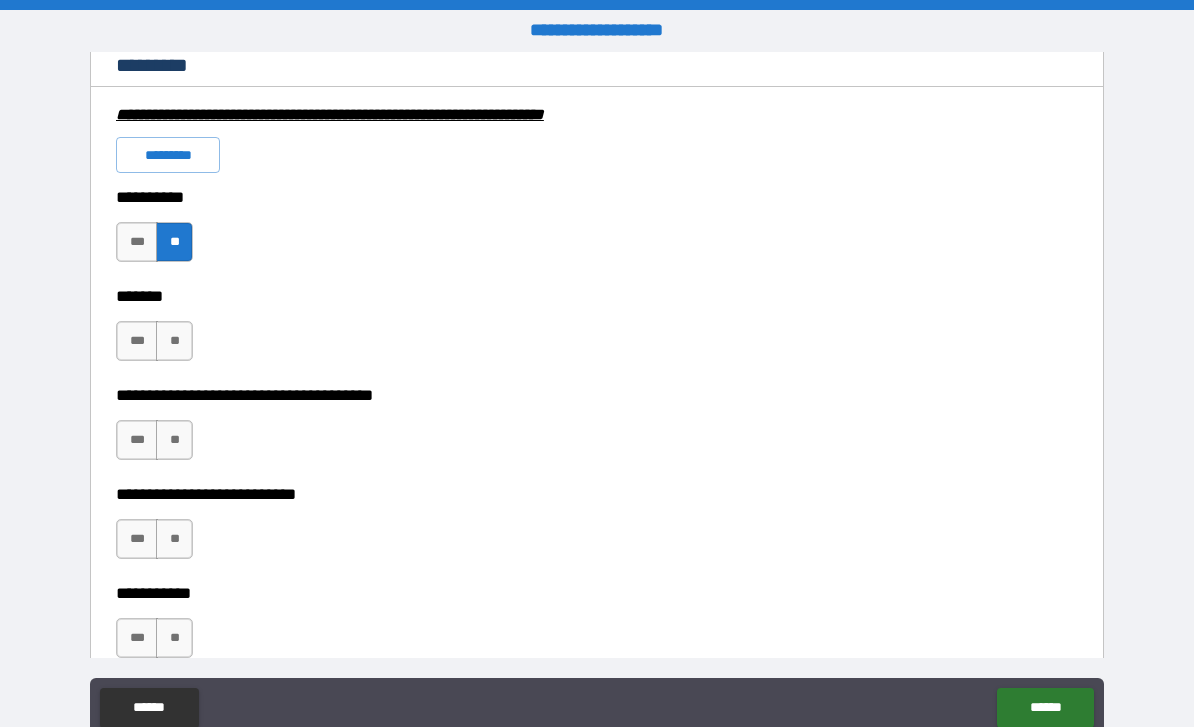 click on "**" at bounding box center (174, 341) 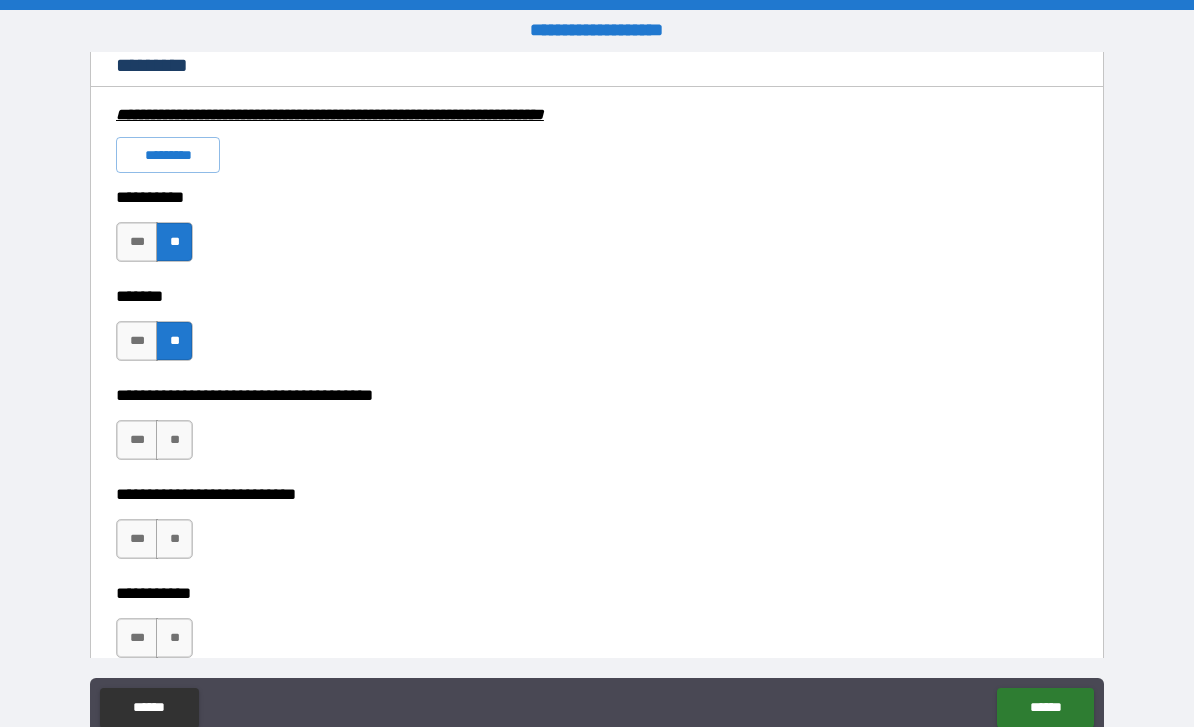 click on "**" at bounding box center (174, 440) 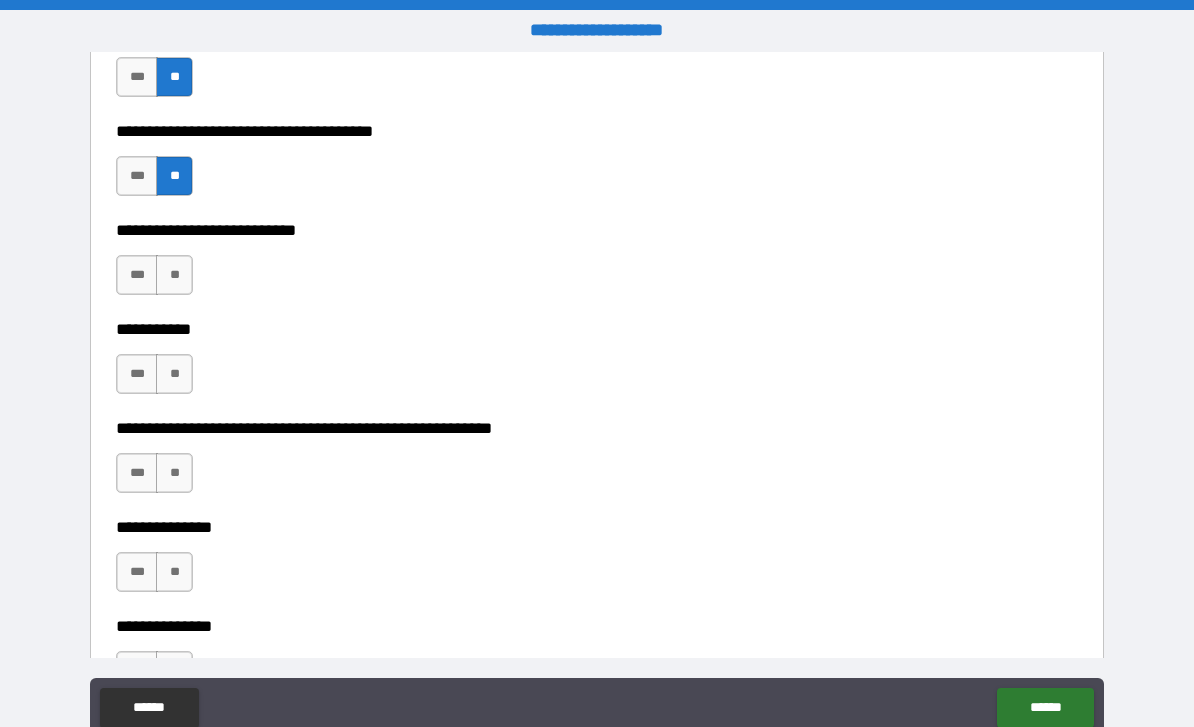 scroll, scrollTop: 3190, scrollLeft: 0, axis: vertical 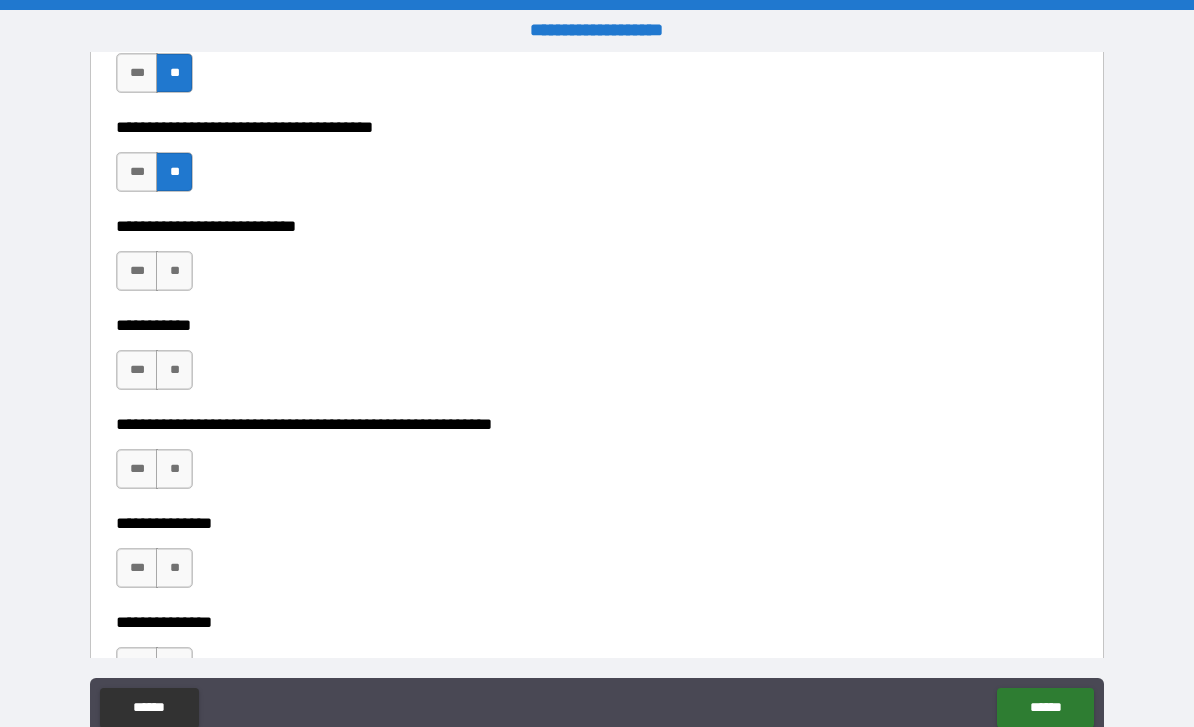 click on "**" at bounding box center (174, 271) 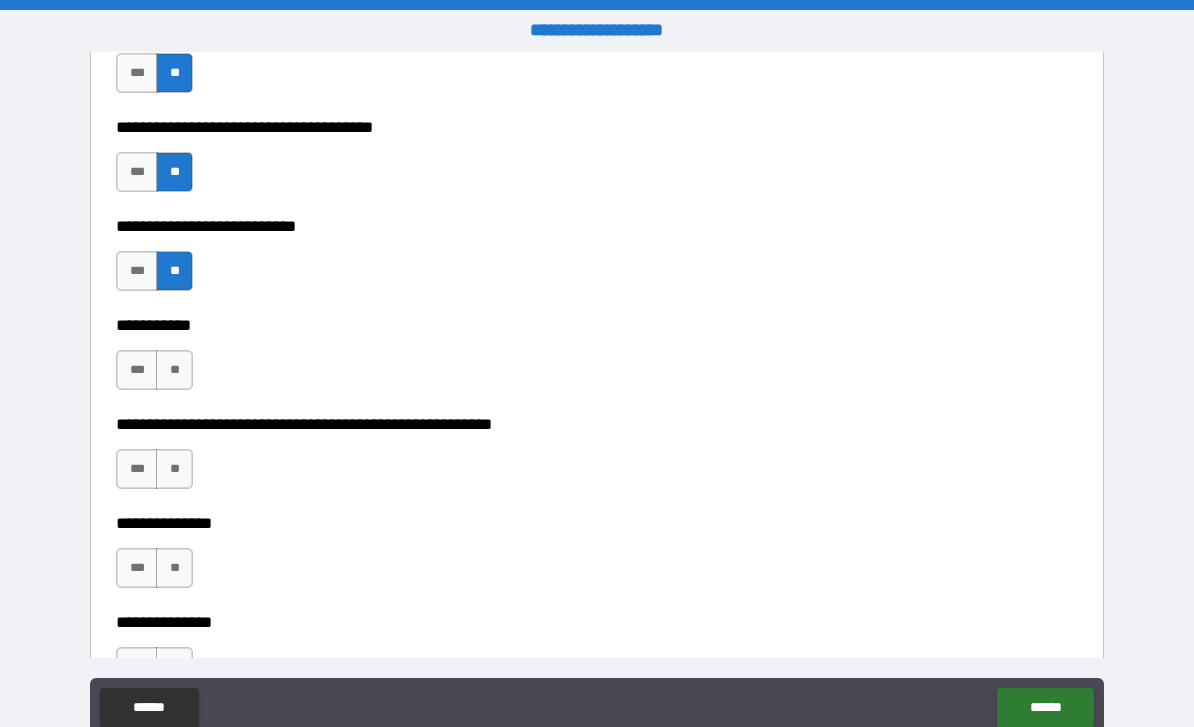 click on "***" at bounding box center (137, 370) 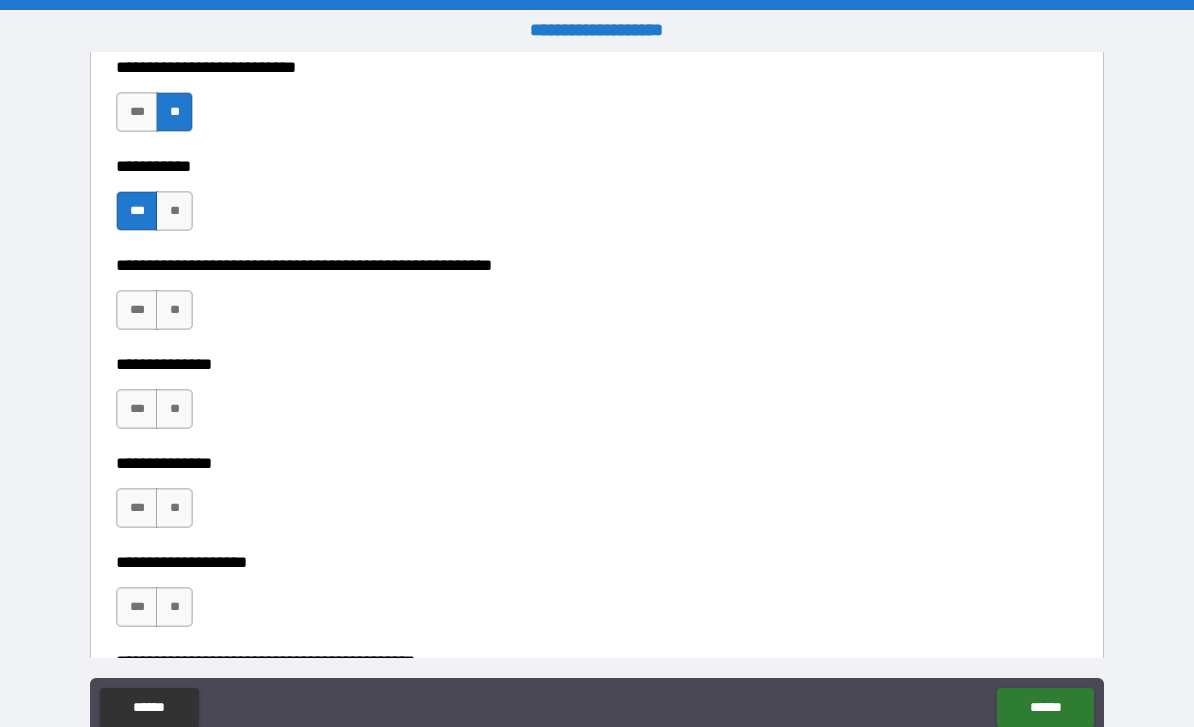 scroll, scrollTop: 3380, scrollLeft: 0, axis: vertical 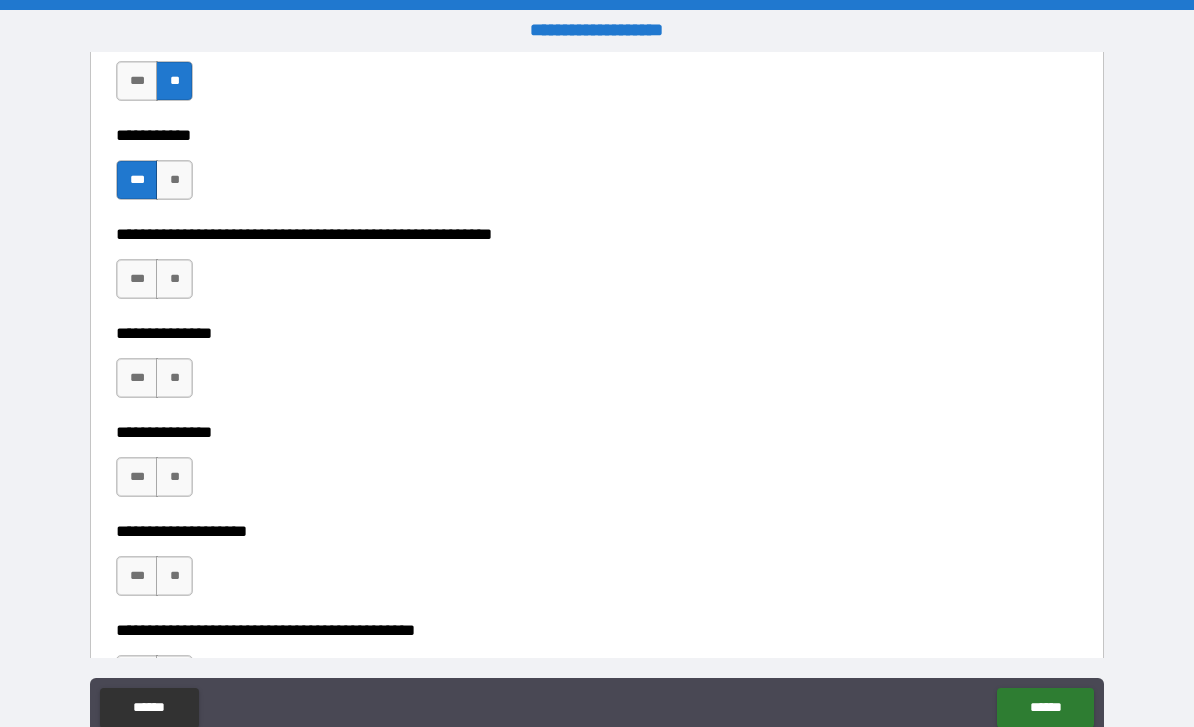 click on "**" at bounding box center (174, 279) 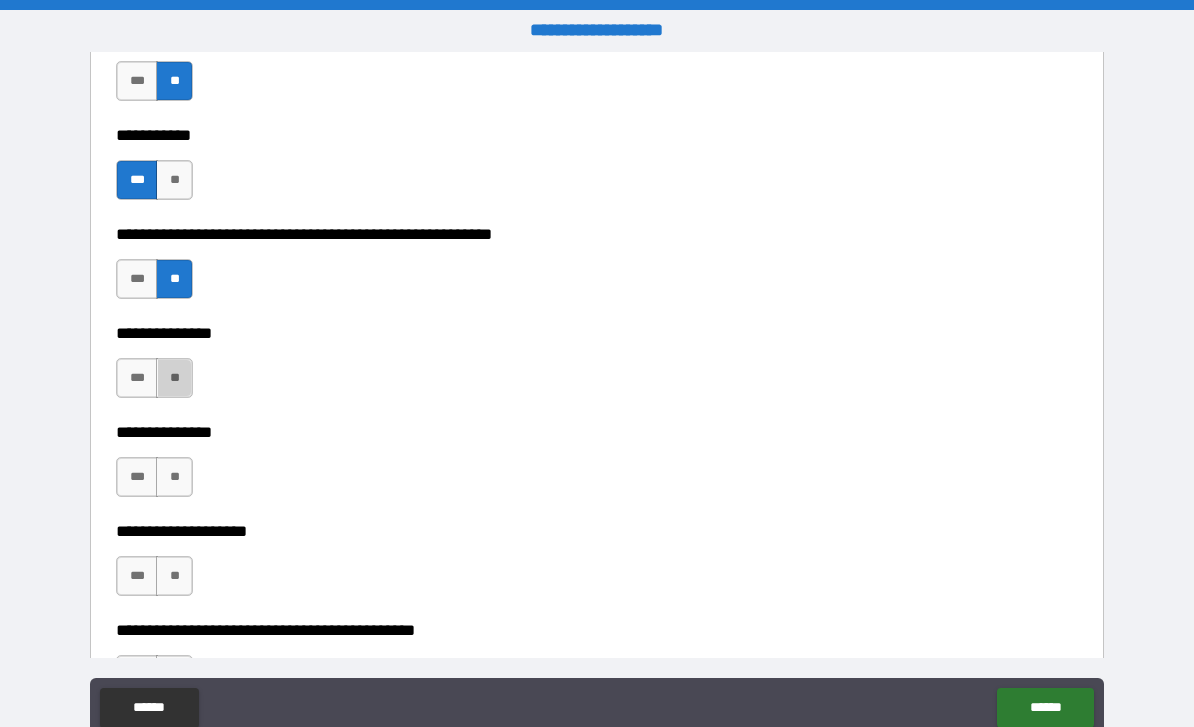 click on "**" at bounding box center (174, 378) 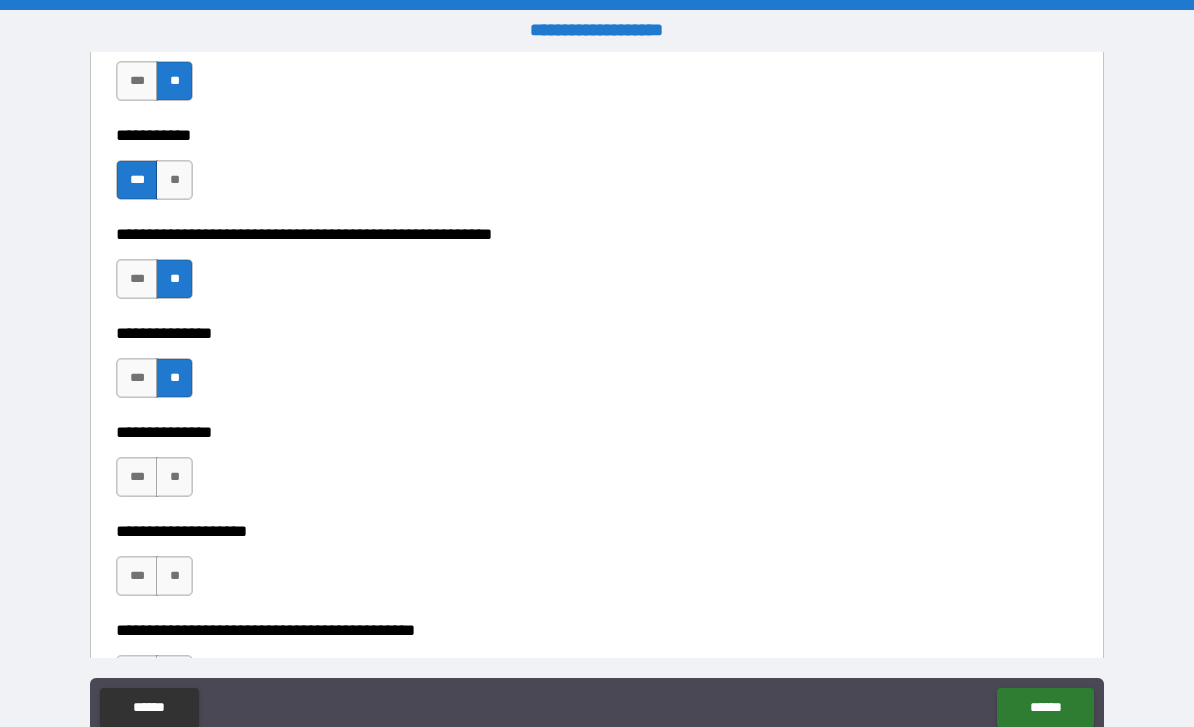 click on "***" at bounding box center (137, 477) 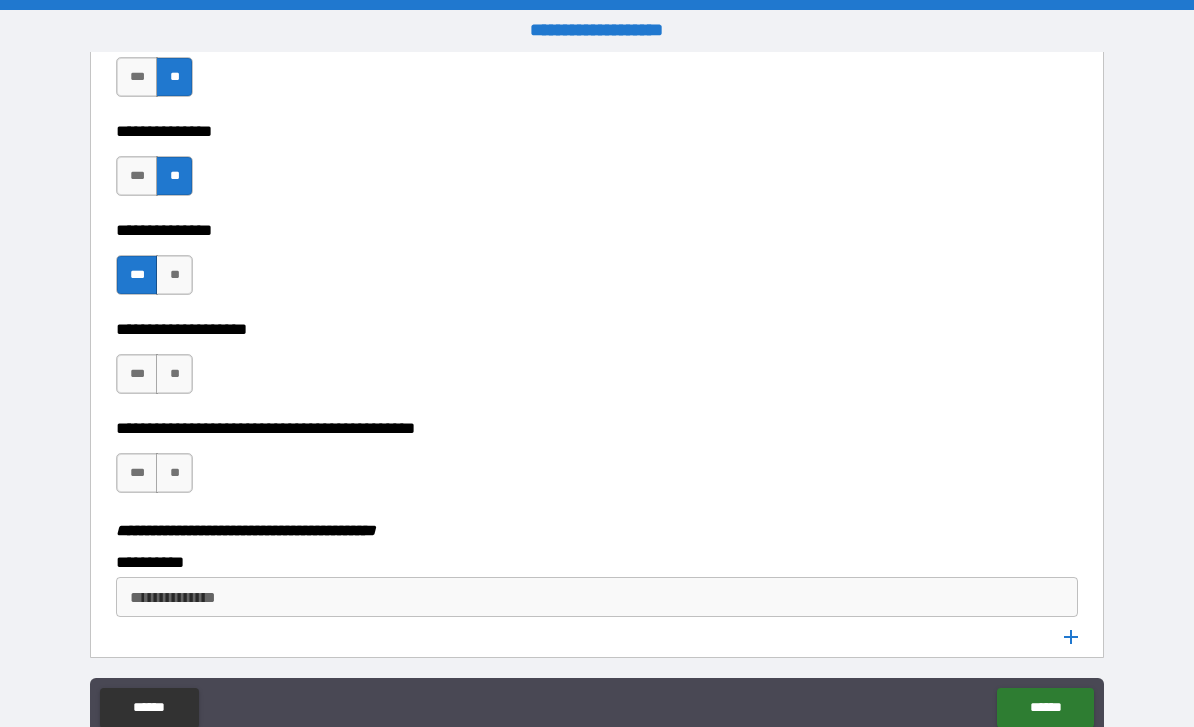 scroll, scrollTop: 3593, scrollLeft: 0, axis: vertical 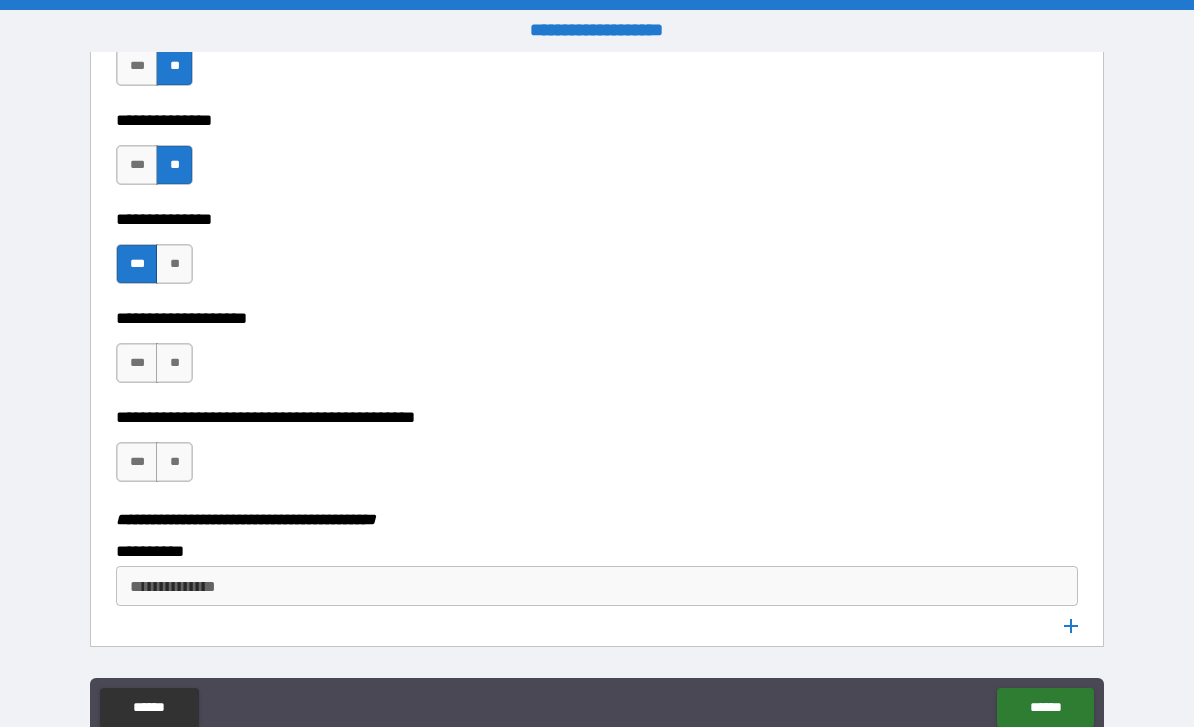 click on "**" at bounding box center (174, 363) 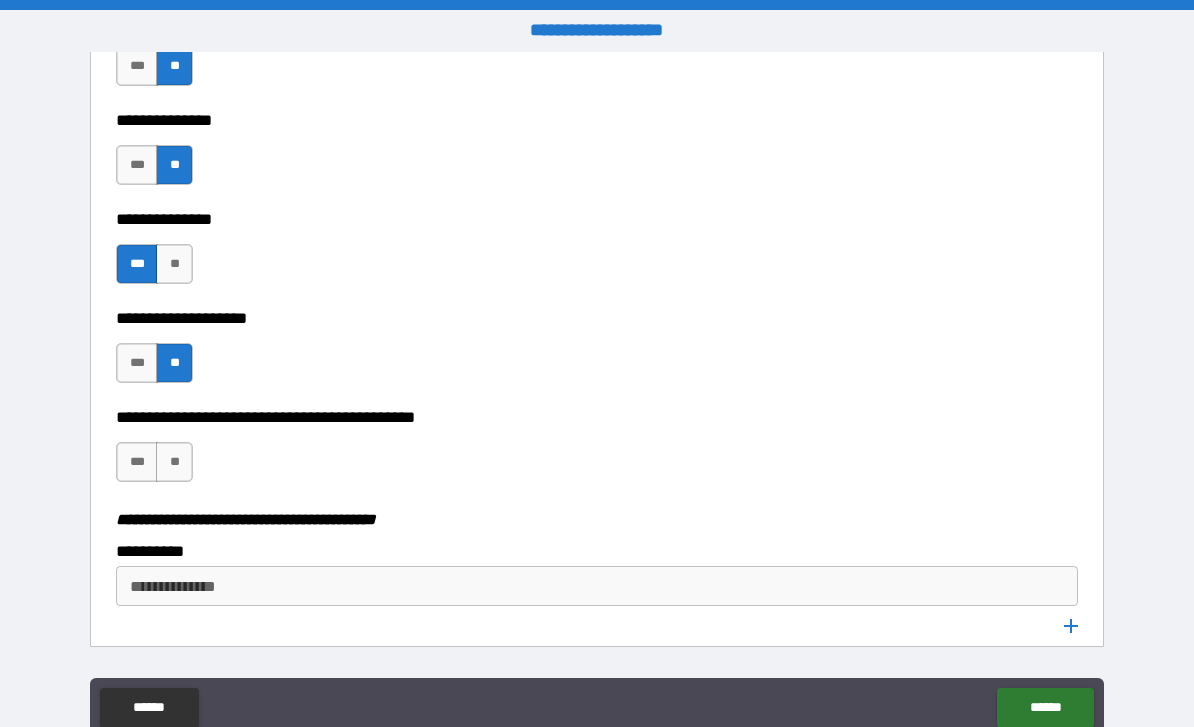click on "**" at bounding box center [174, 462] 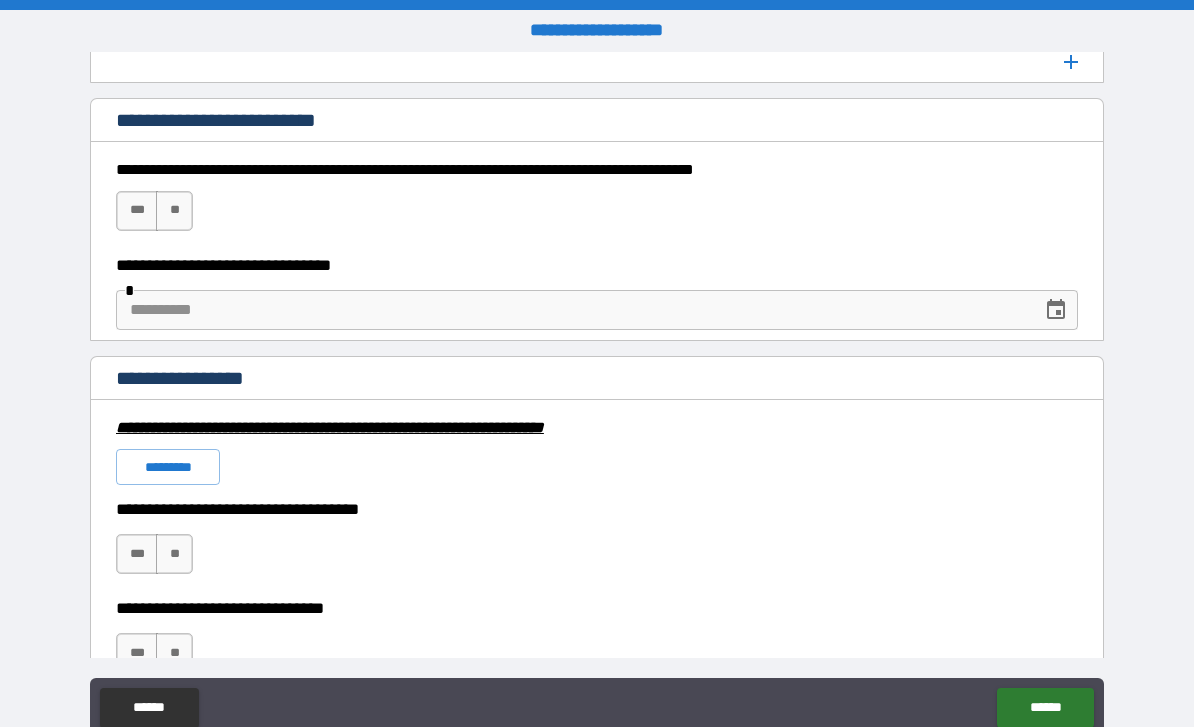 scroll, scrollTop: 4203, scrollLeft: 0, axis: vertical 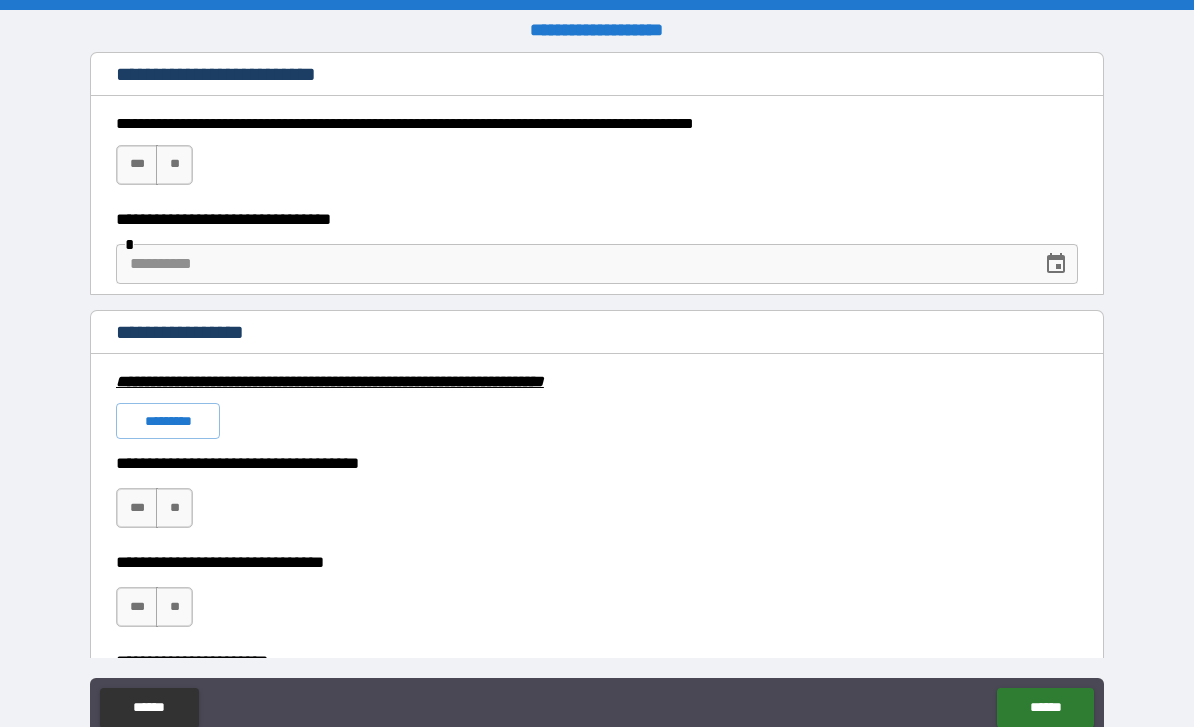 click on "**" at bounding box center [174, 165] 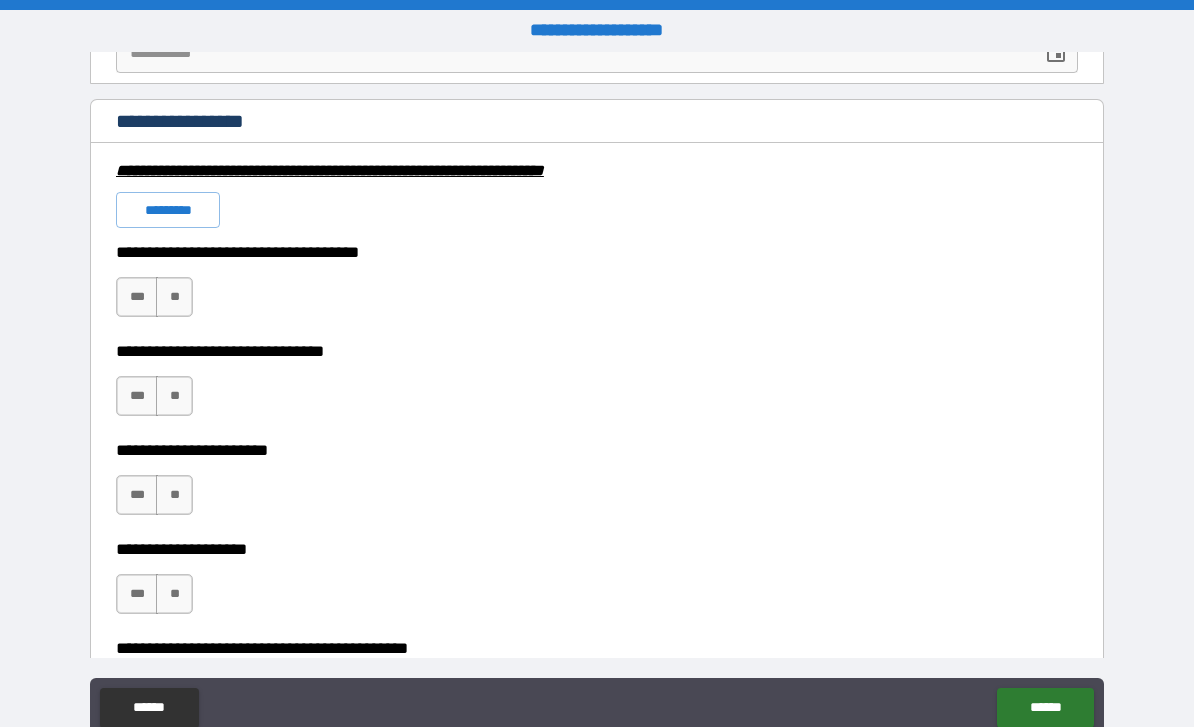 scroll, scrollTop: 4422, scrollLeft: 0, axis: vertical 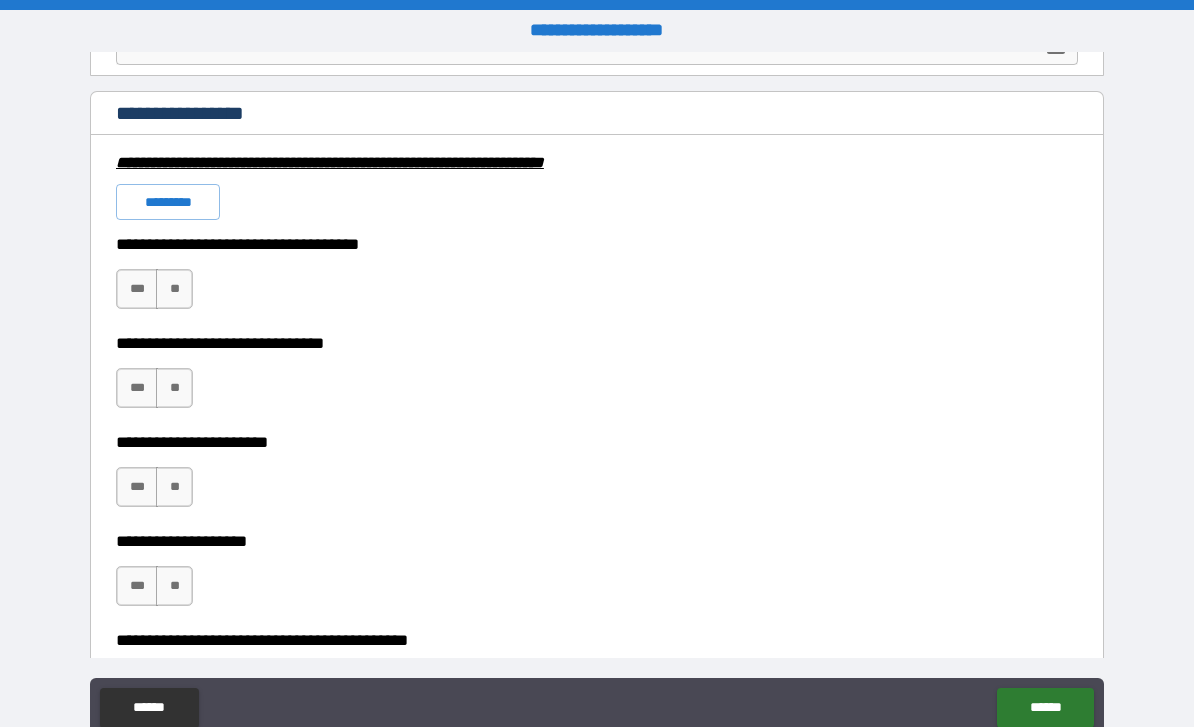 click on "**" at bounding box center [174, 289] 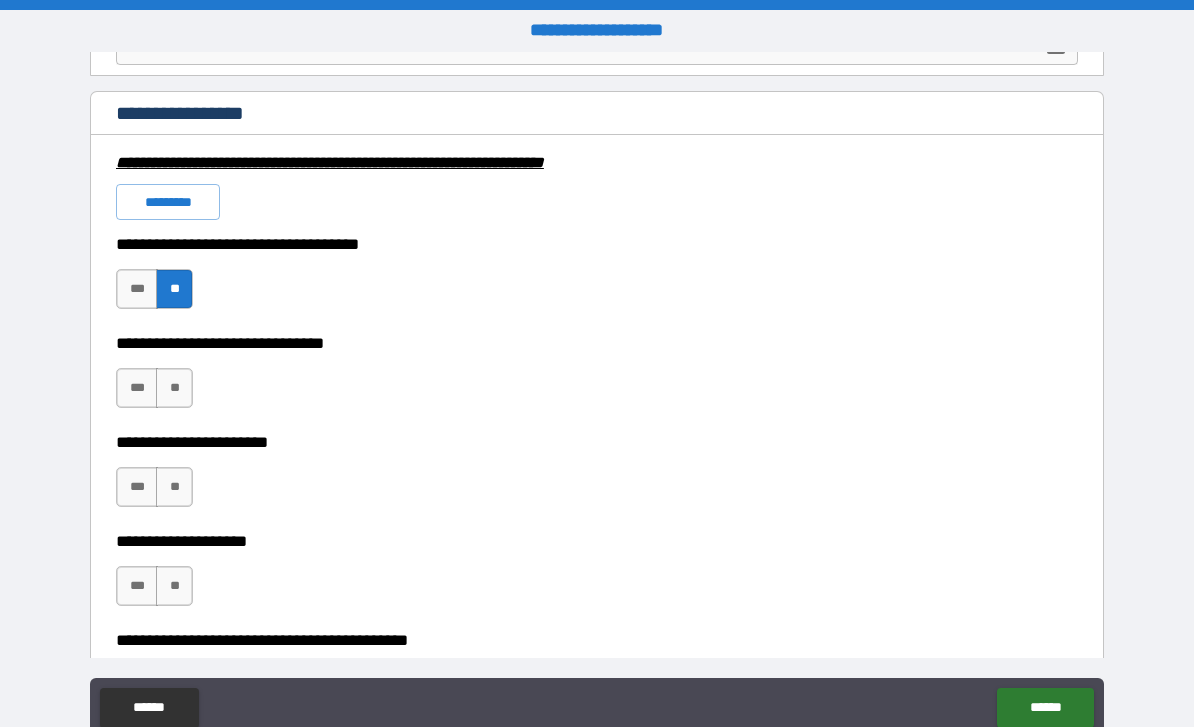 click on "*********" at bounding box center [168, 202] 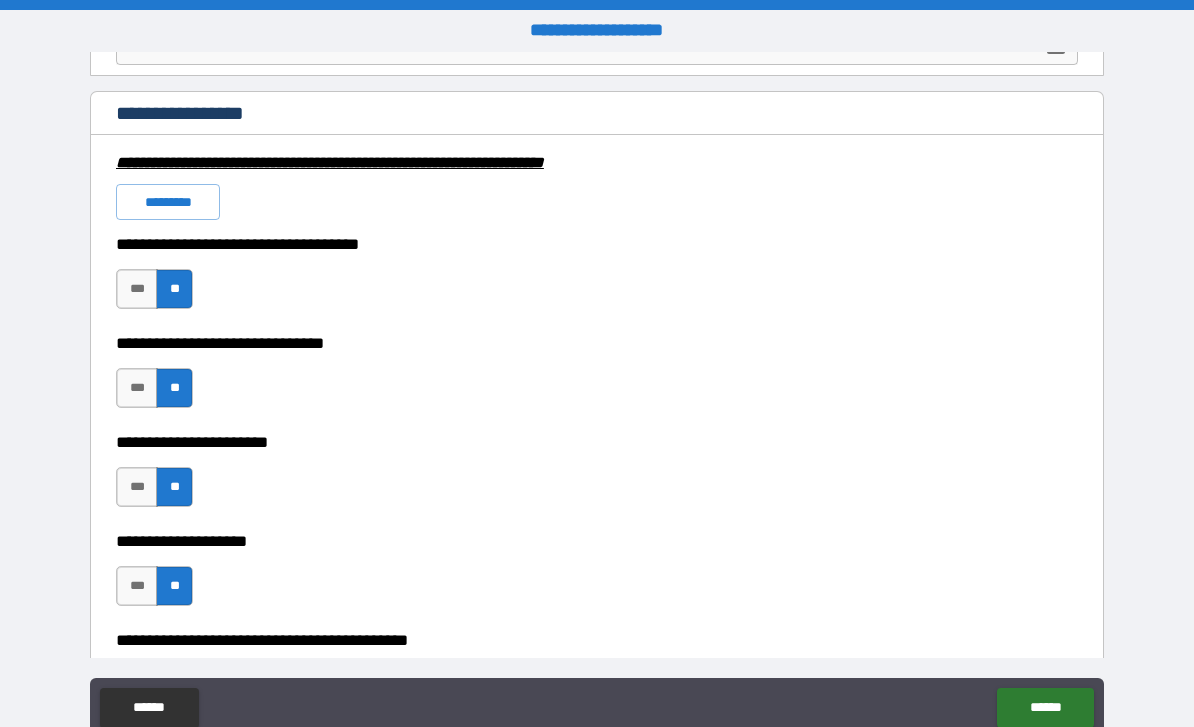 click on "*********" at bounding box center [168, 202] 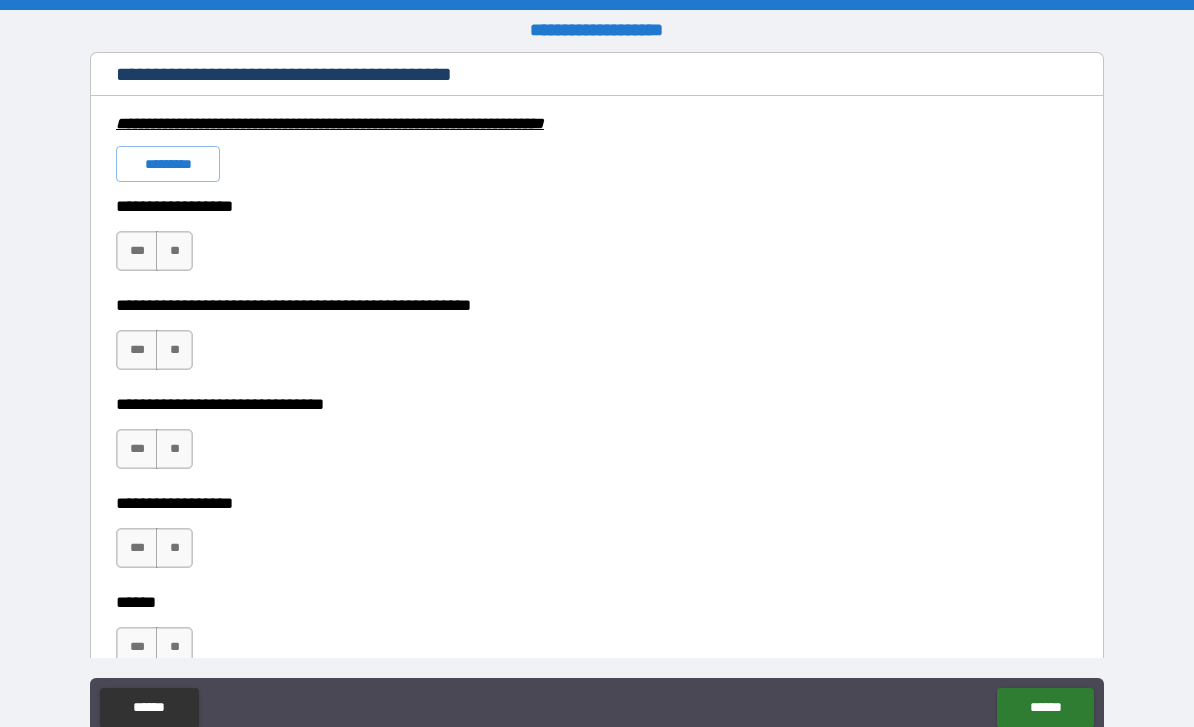 scroll, scrollTop: 6032, scrollLeft: 0, axis: vertical 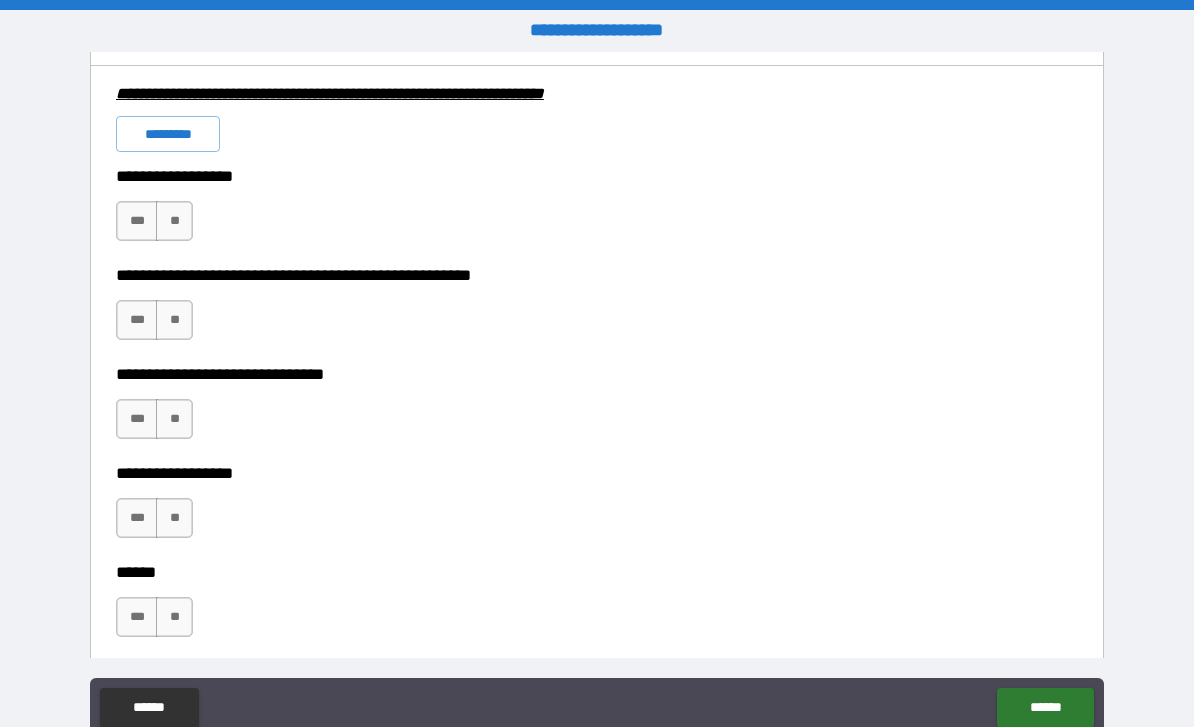 click on "***" at bounding box center (137, 320) 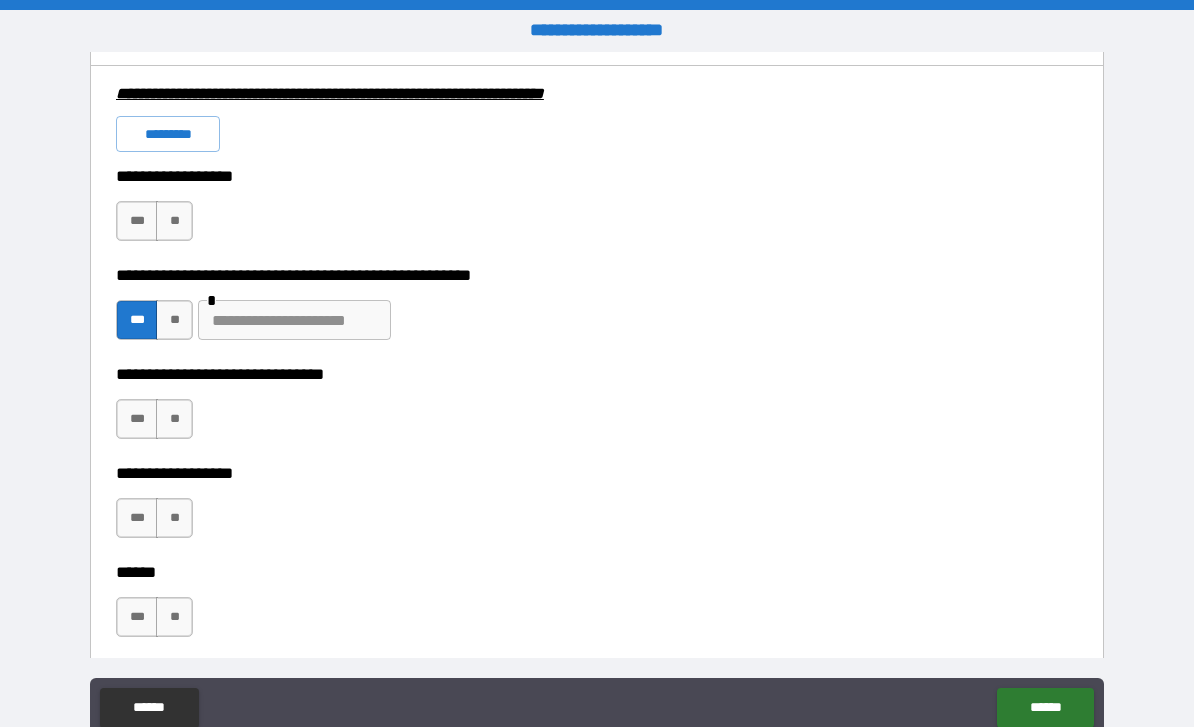 click on "**" at bounding box center [174, 221] 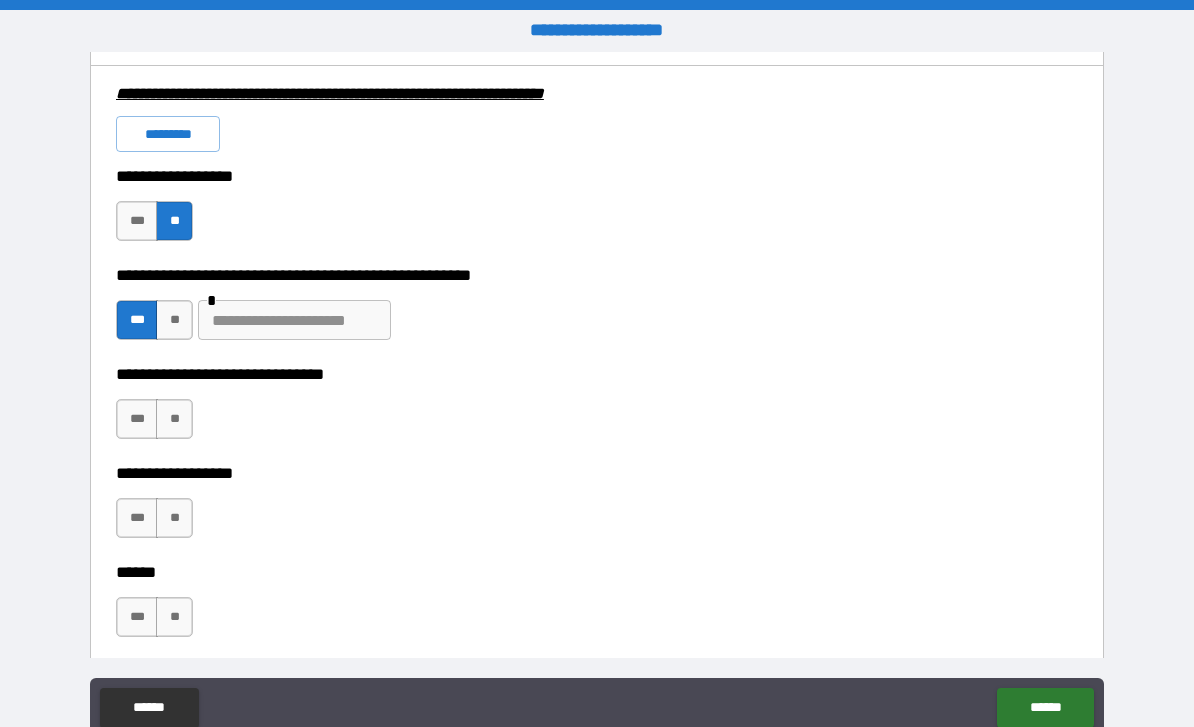 click at bounding box center [294, 320] 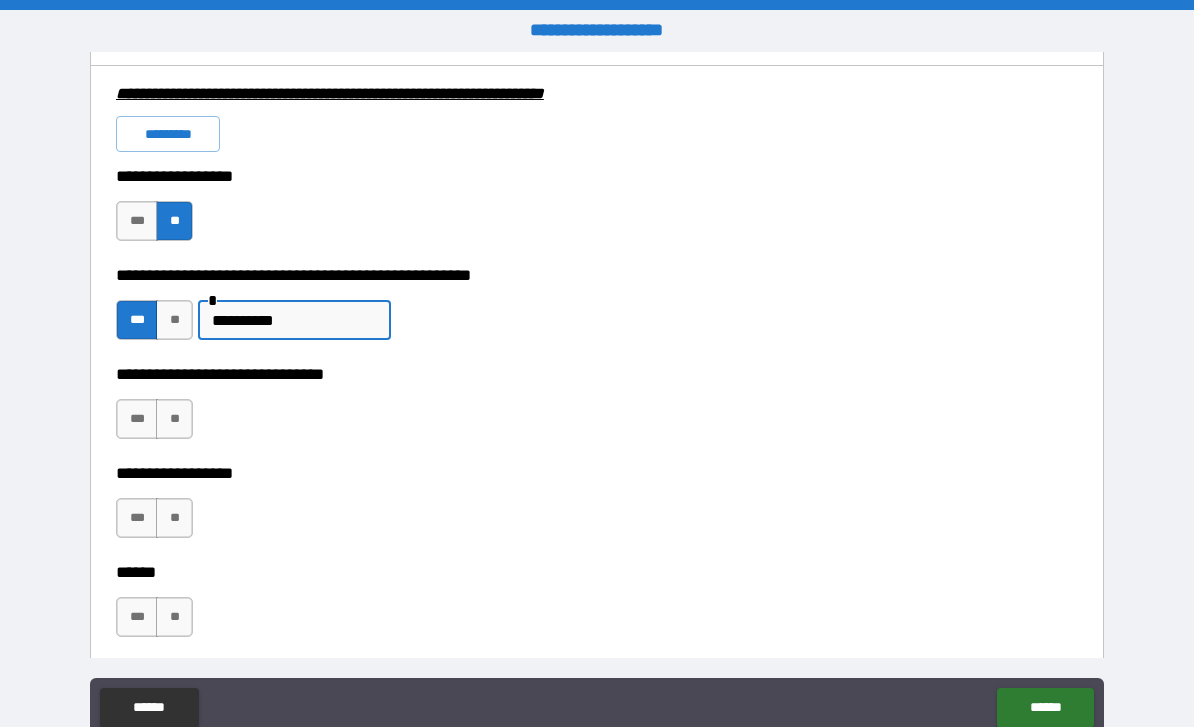 type on "**********" 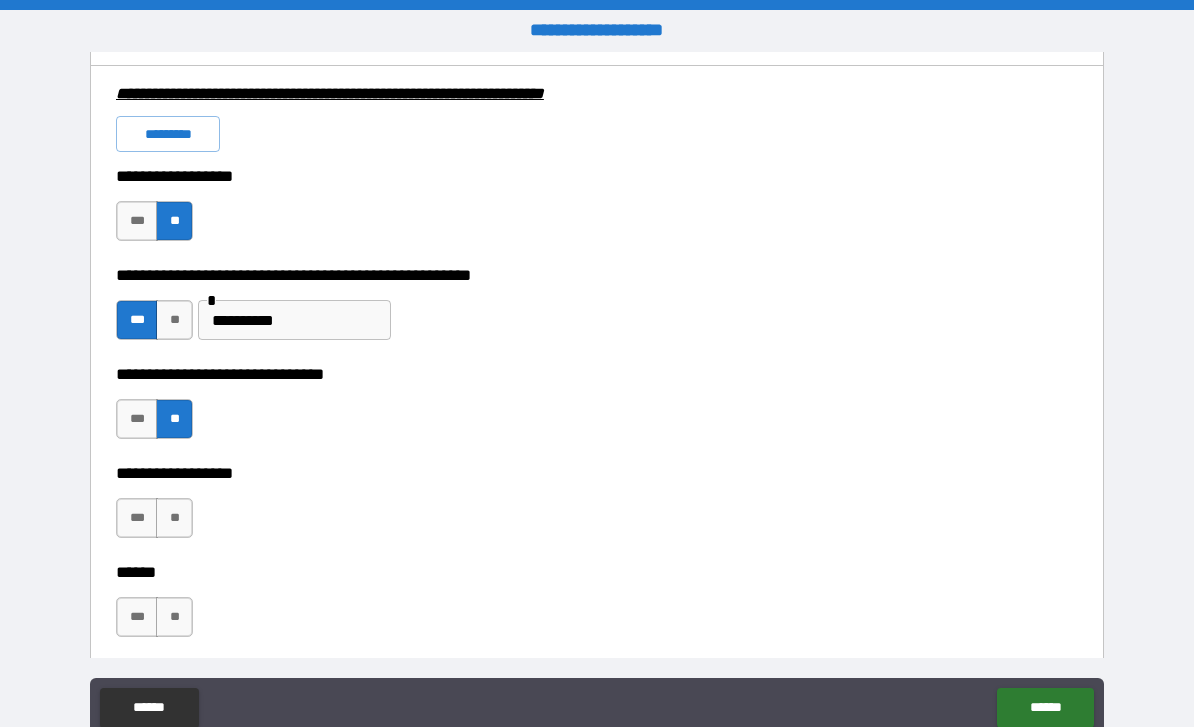 click on "**" at bounding box center [174, 518] 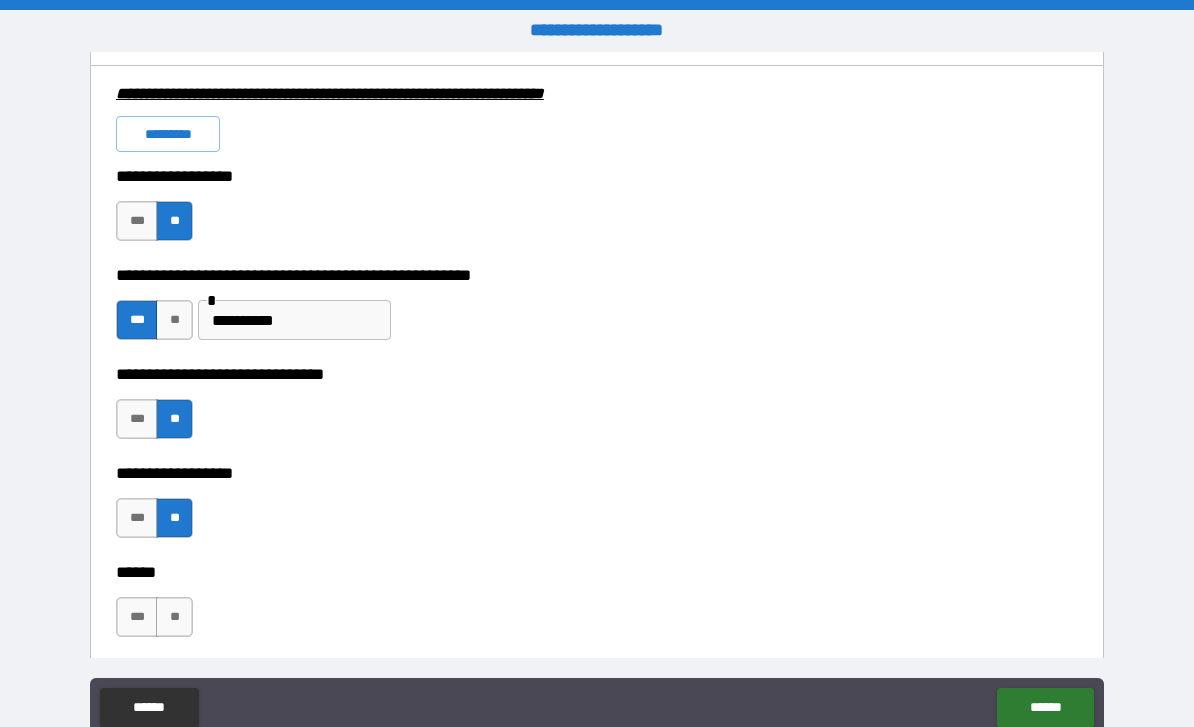 click on "**" at bounding box center (174, 617) 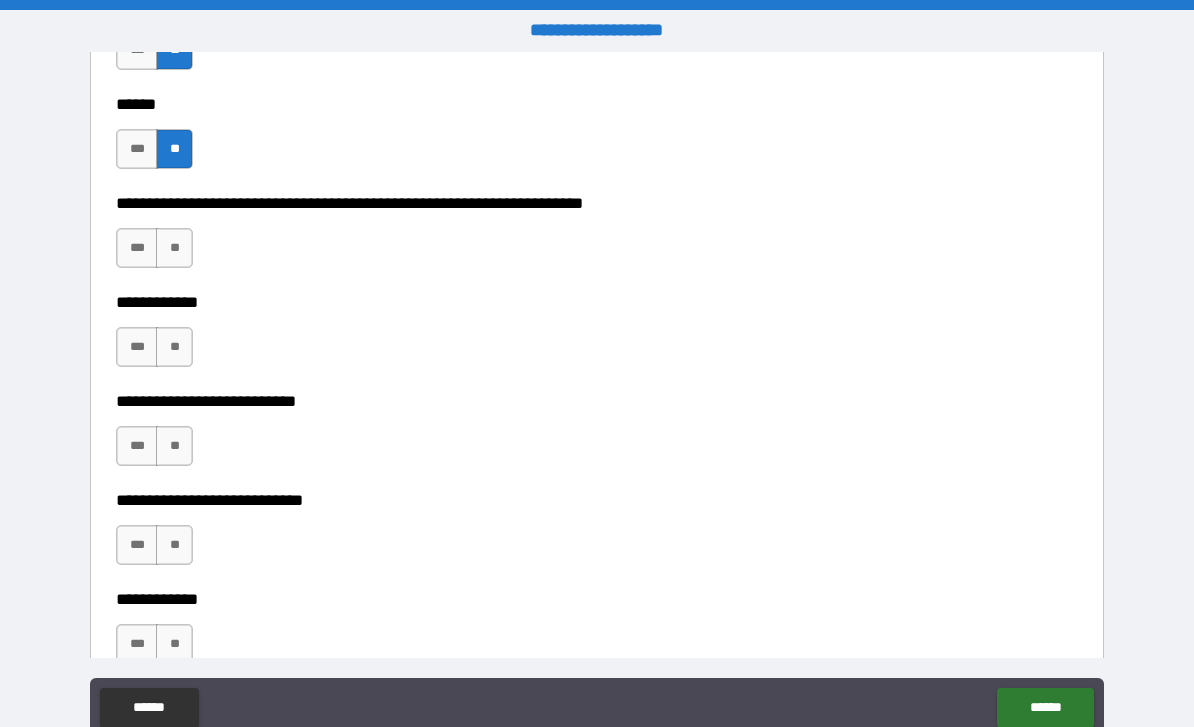 scroll, scrollTop: 6516, scrollLeft: 0, axis: vertical 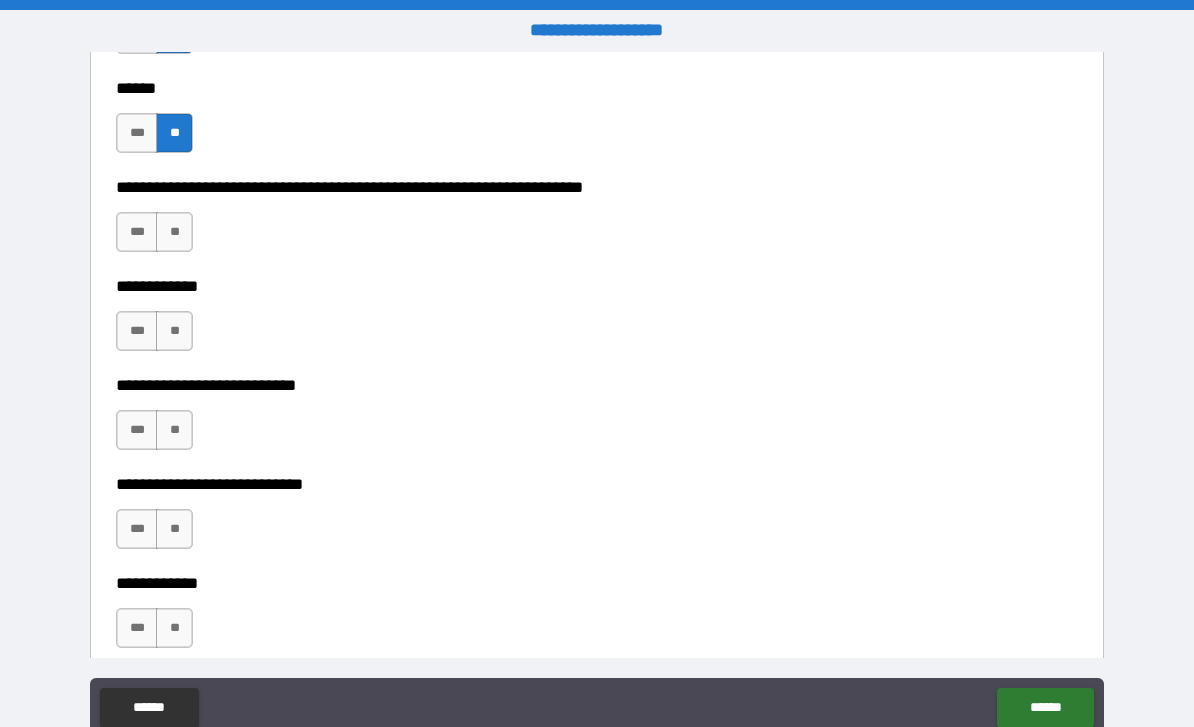 click on "**" at bounding box center [174, 232] 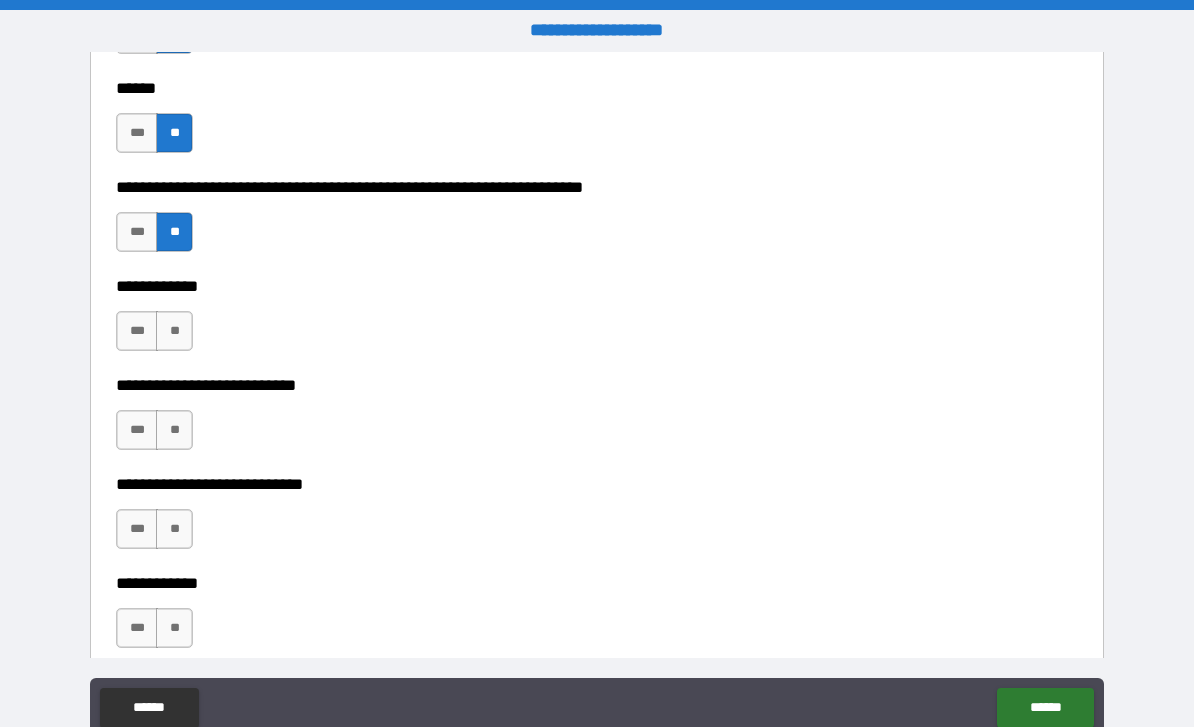 click on "**" at bounding box center (174, 331) 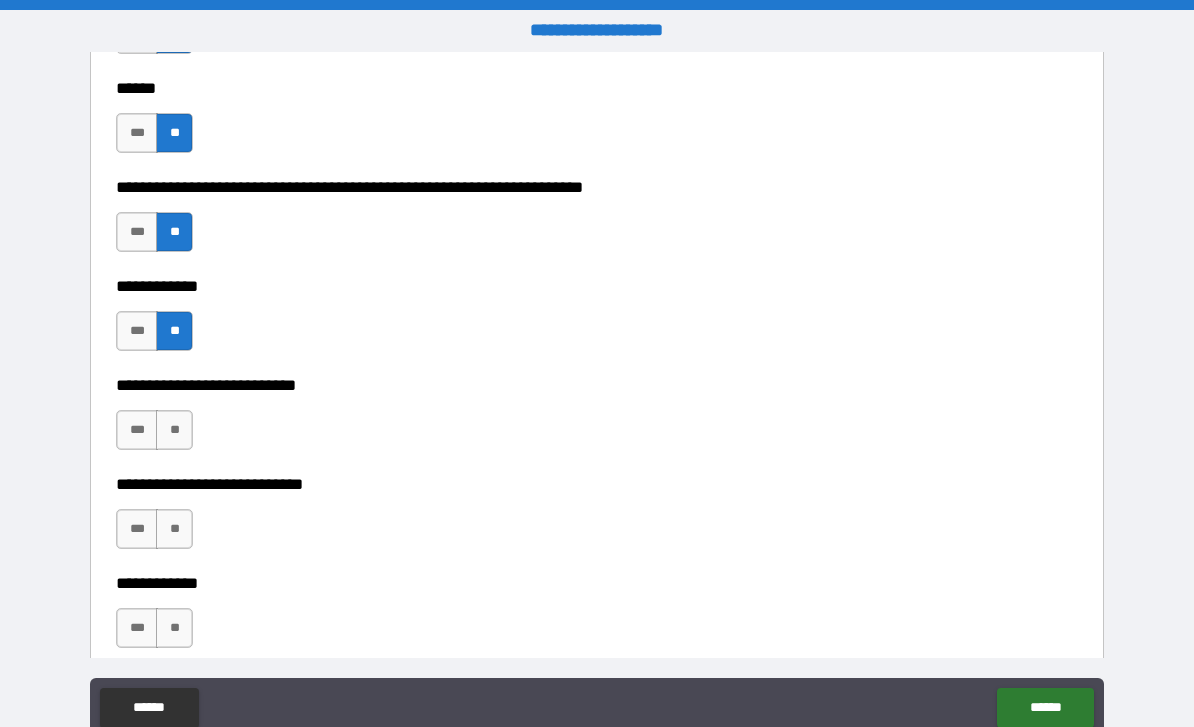 click on "**" at bounding box center [174, 430] 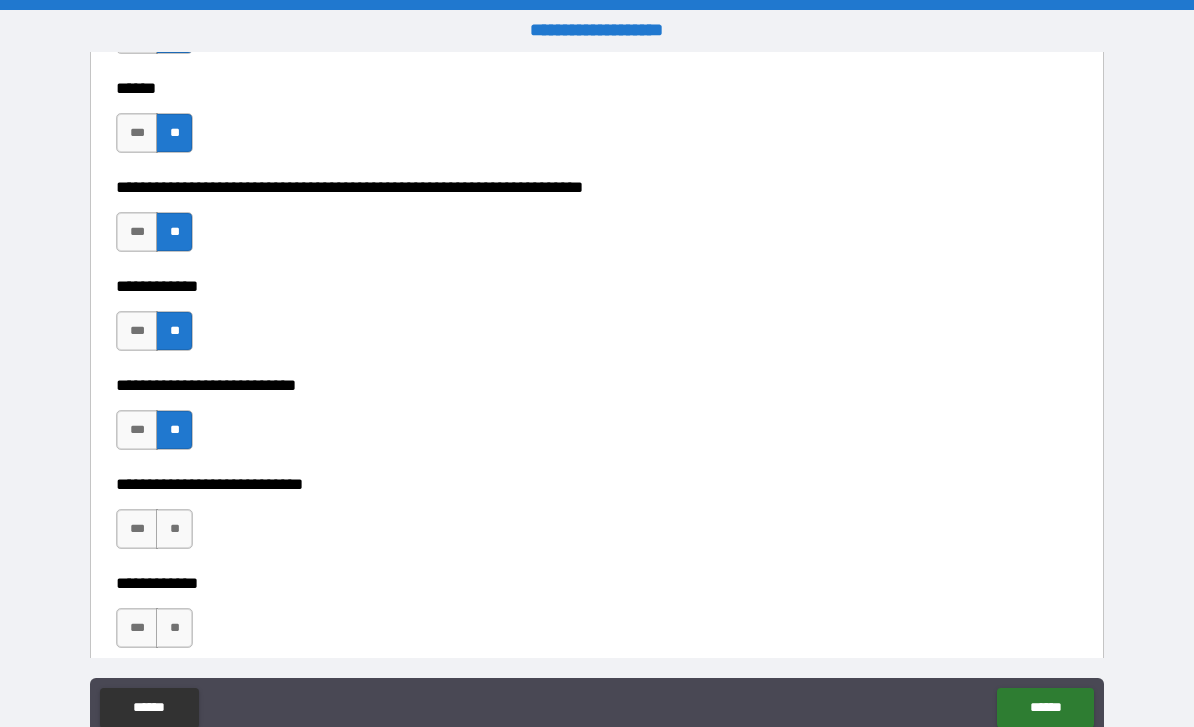 click on "**" at bounding box center [174, 529] 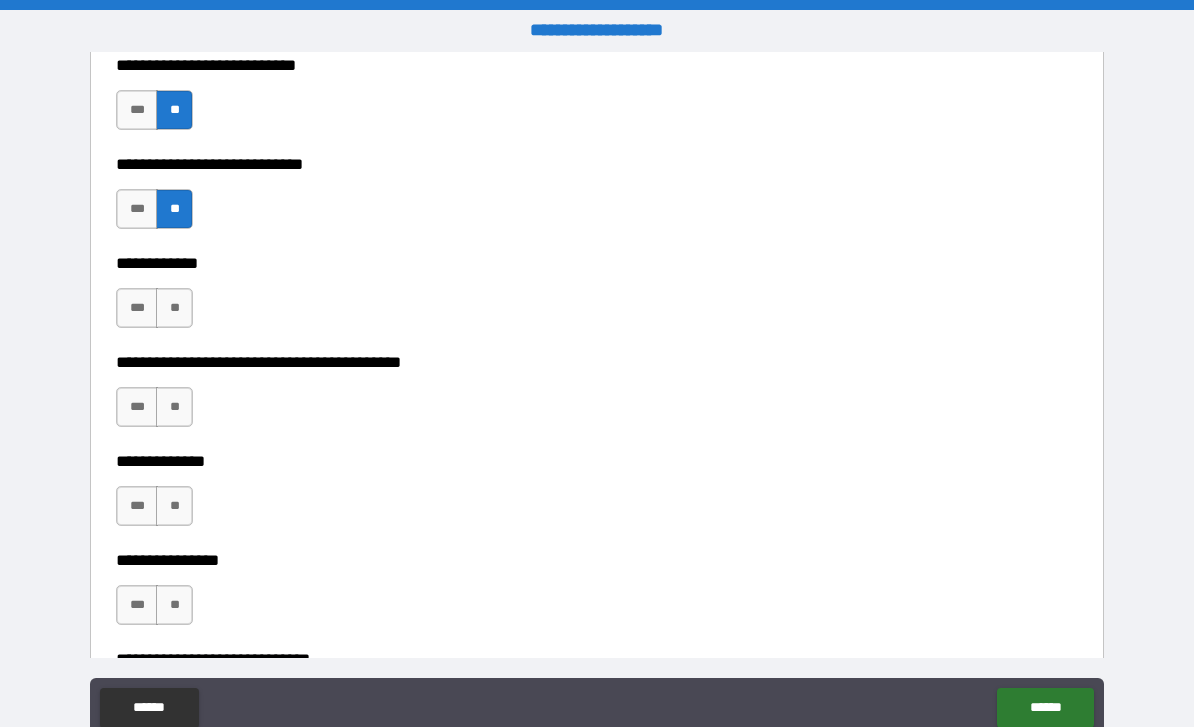 scroll, scrollTop: 6845, scrollLeft: 0, axis: vertical 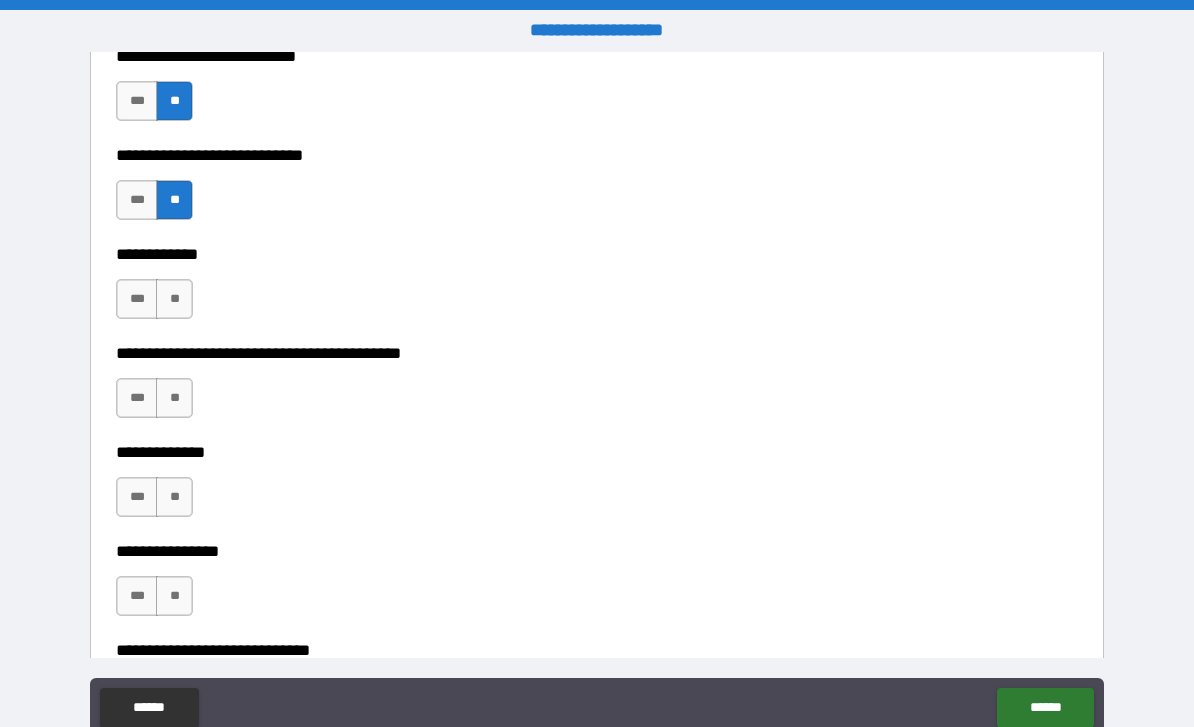 click on "**" at bounding box center [174, 299] 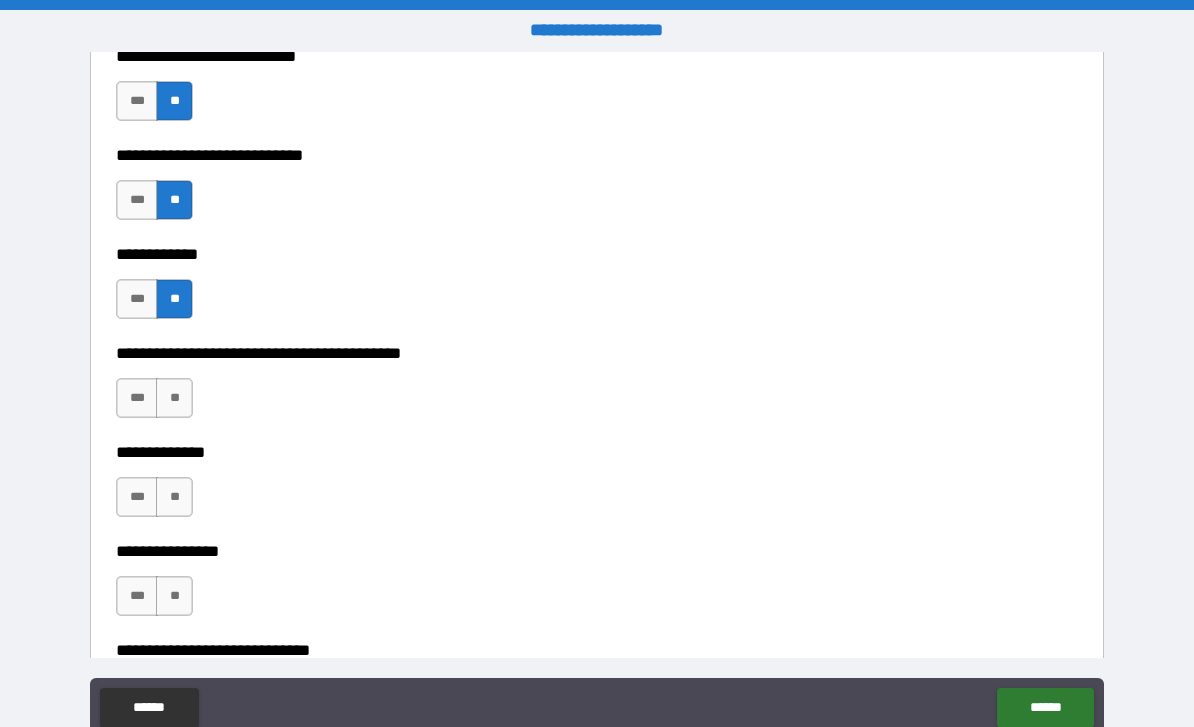 click on "**" at bounding box center (174, 398) 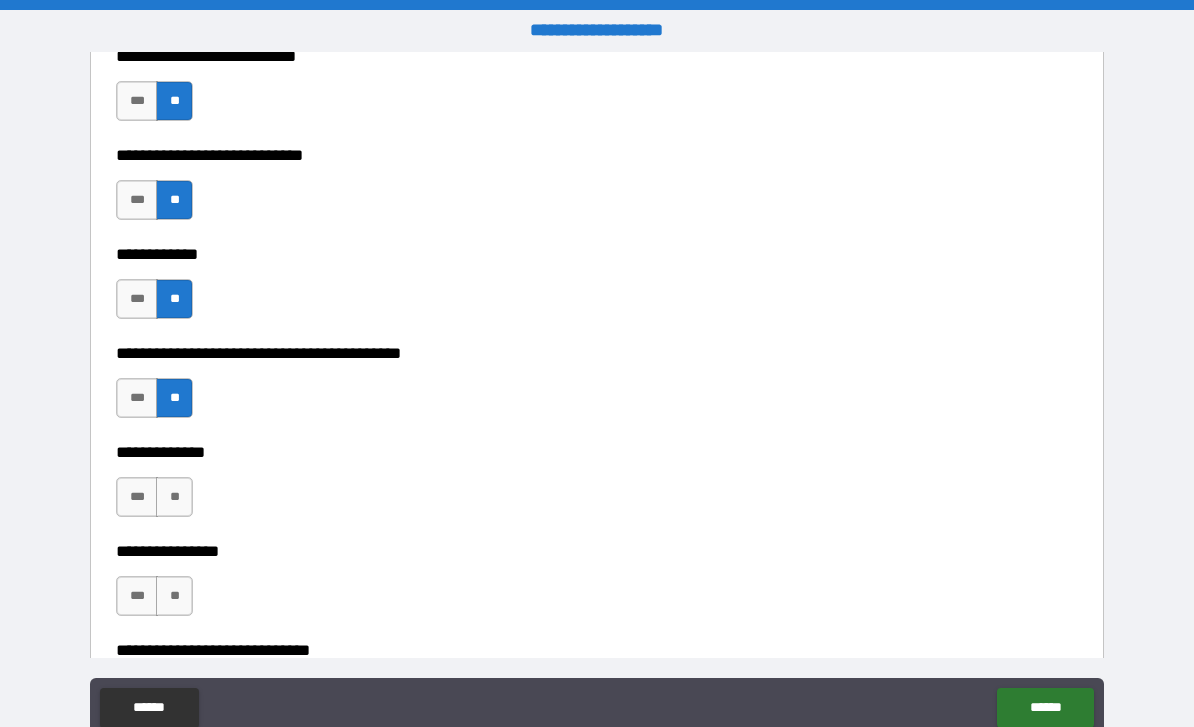 click on "**" at bounding box center [174, 497] 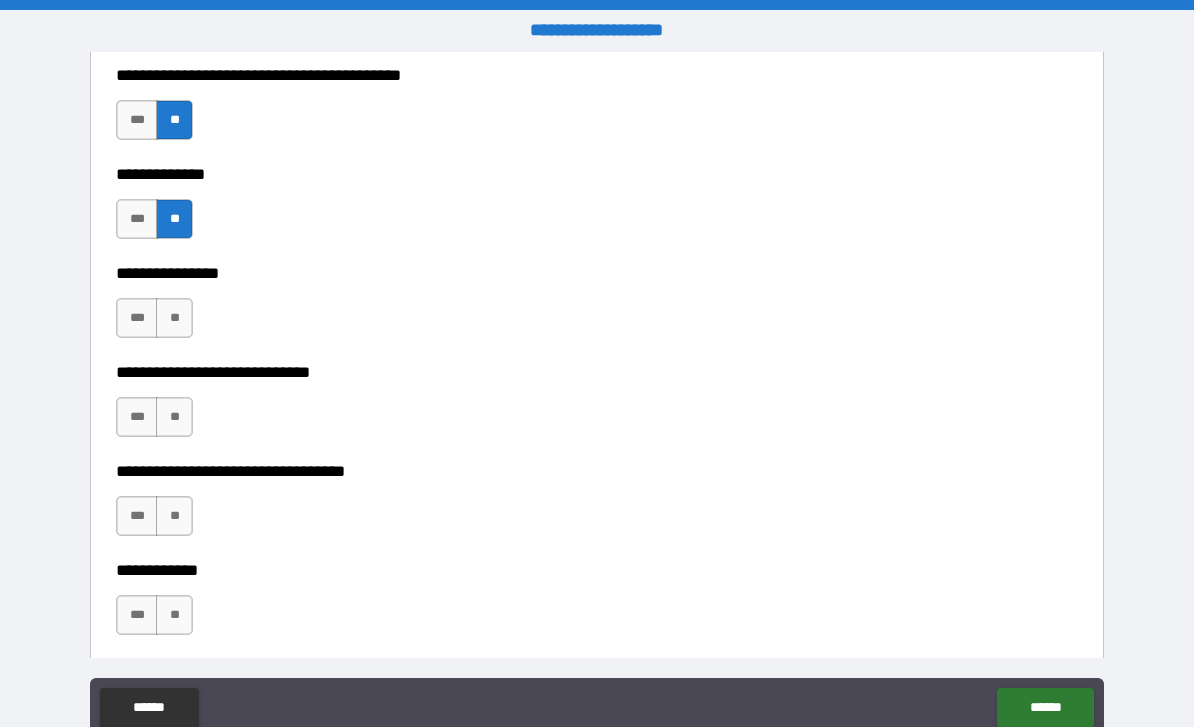 scroll, scrollTop: 7137, scrollLeft: 0, axis: vertical 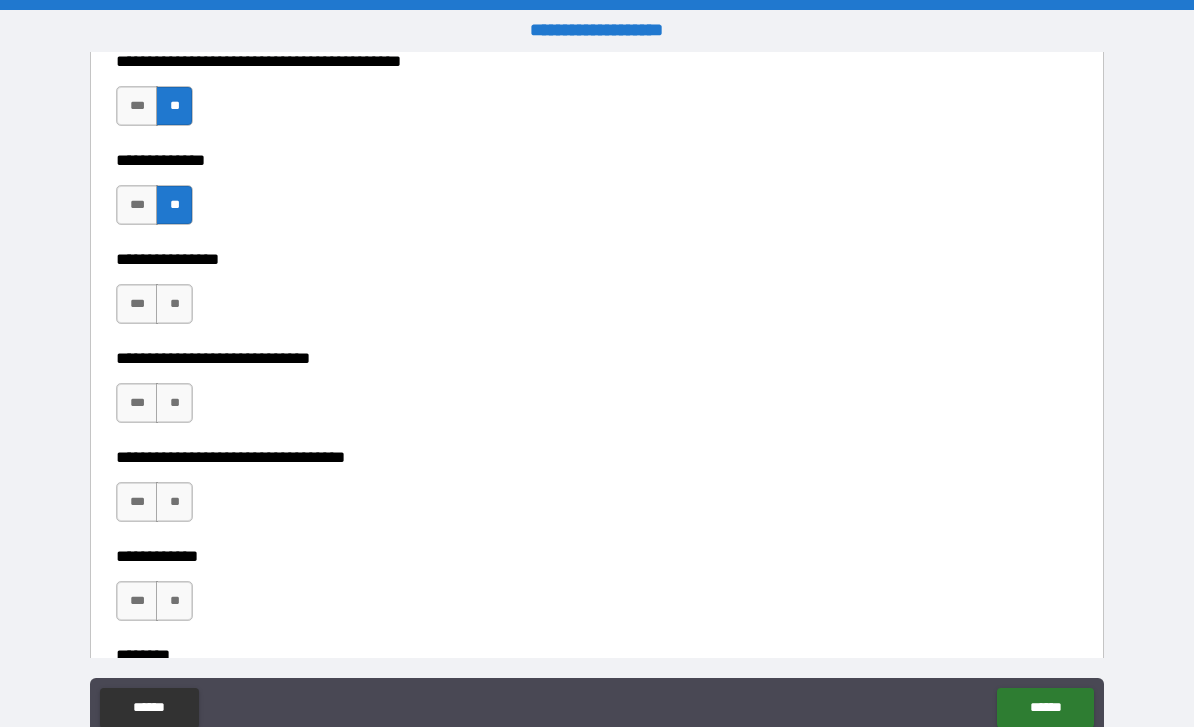 click on "**" at bounding box center [174, 304] 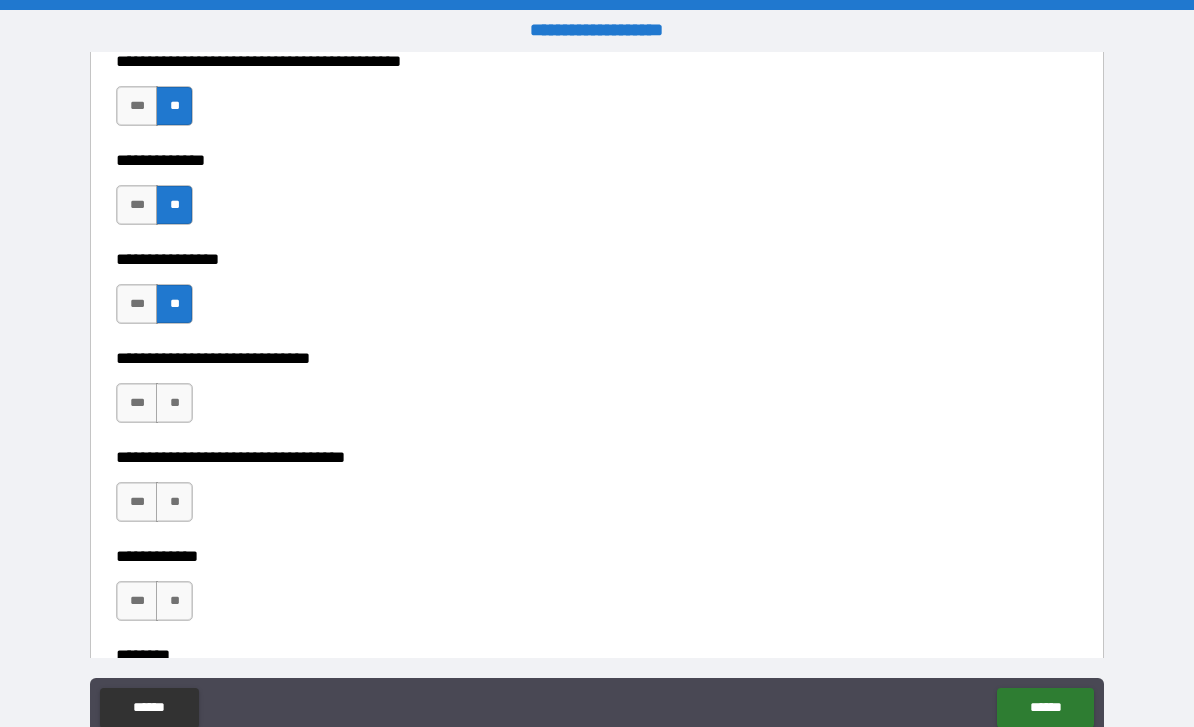 click on "**" at bounding box center [174, 403] 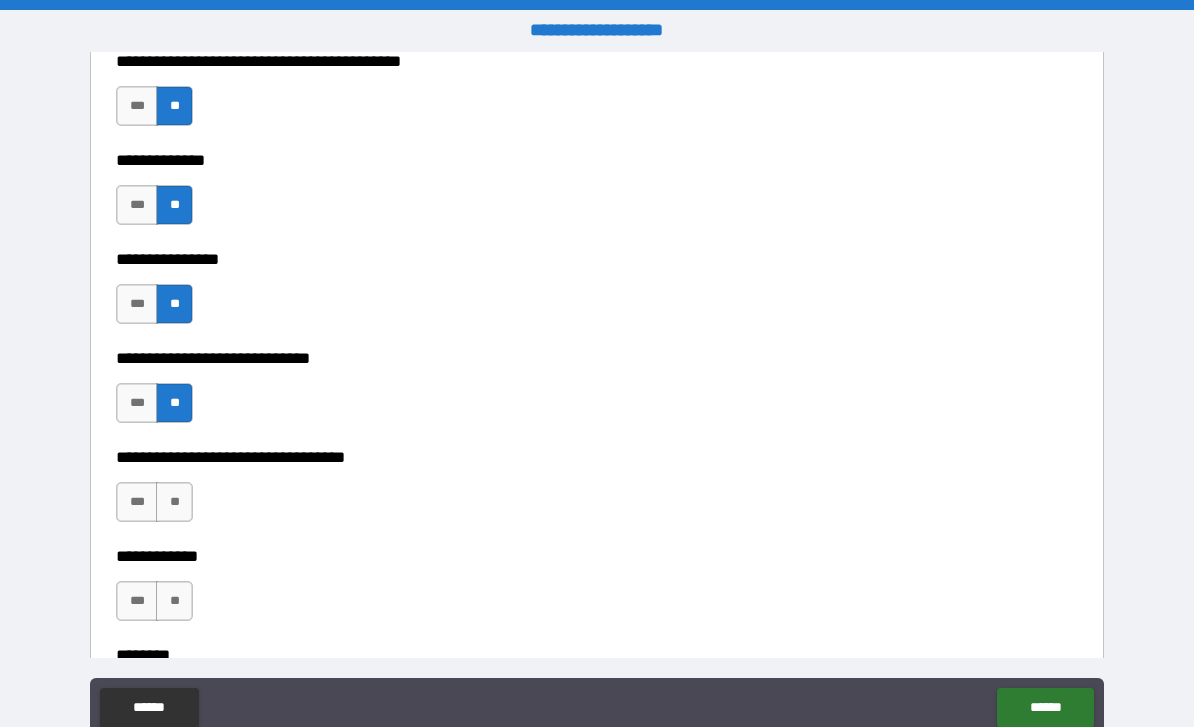 click on "**" at bounding box center (174, 403) 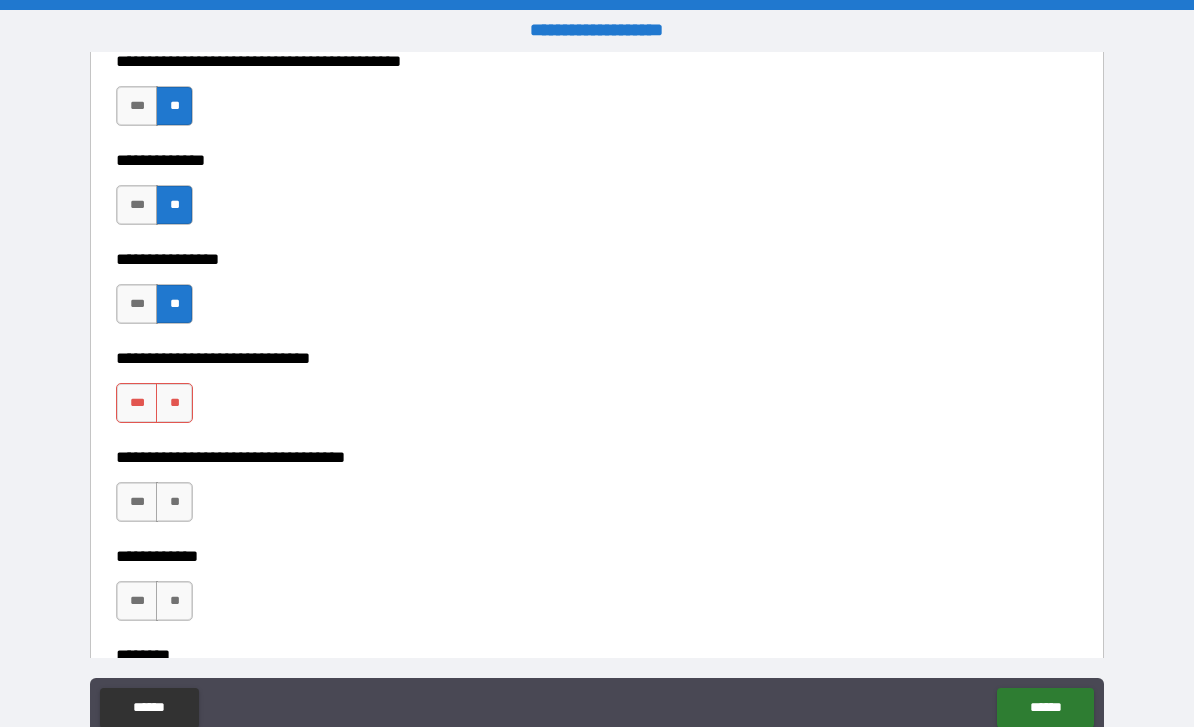 click on "***" at bounding box center [137, 403] 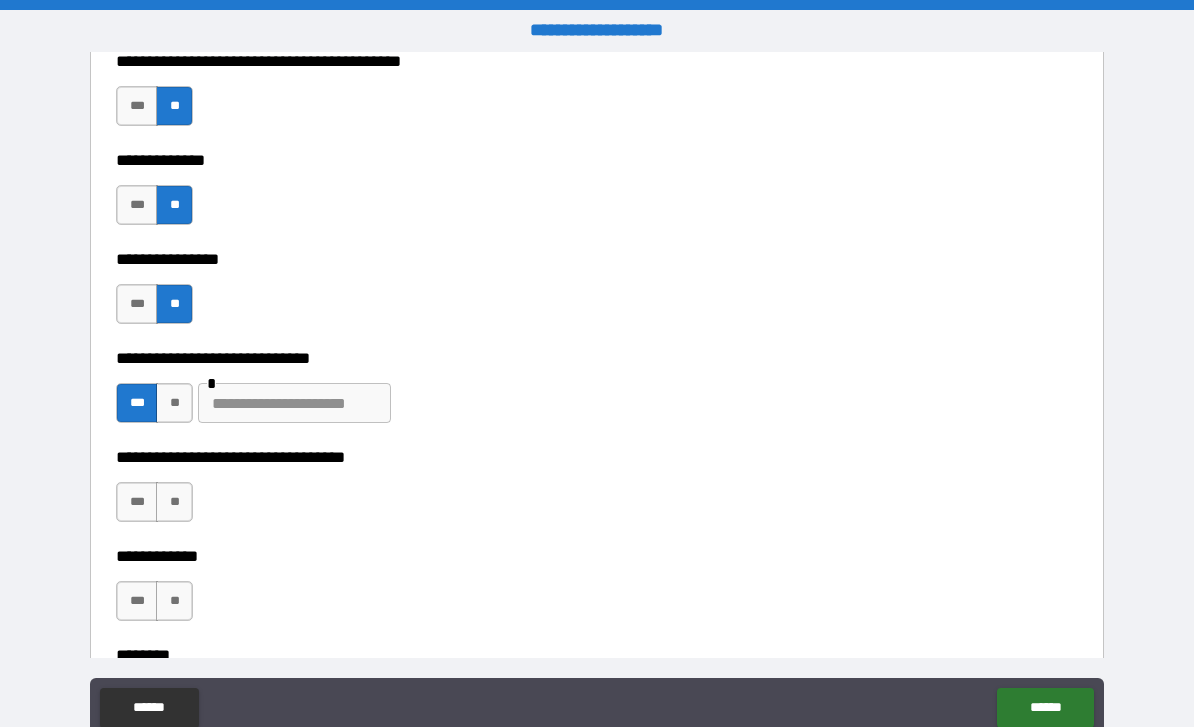 click at bounding box center (294, 403) 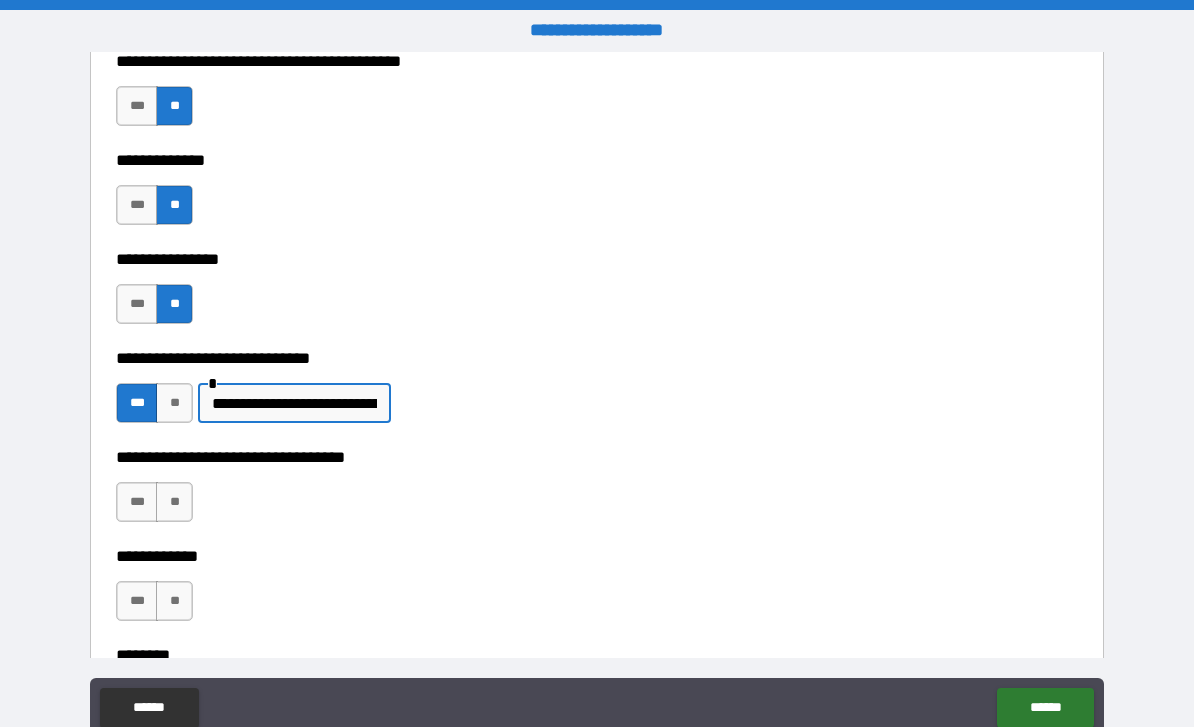 type on "**********" 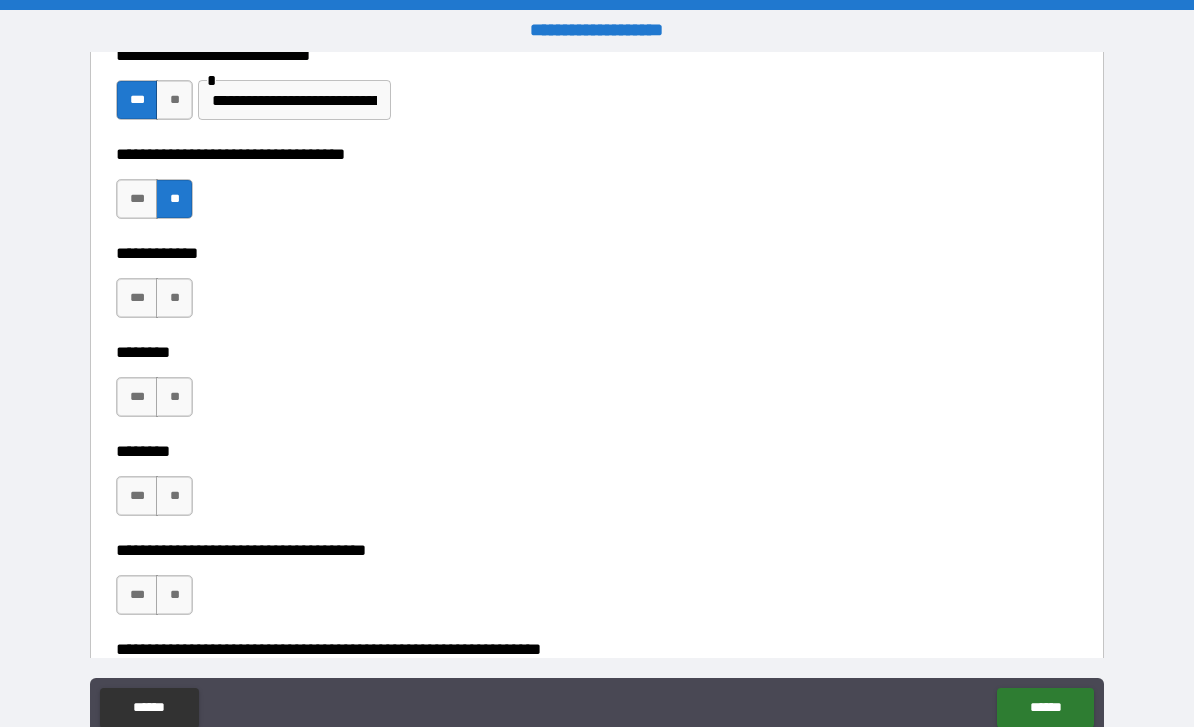 scroll, scrollTop: 7441, scrollLeft: 0, axis: vertical 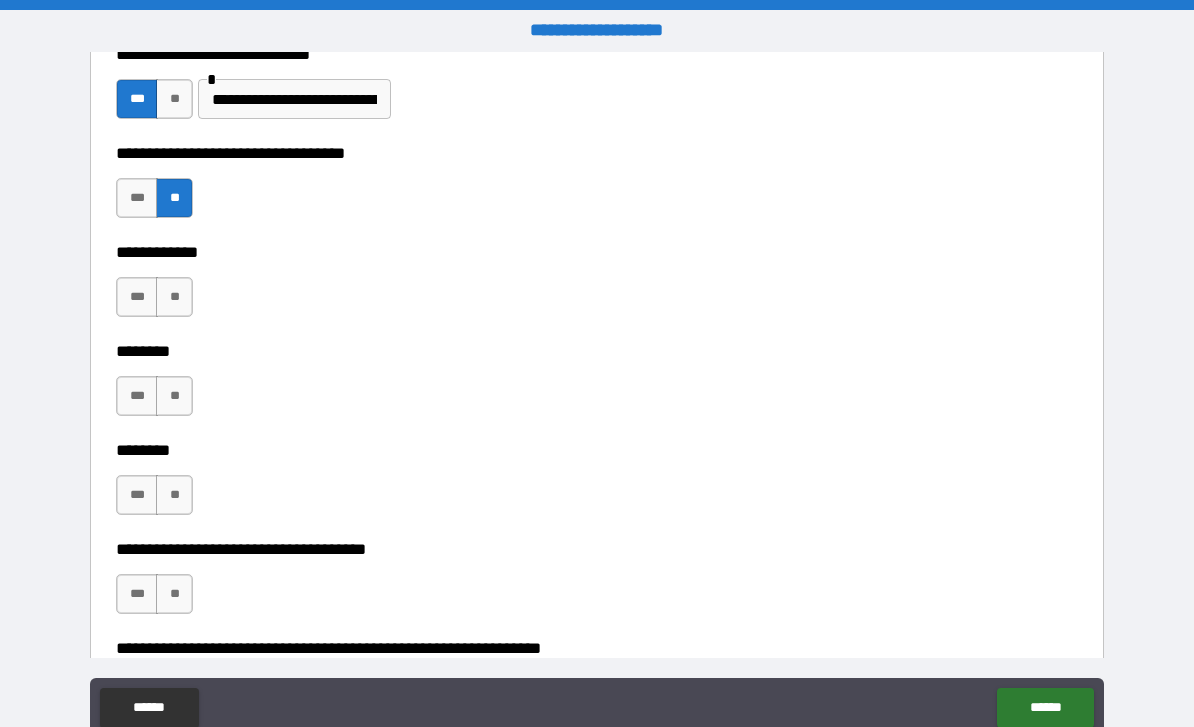 click on "**" at bounding box center [174, 297] 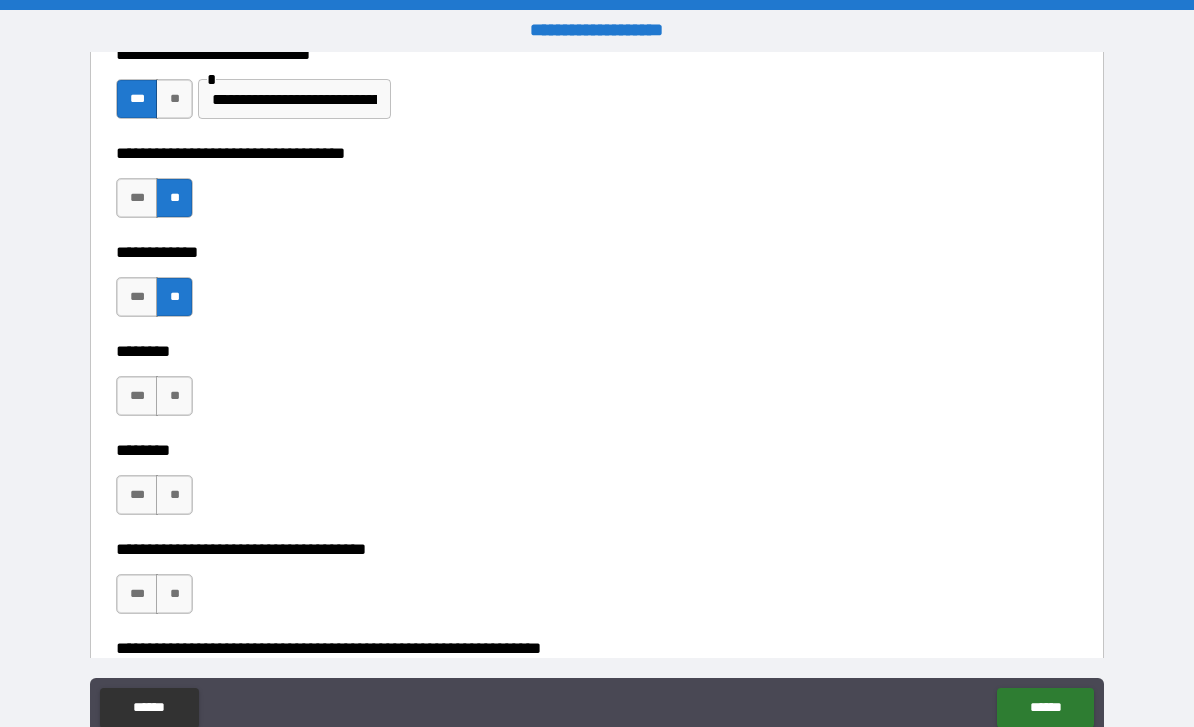 click on "**" at bounding box center (174, 396) 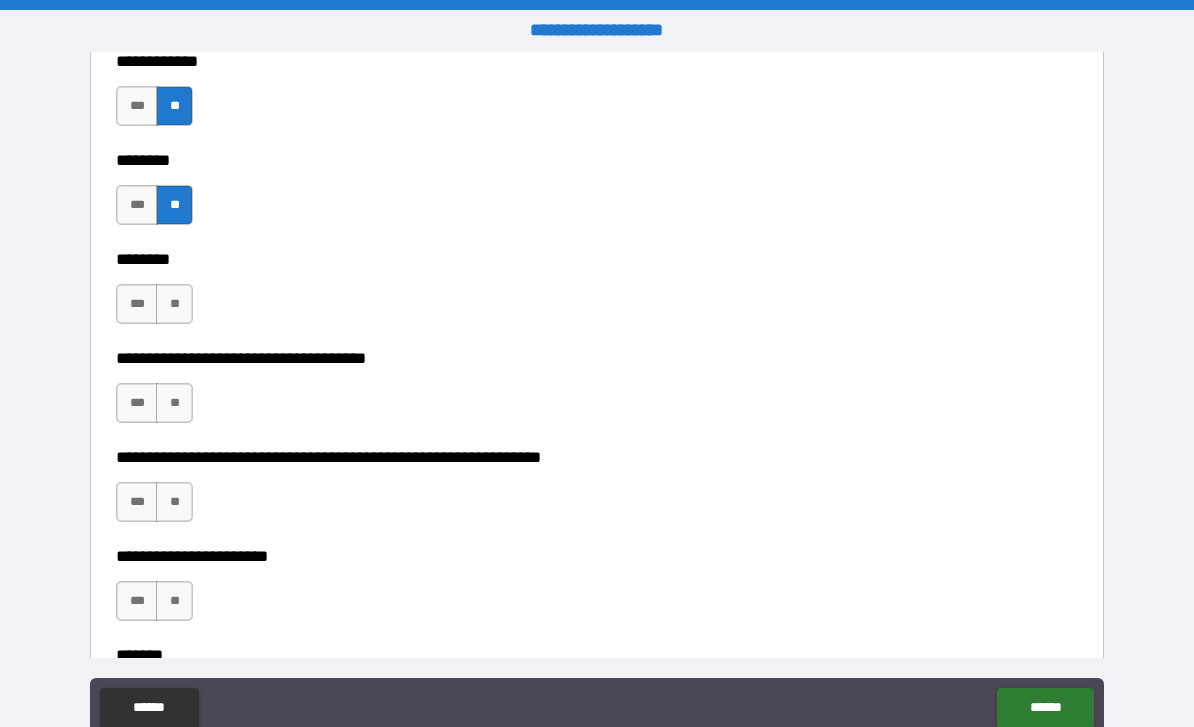 scroll, scrollTop: 7636, scrollLeft: 0, axis: vertical 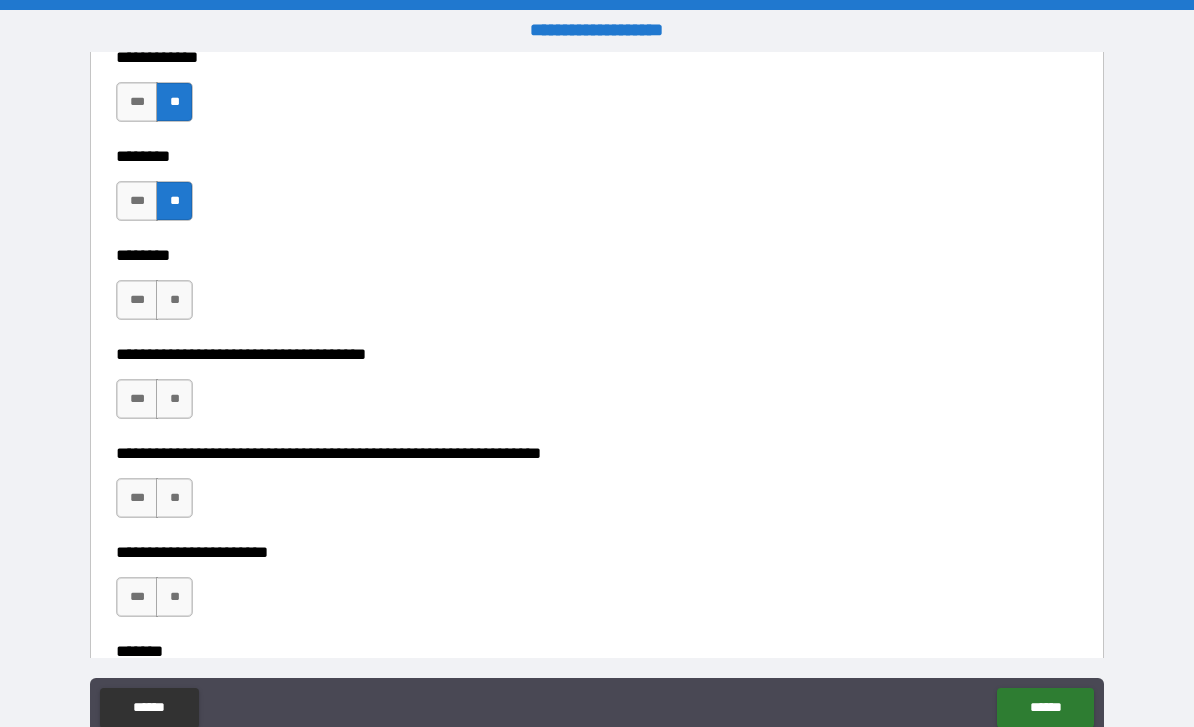 click on "**" at bounding box center (174, 399) 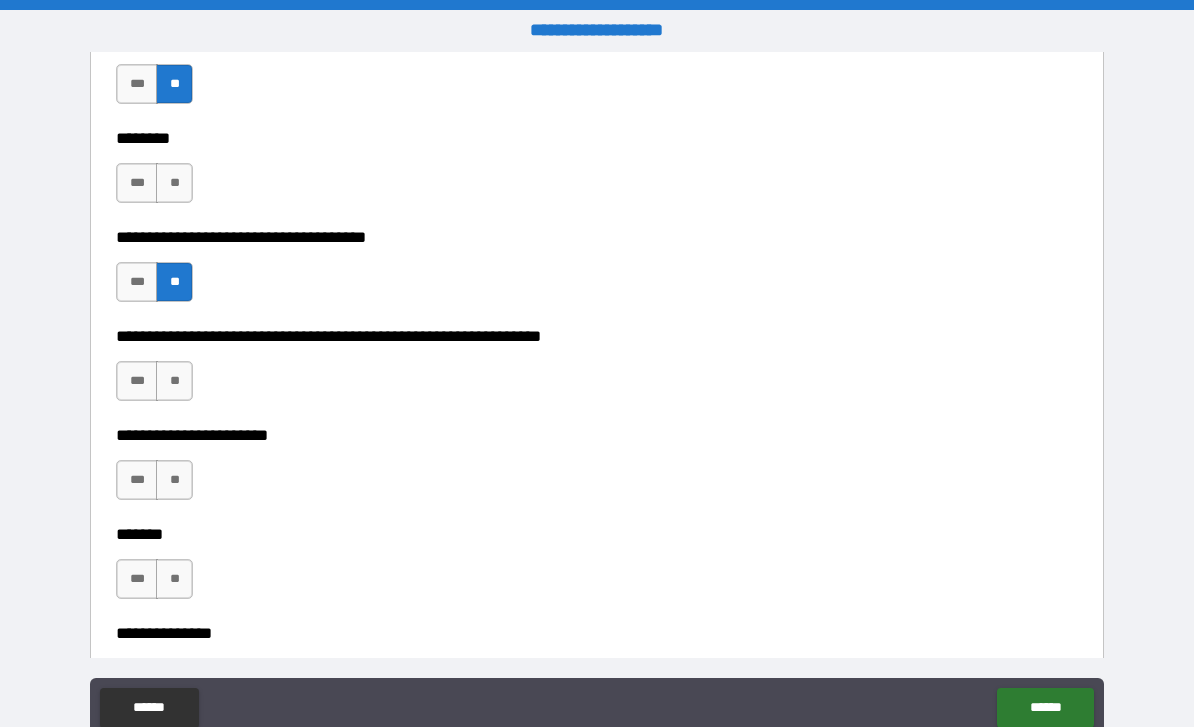 scroll, scrollTop: 7752, scrollLeft: 0, axis: vertical 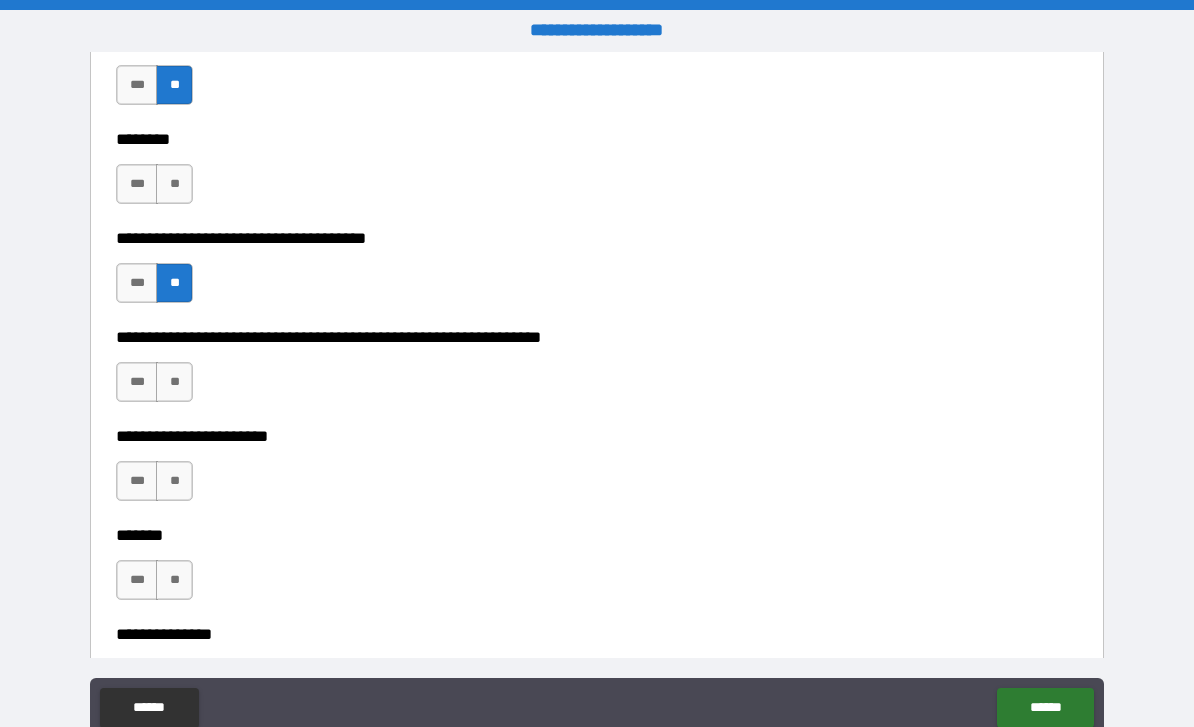 click on "**" at bounding box center [174, 184] 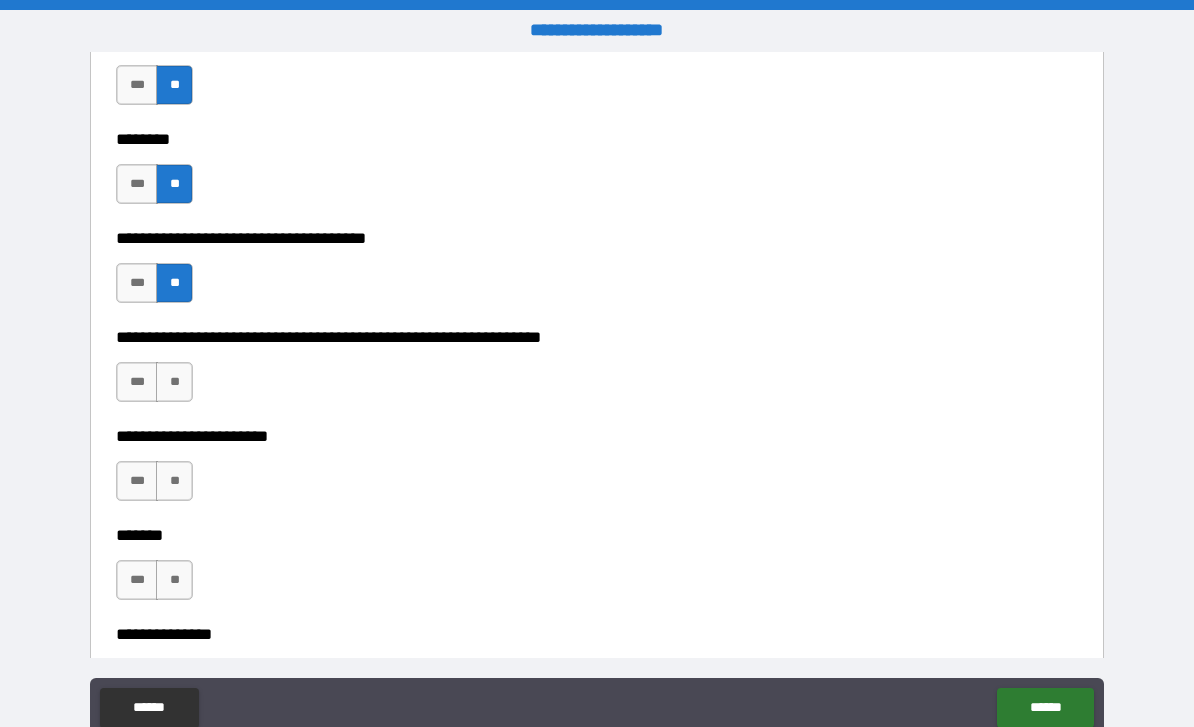 click on "**" at bounding box center [174, 382] 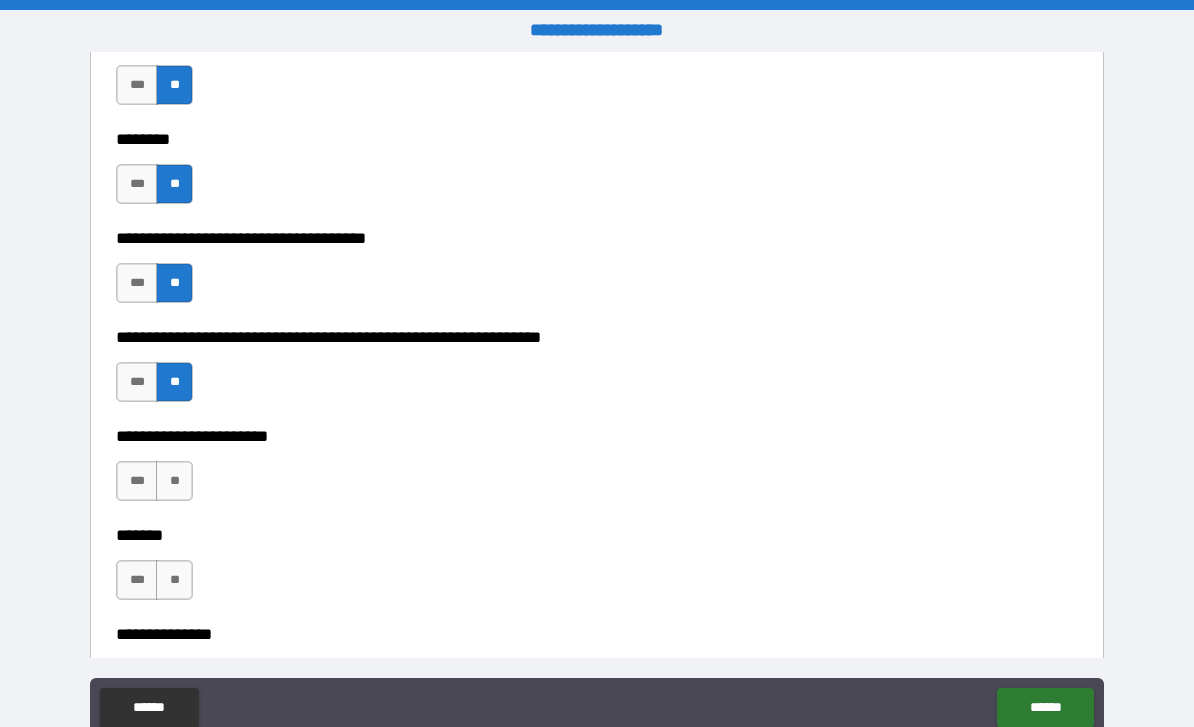 click on "**" at bounding box center [174, 481] 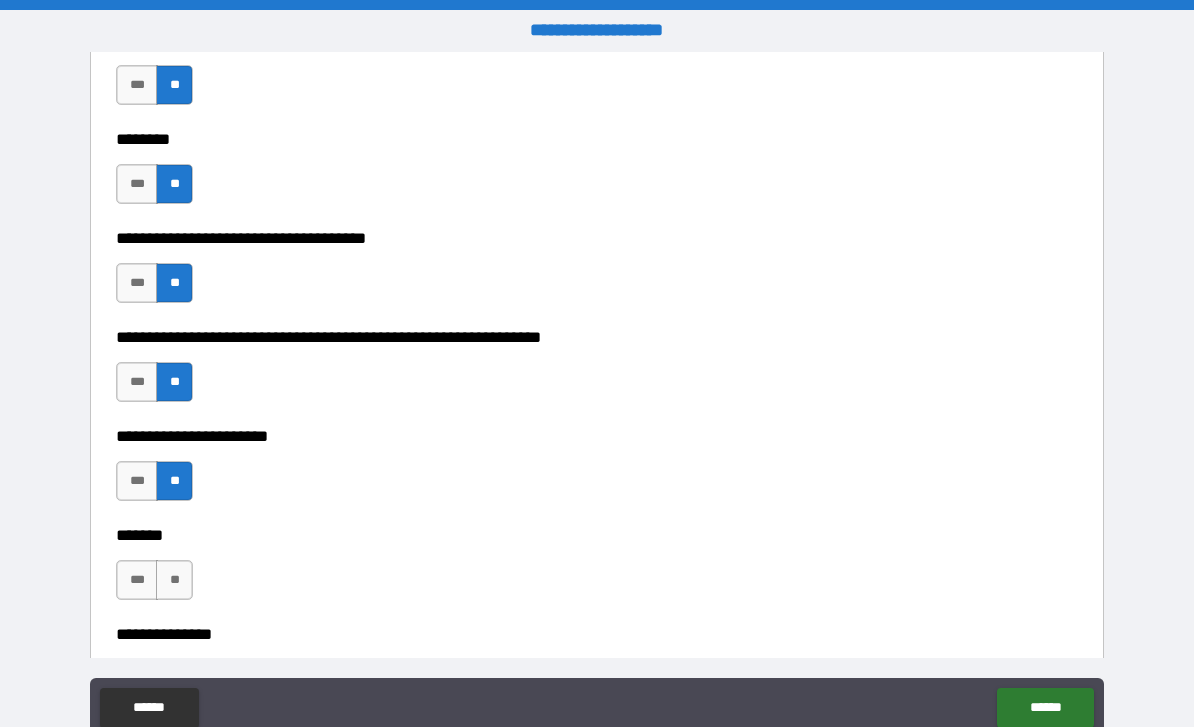 click on "**" at bounding box center [174, 580] 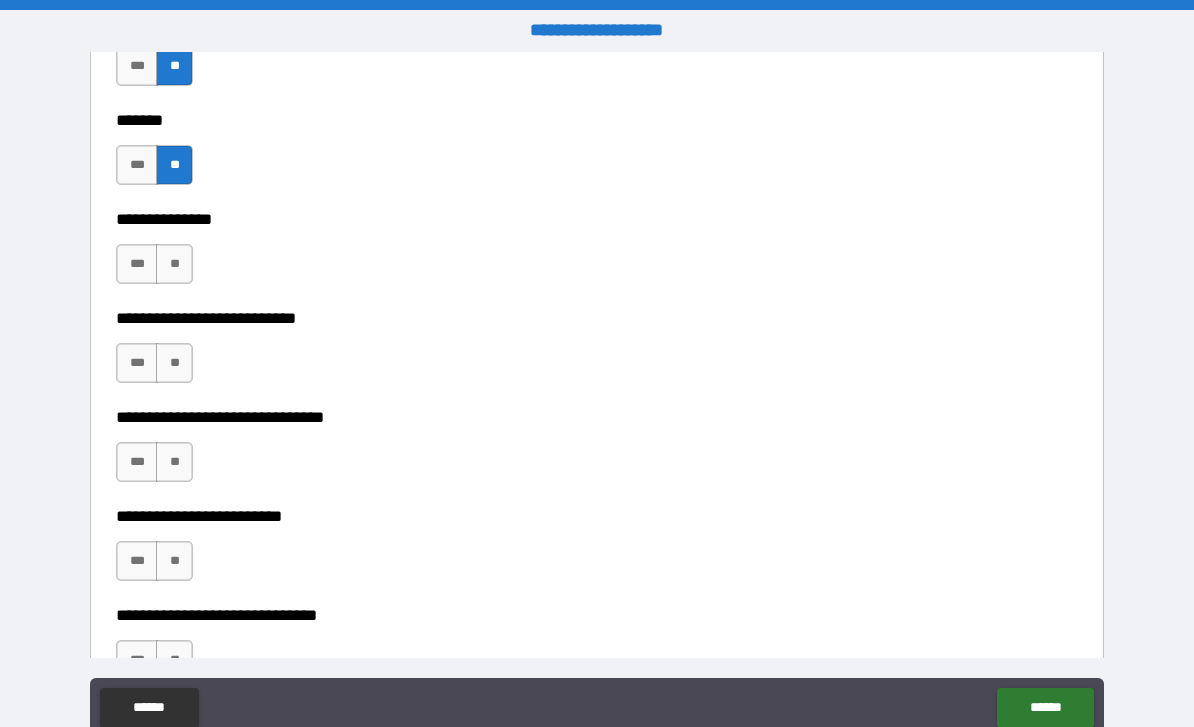scroll, scrollTop: 8181, scrollLeft: 0, axis: vertical 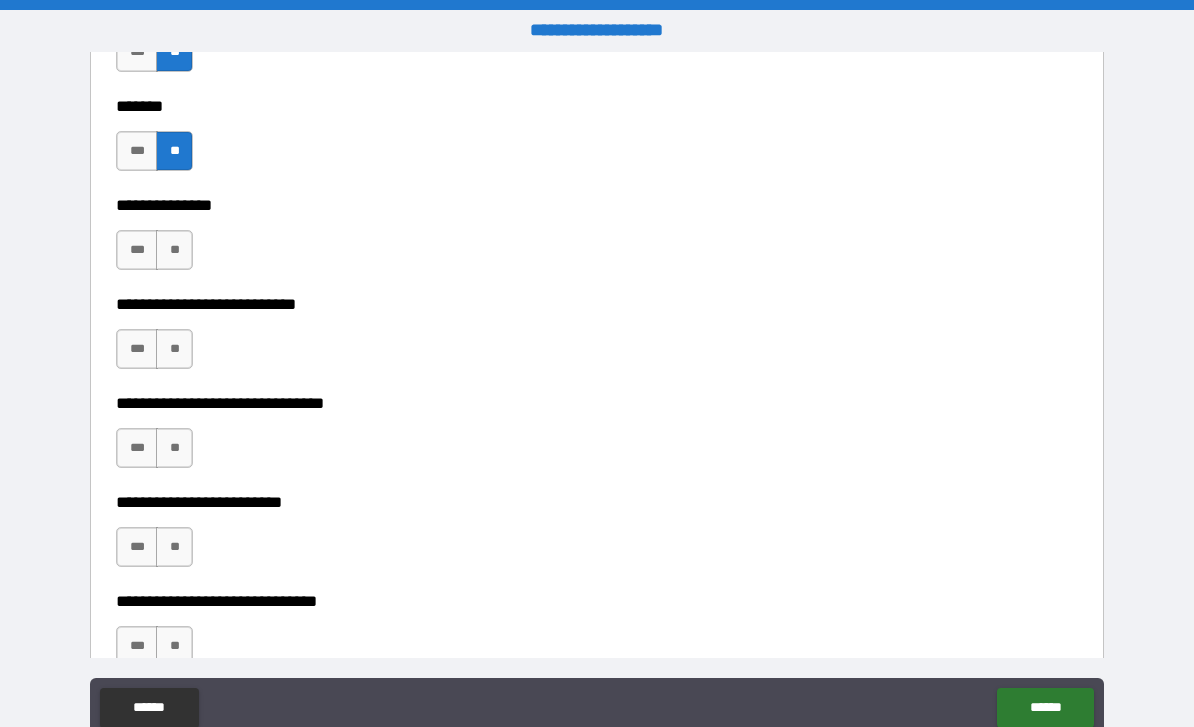 click on "**" at bounding box center [174, 250] 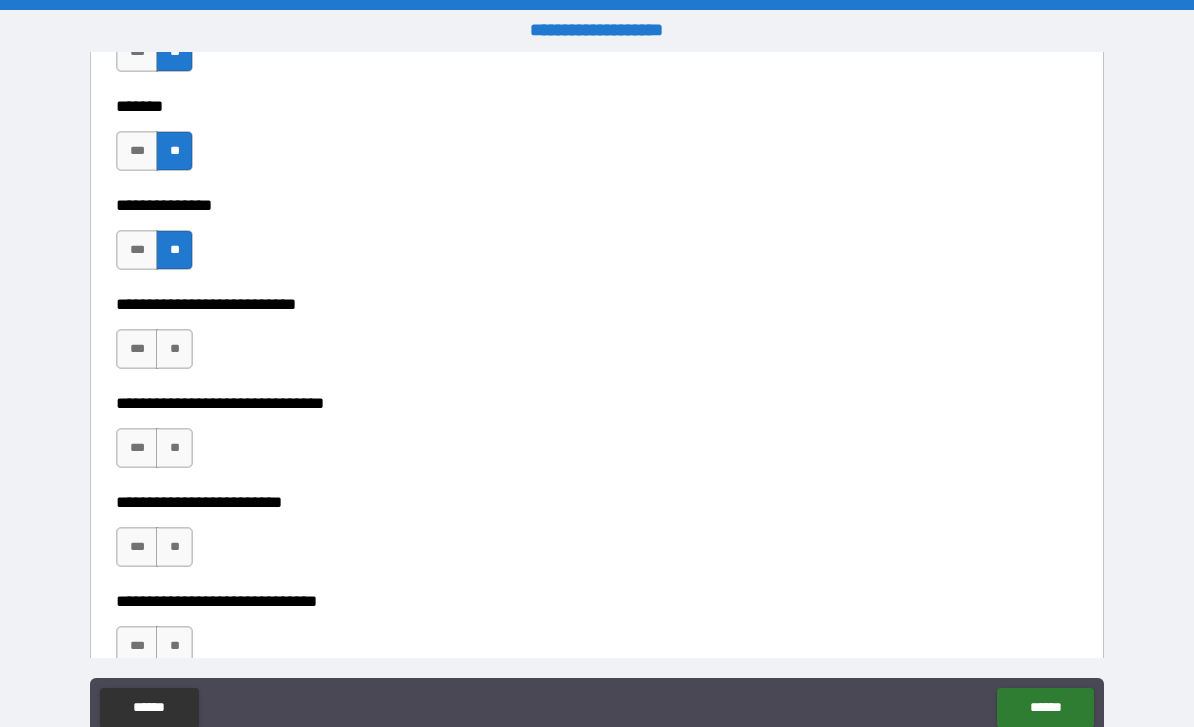 click on "**" at bounding box center (174, 349) 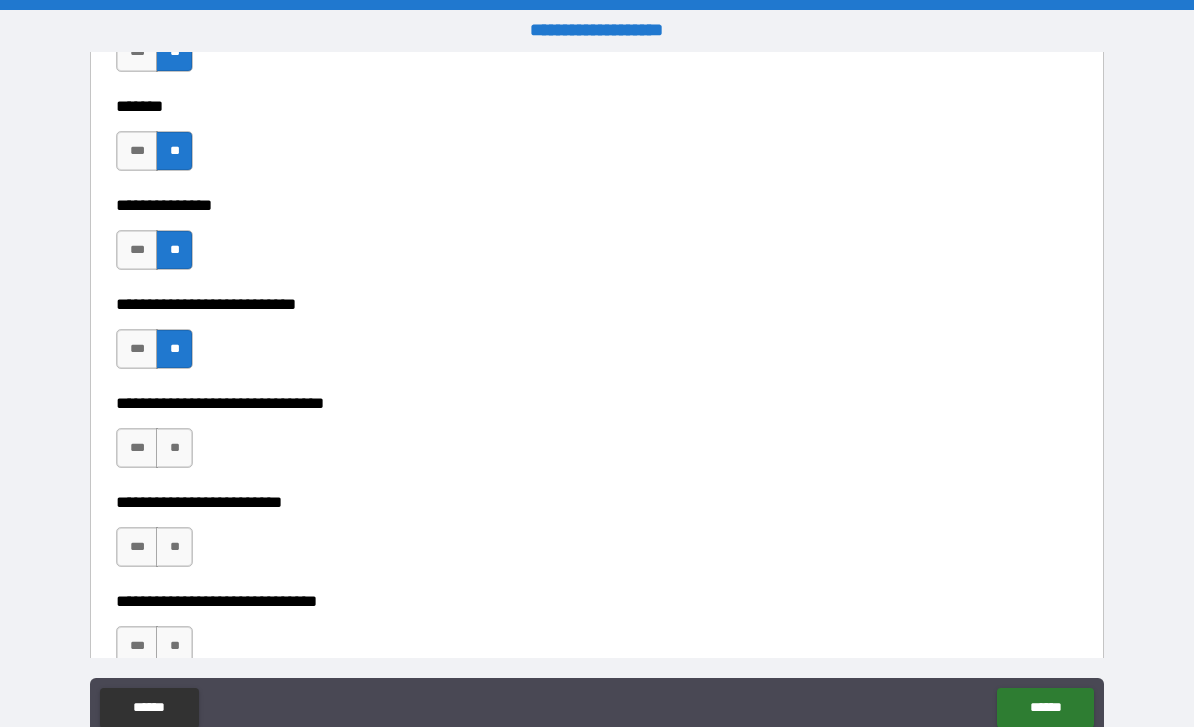 click on "**" at bounding box center [174, 448] 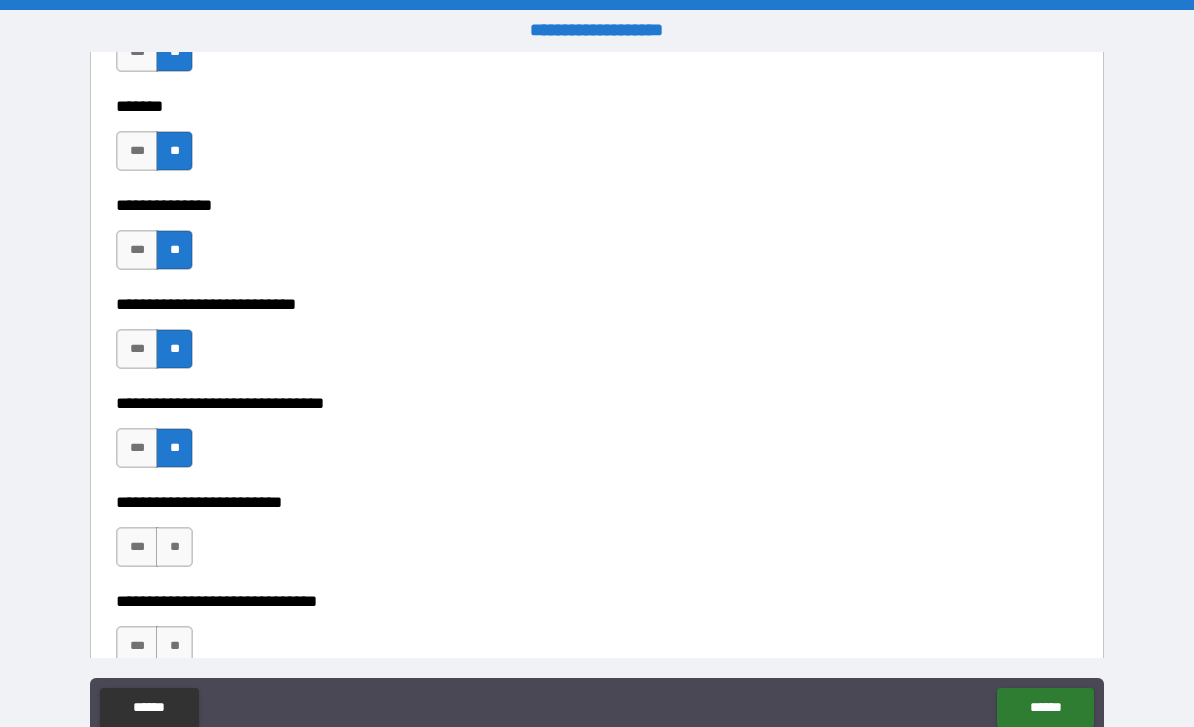 click on "**" at bounding box center (174, 547) 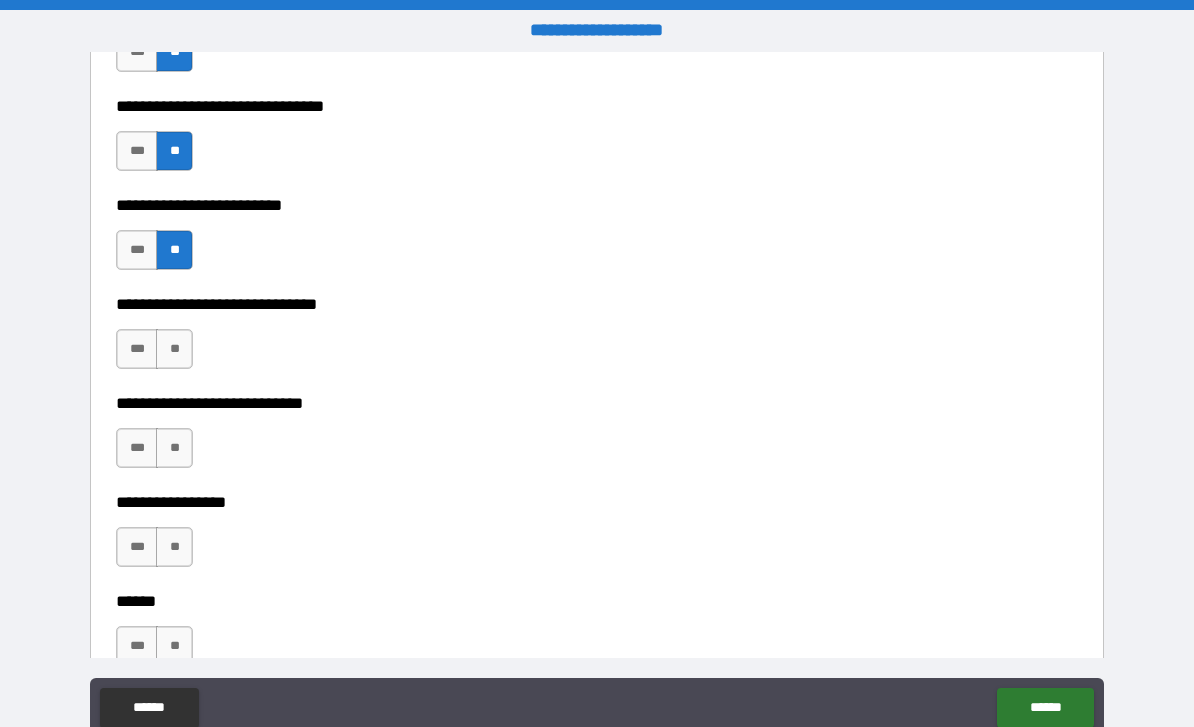 scroll, scrollTop: 8479, scrollLeft: 0, axis: vertical 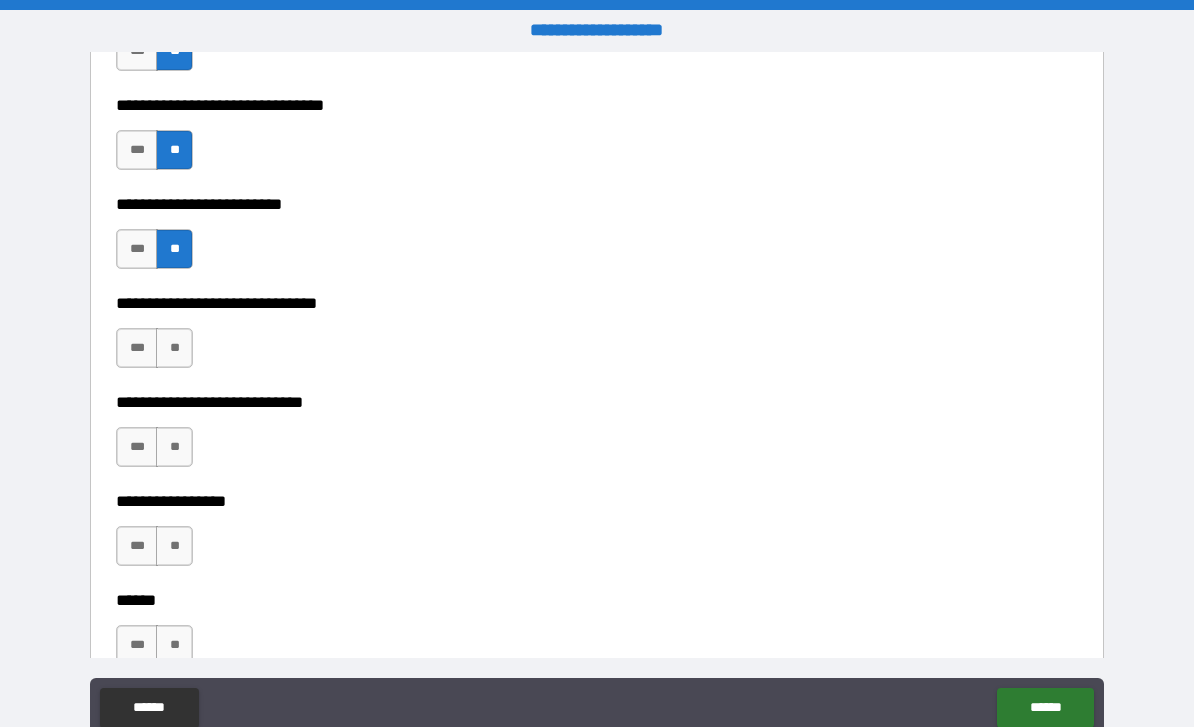 click on "**" at bounding box center (174, 348) 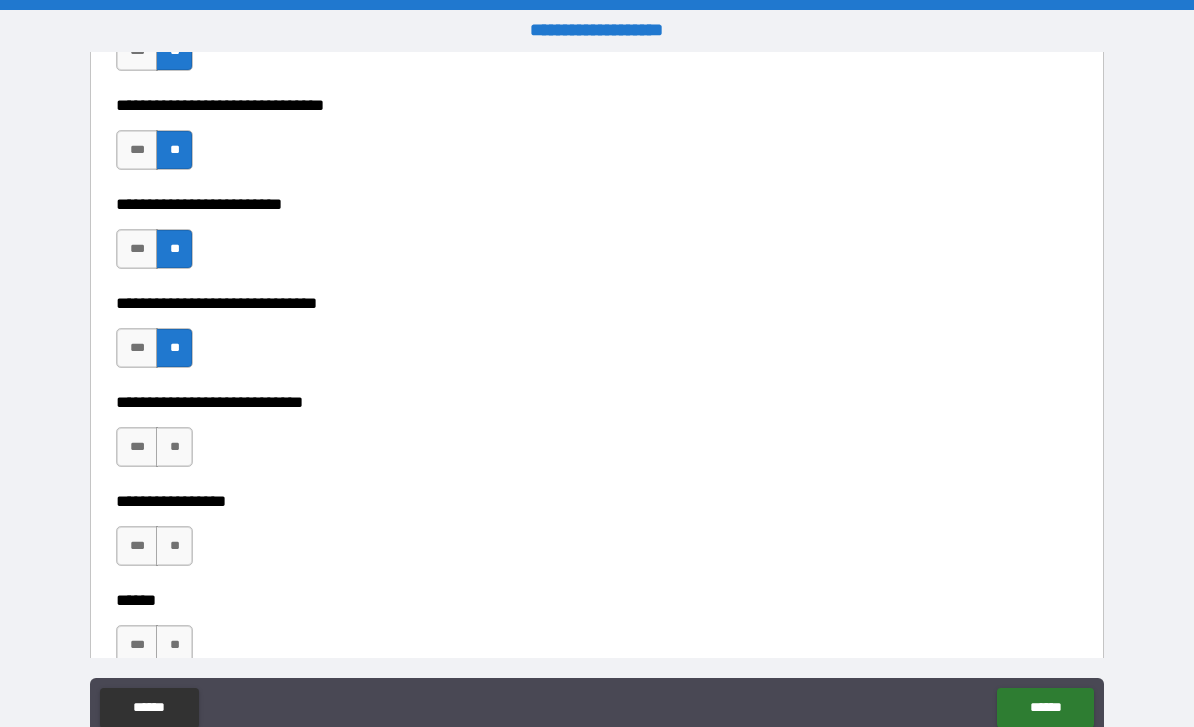 click on "**" at bounding box center (174, 447) 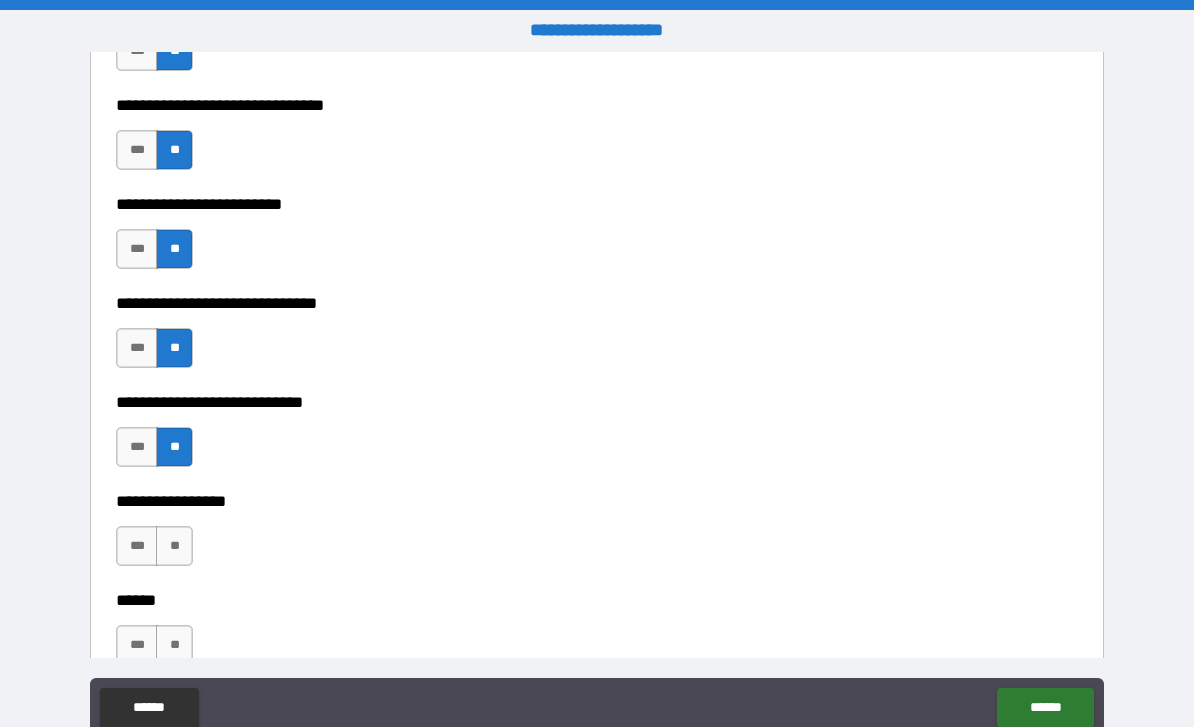 click on "**" at bounding box center (174, 546) 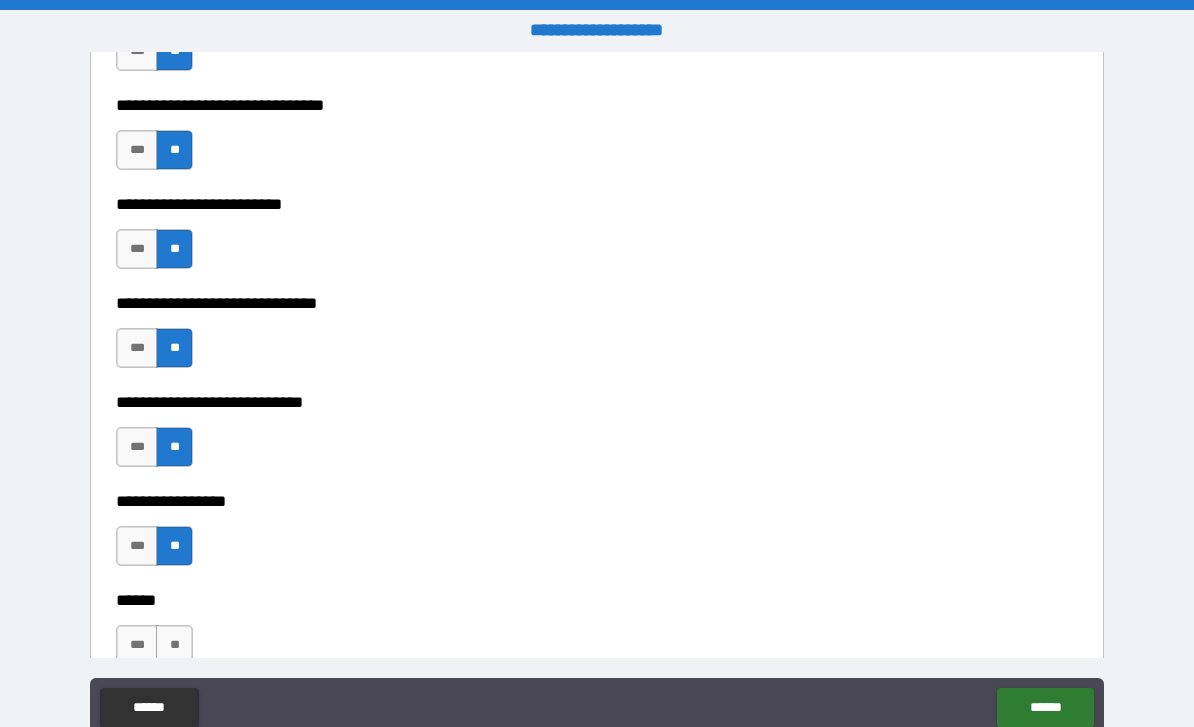 click on "**" at bounding box center [174, 645] 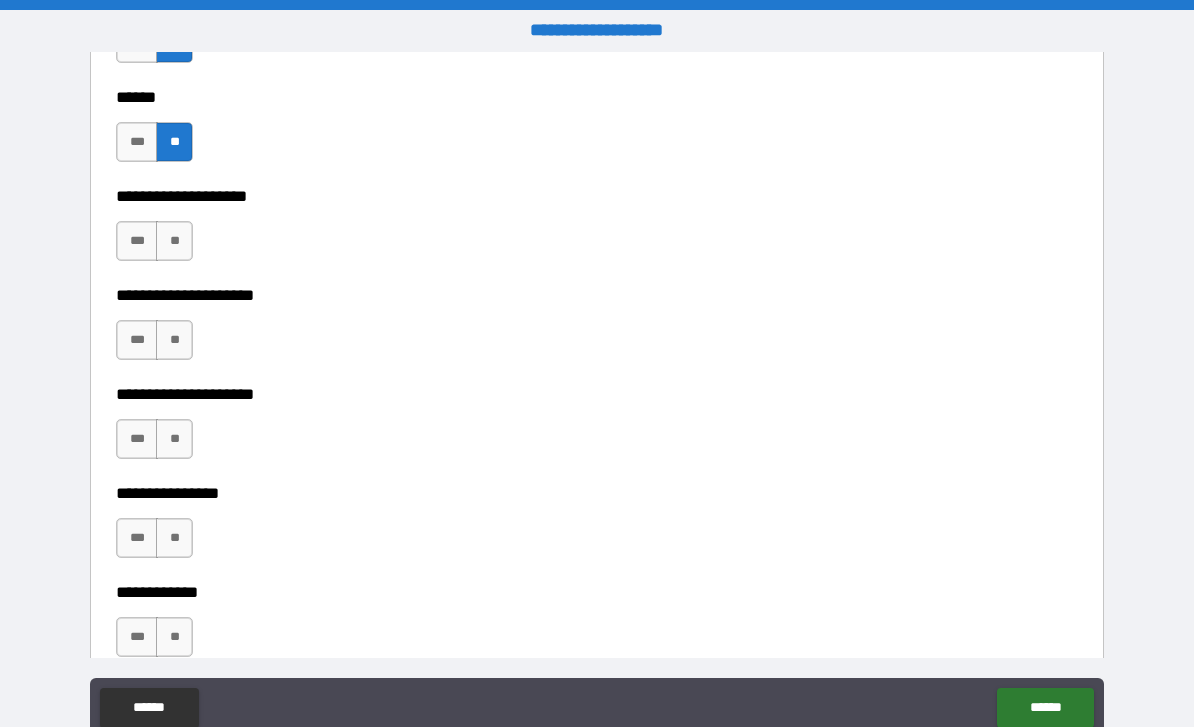 scroll, scrollTop: 8983, scrollLeft: 0, axis: vertical 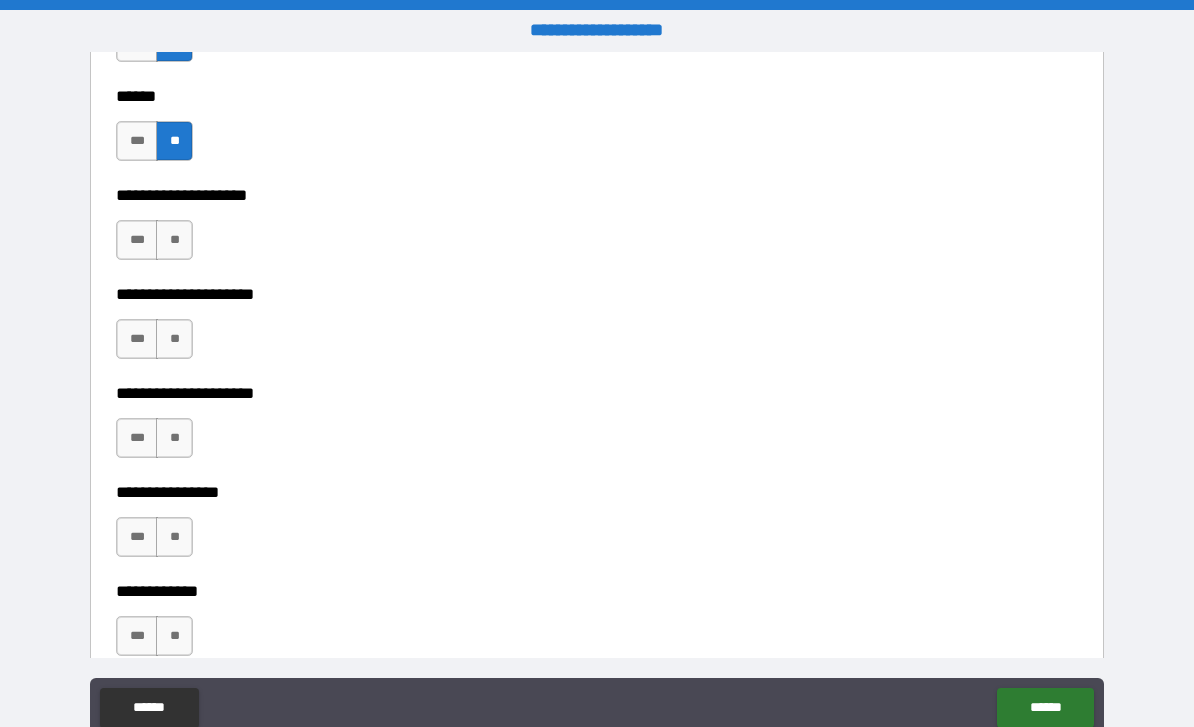 click on "**" at bounding box center [174, 240] 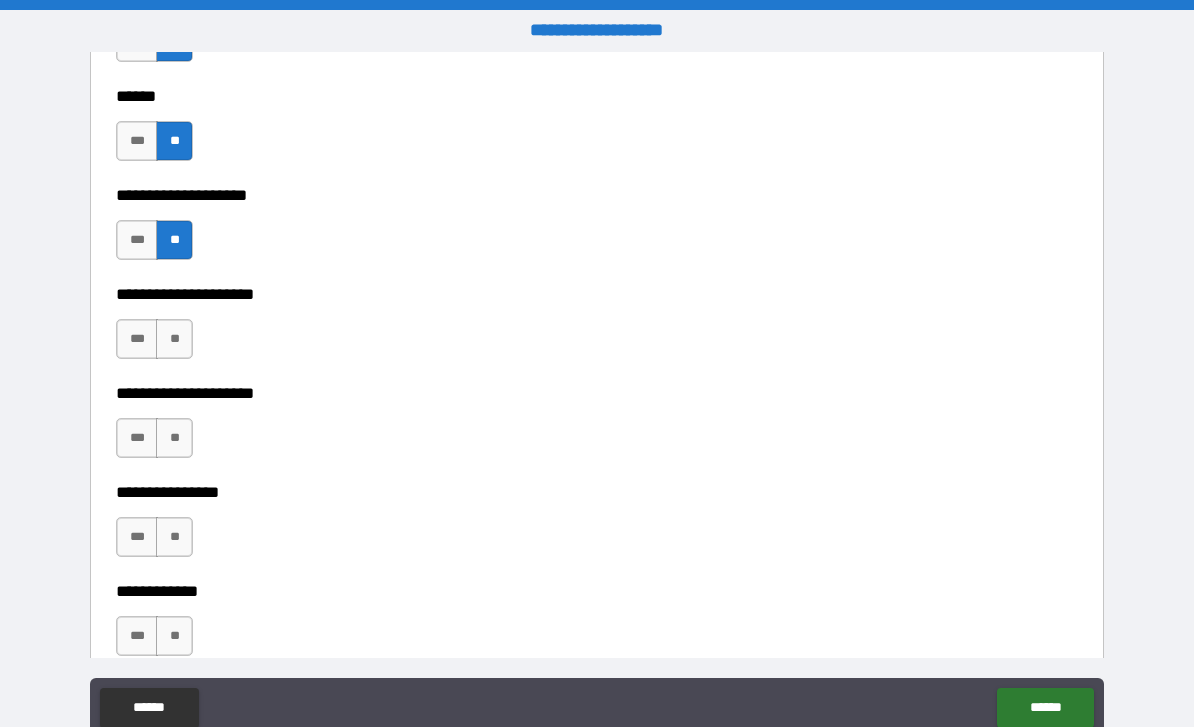 click on "**" at bounding box center [174, 339] 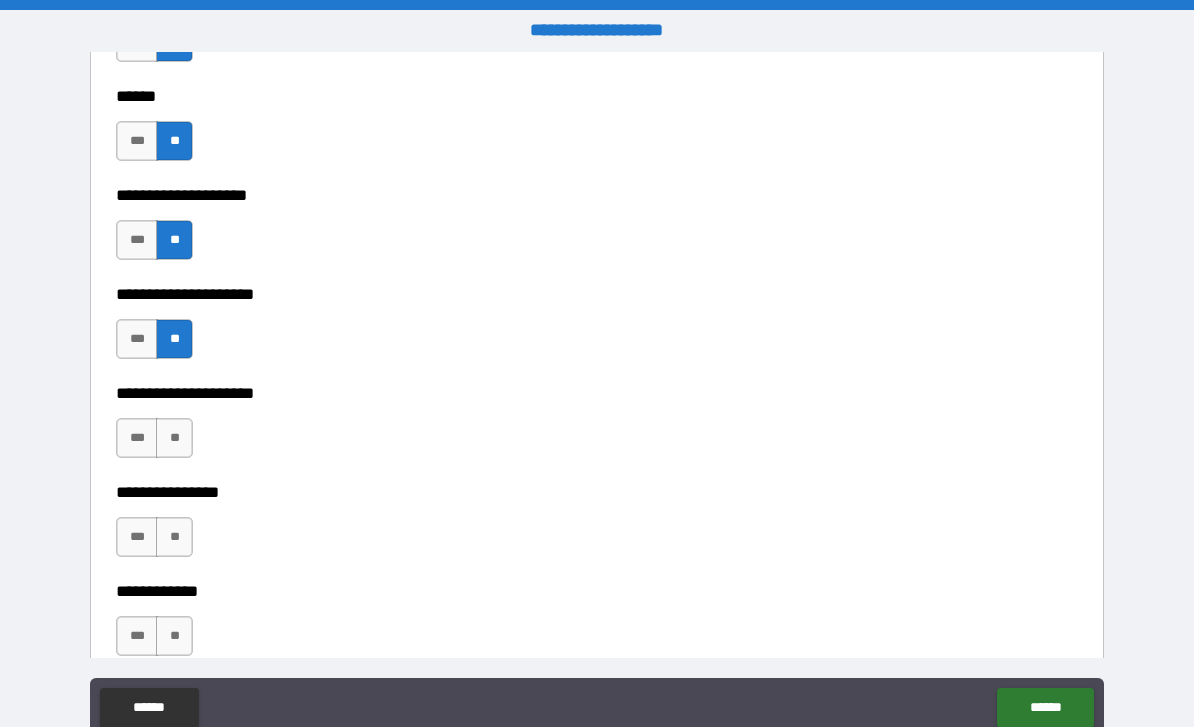 click on "**" at bounding box center [174, 438] 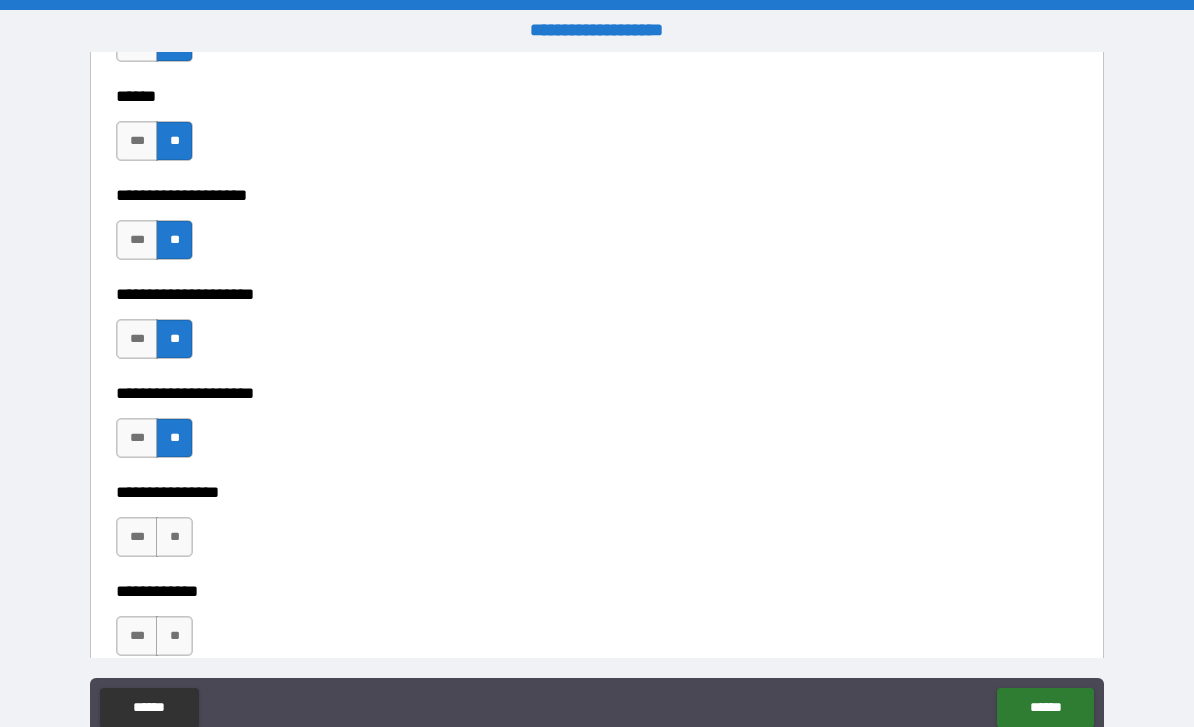 click on "**" at bounding box center [174, 537] 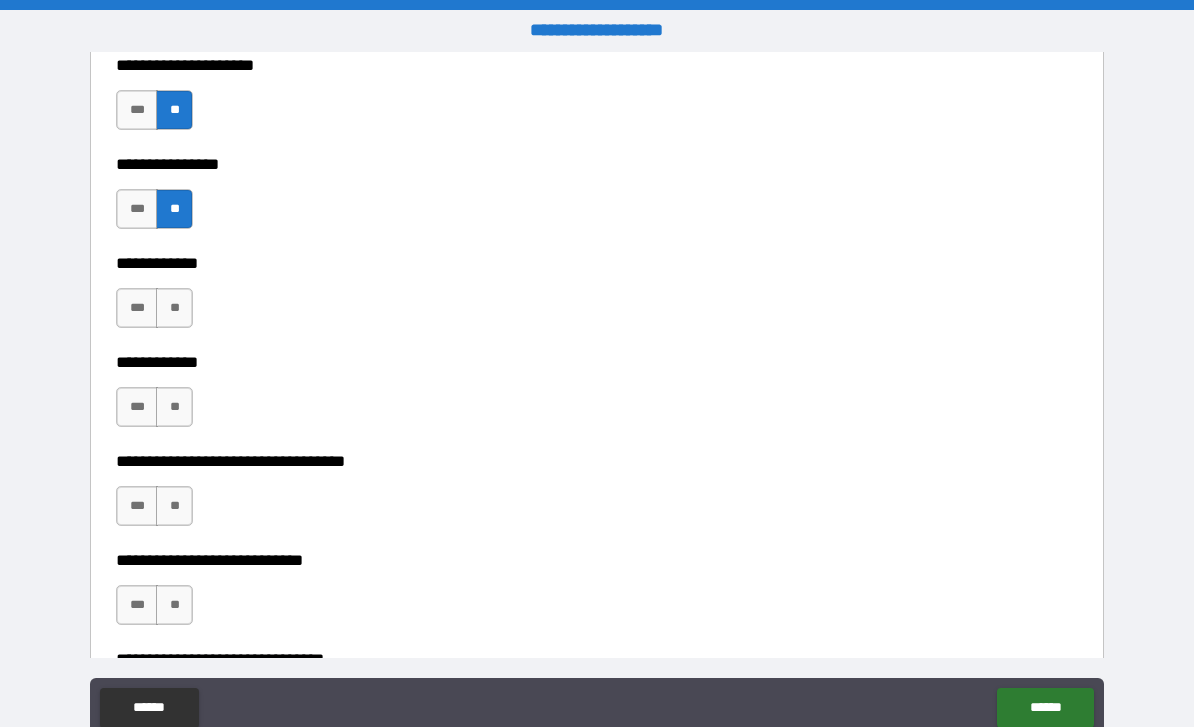 scroll, scrollTop: 9315, scrollLeft: 0, axis: vertical 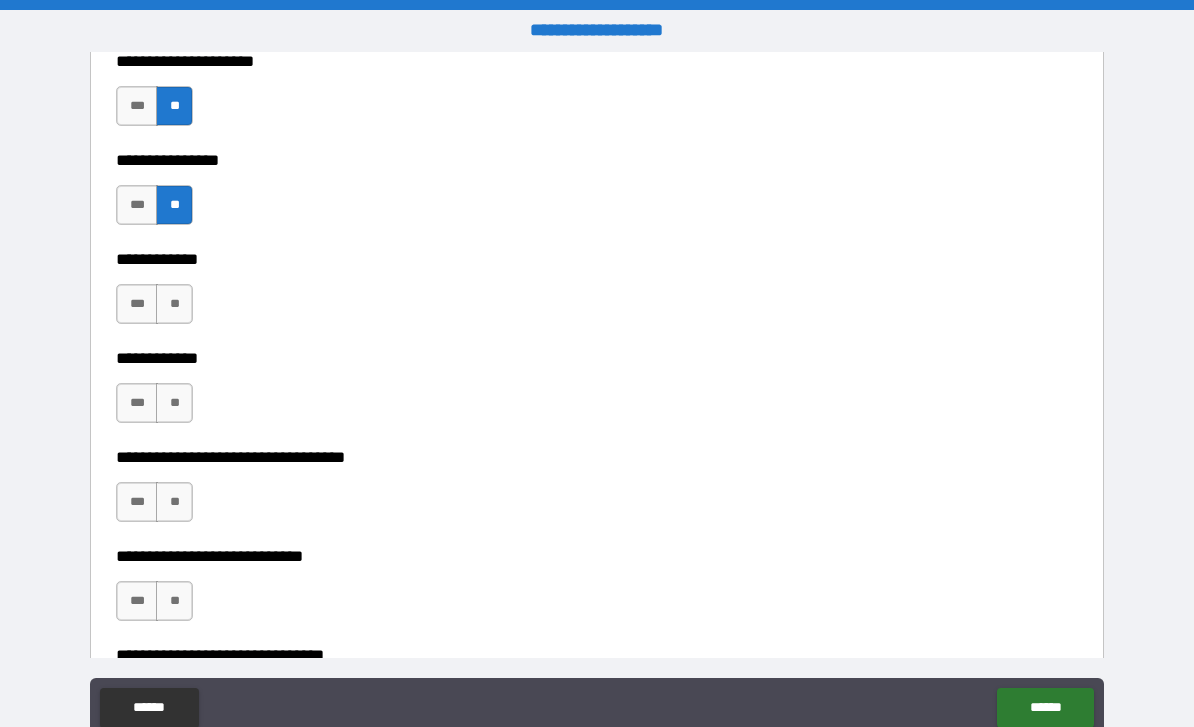 click on "**" at bounding box center (174, 304) 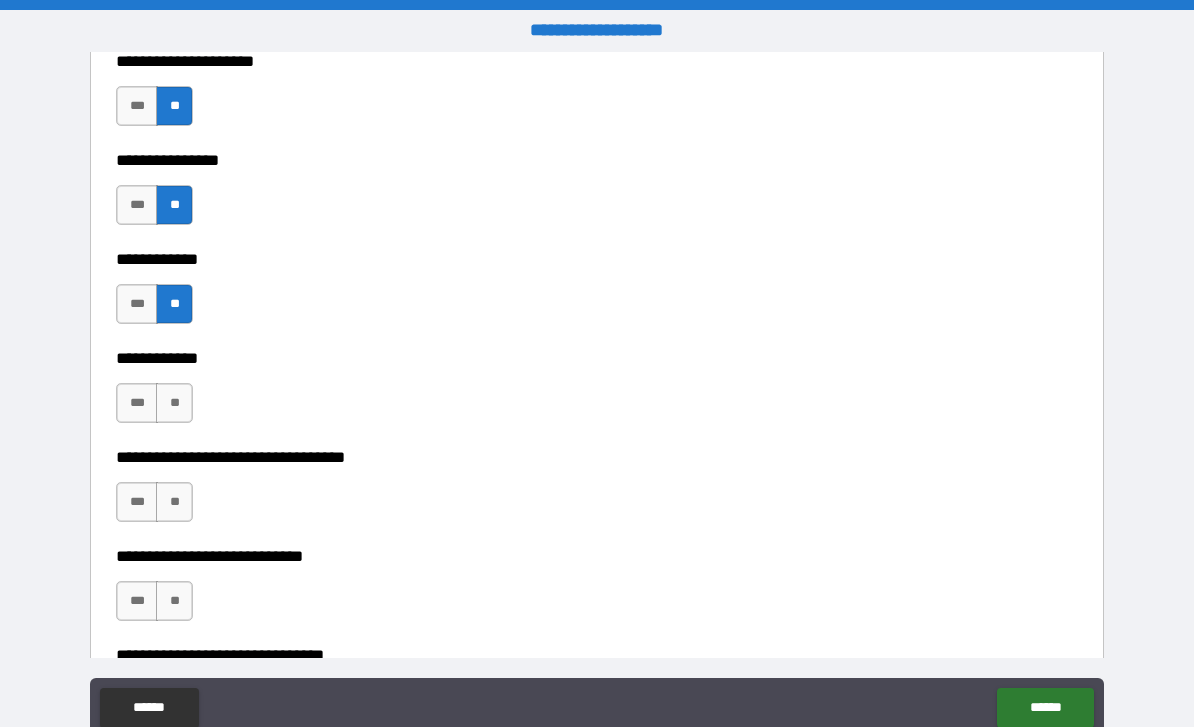 click on "**" at bounding box center (174, 403) 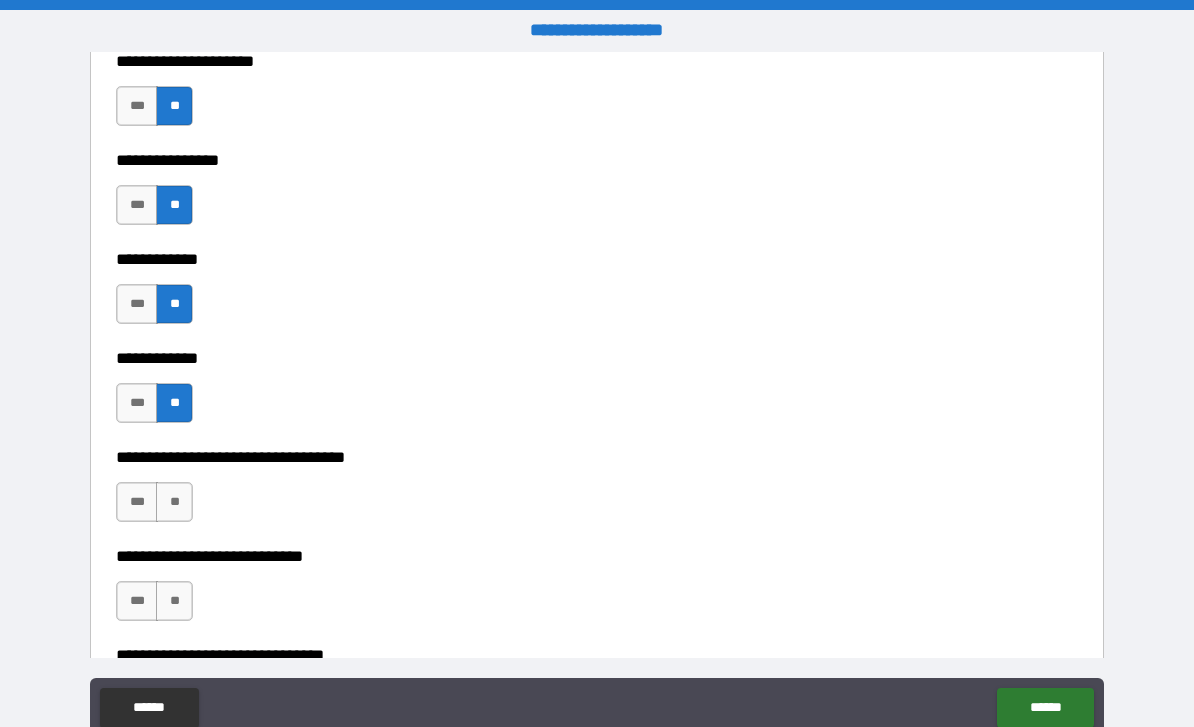 click on "**" at bounding box center [174, 502] 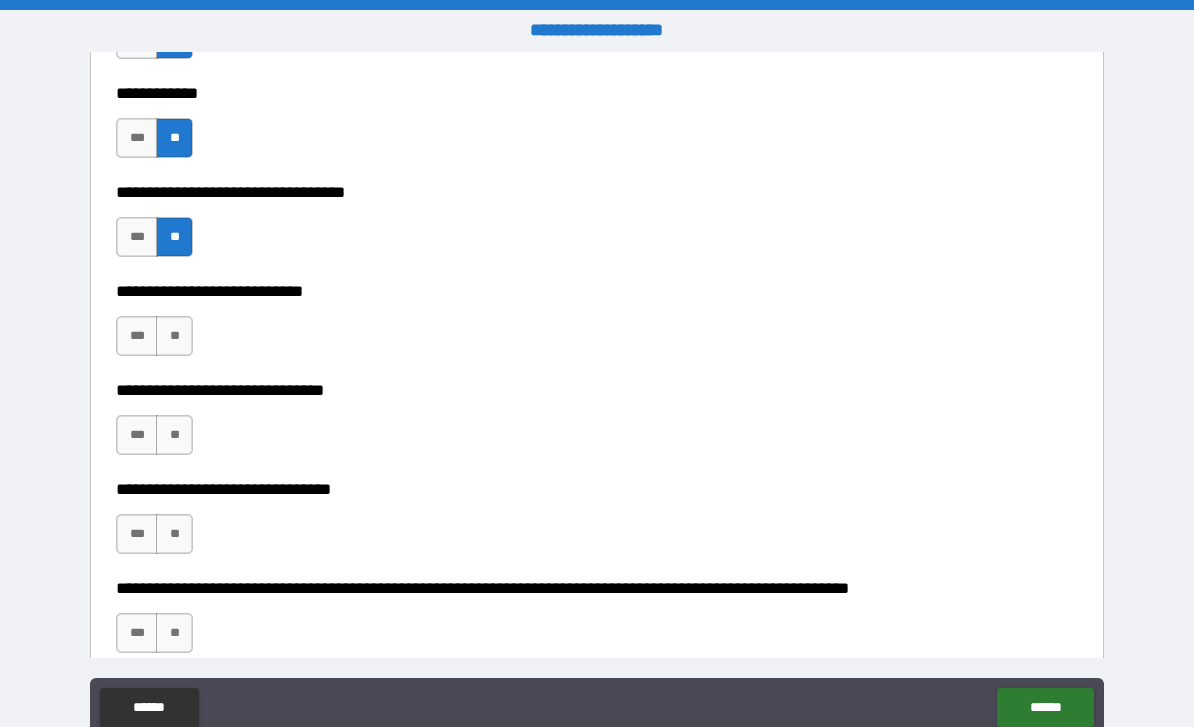 scroll, scrollTop: 9577, scrollLeft: 0, axis: vertical 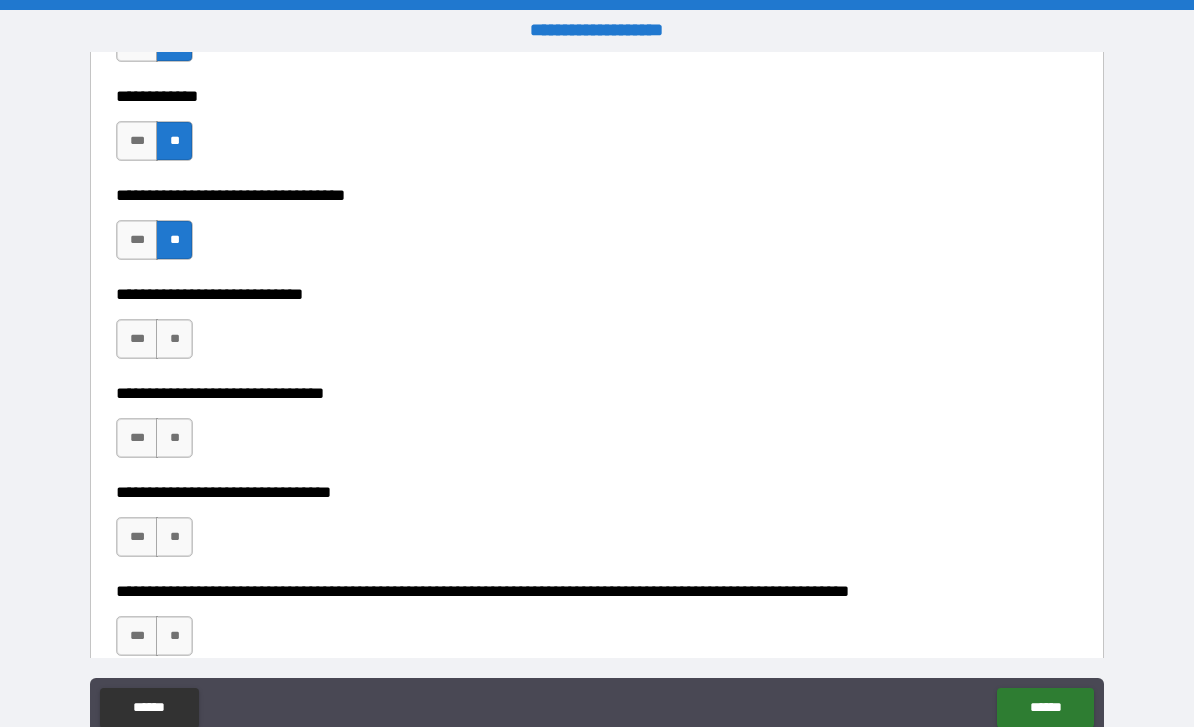 click on "**" at bounding box center (174, 339) 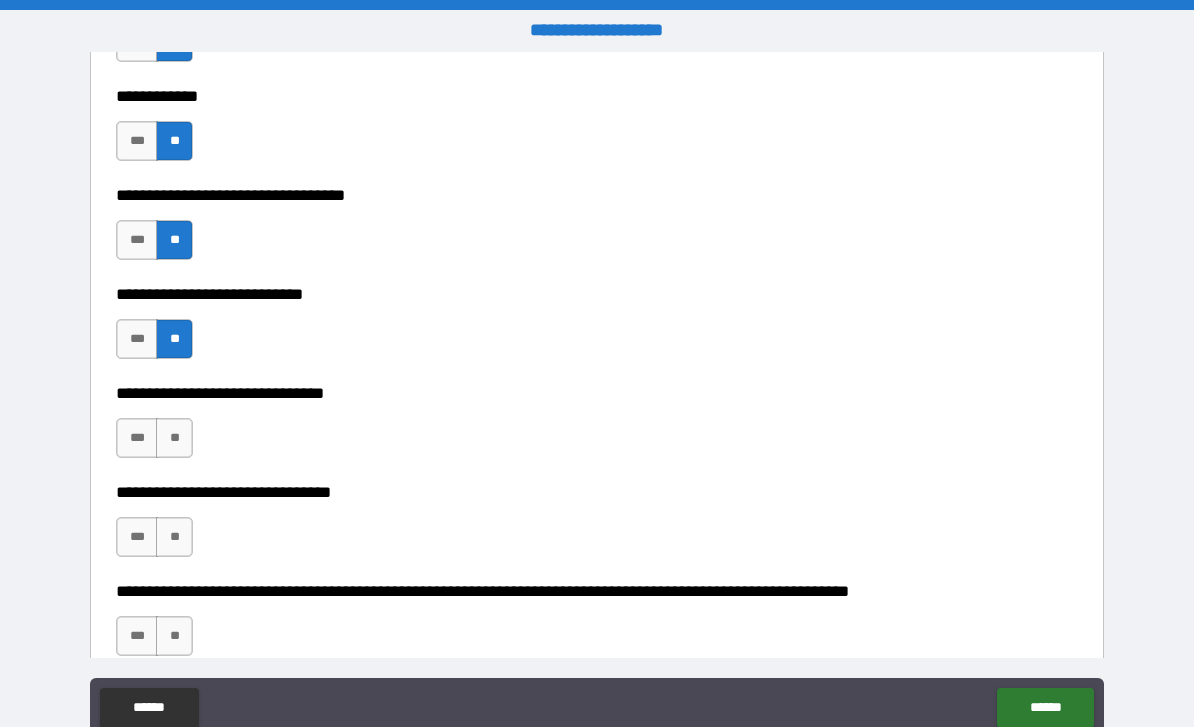 click on "**" at bounding box center [174, 438] 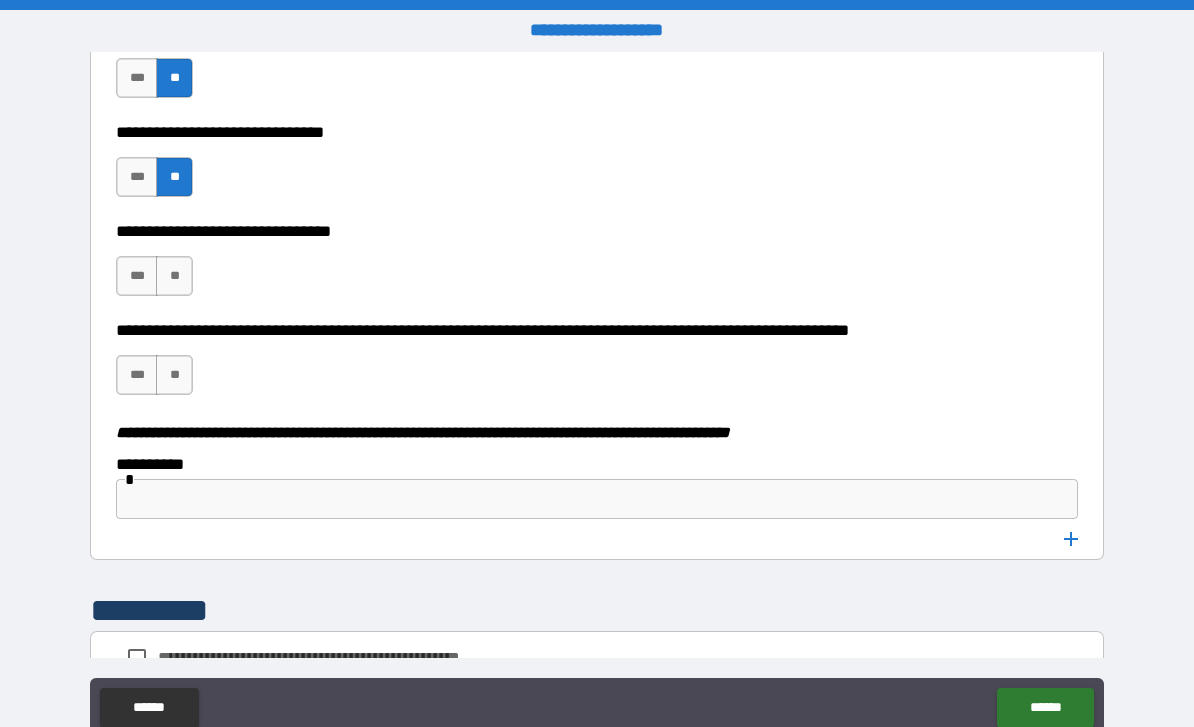 scroll, scrollTop: 9841, scrollLeft: 0, axis: vertical 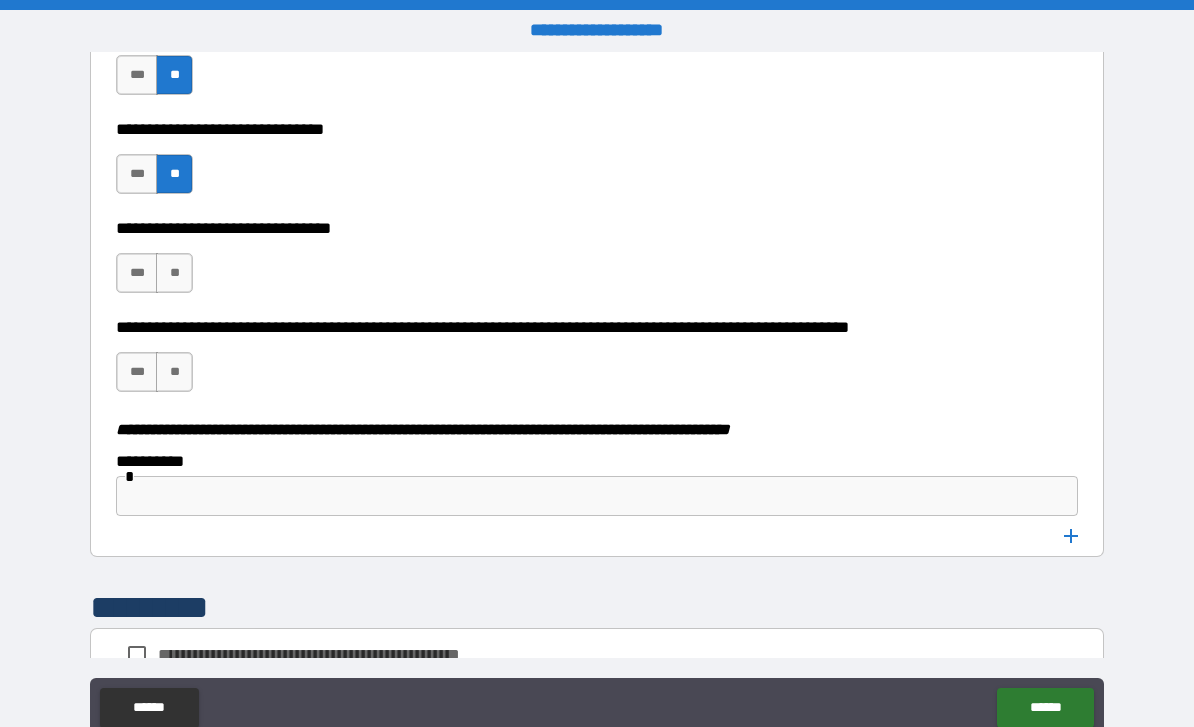 click on "**" at bounding box center (174, 273) 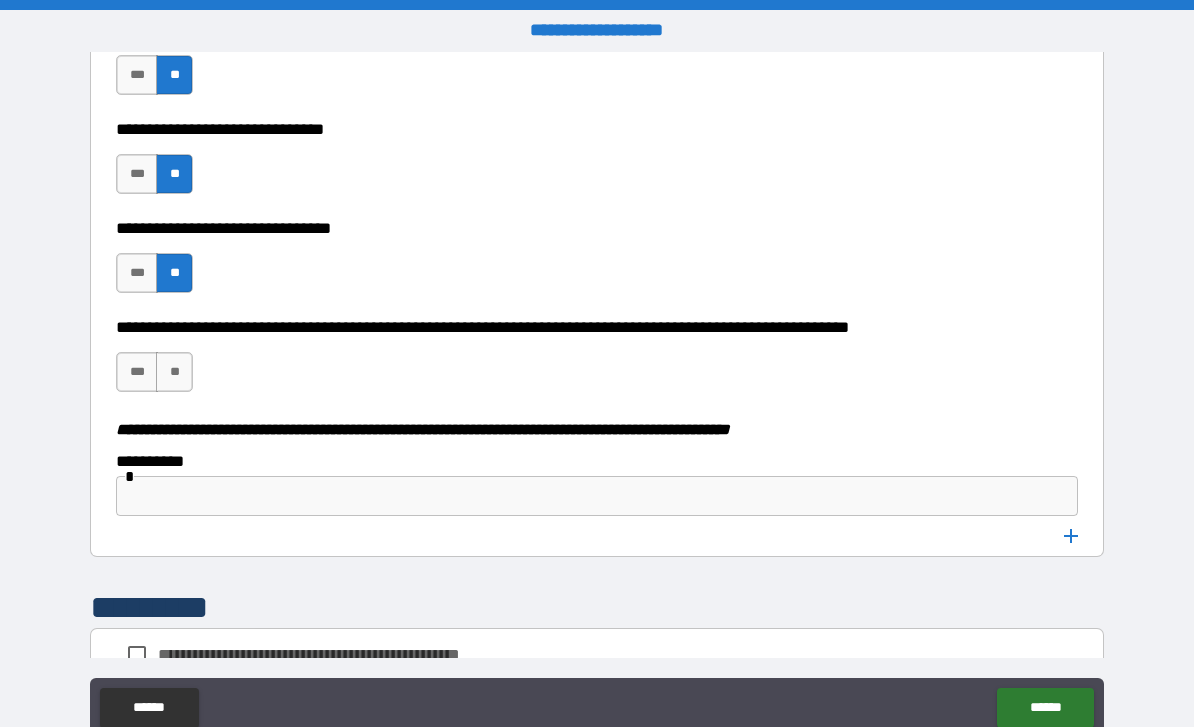 click on "**" at bounding box center (174, 372) 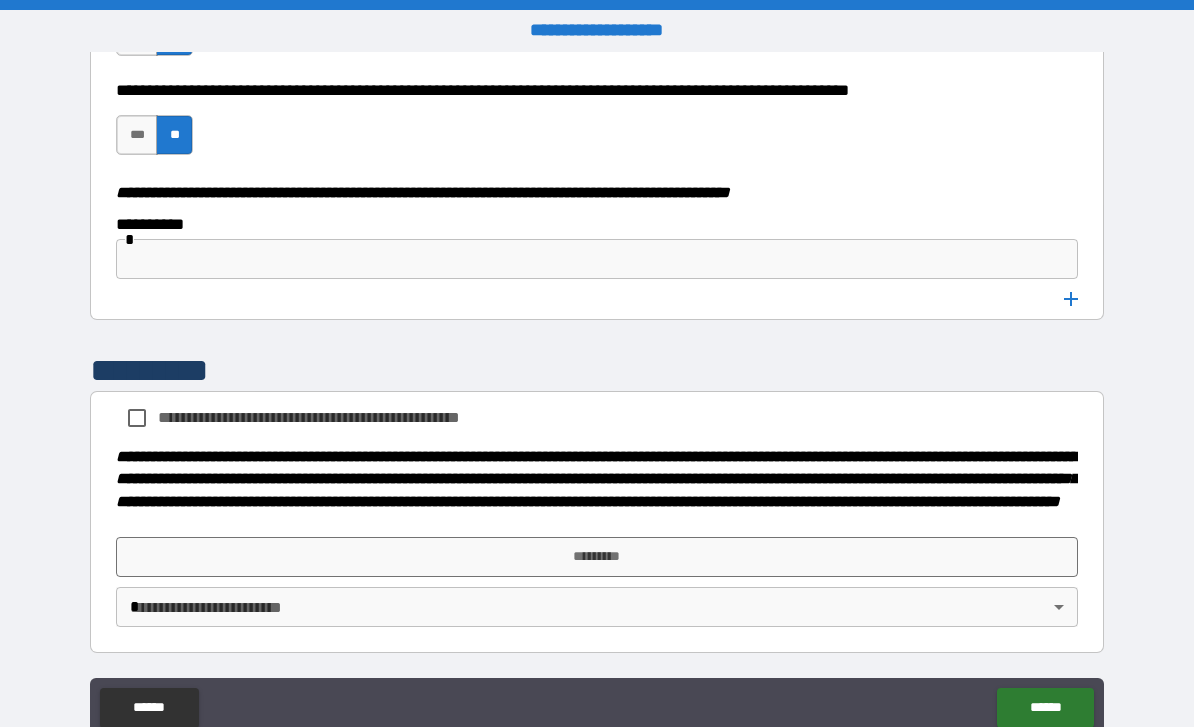 scroll, scrollTop: 10091, scrollLeft: 0, axis: vertical 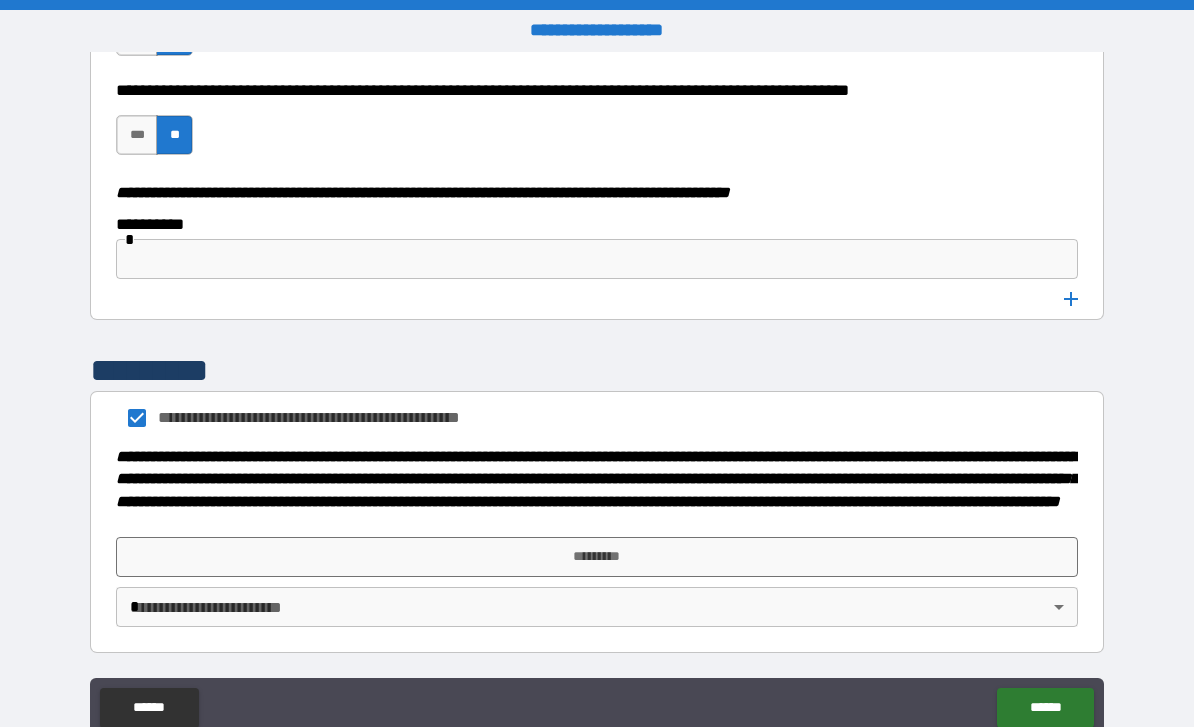 click on "*********" at bounding box center [597, 557] 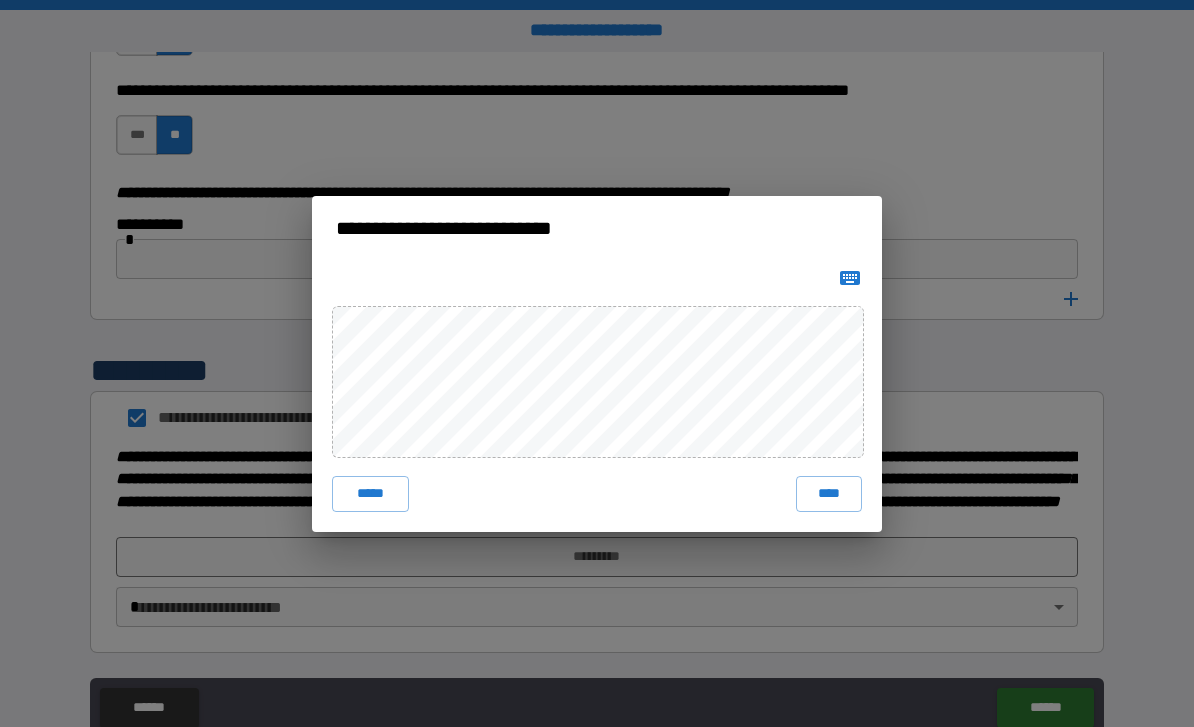 click on "****" at bounding box center (829, 494) 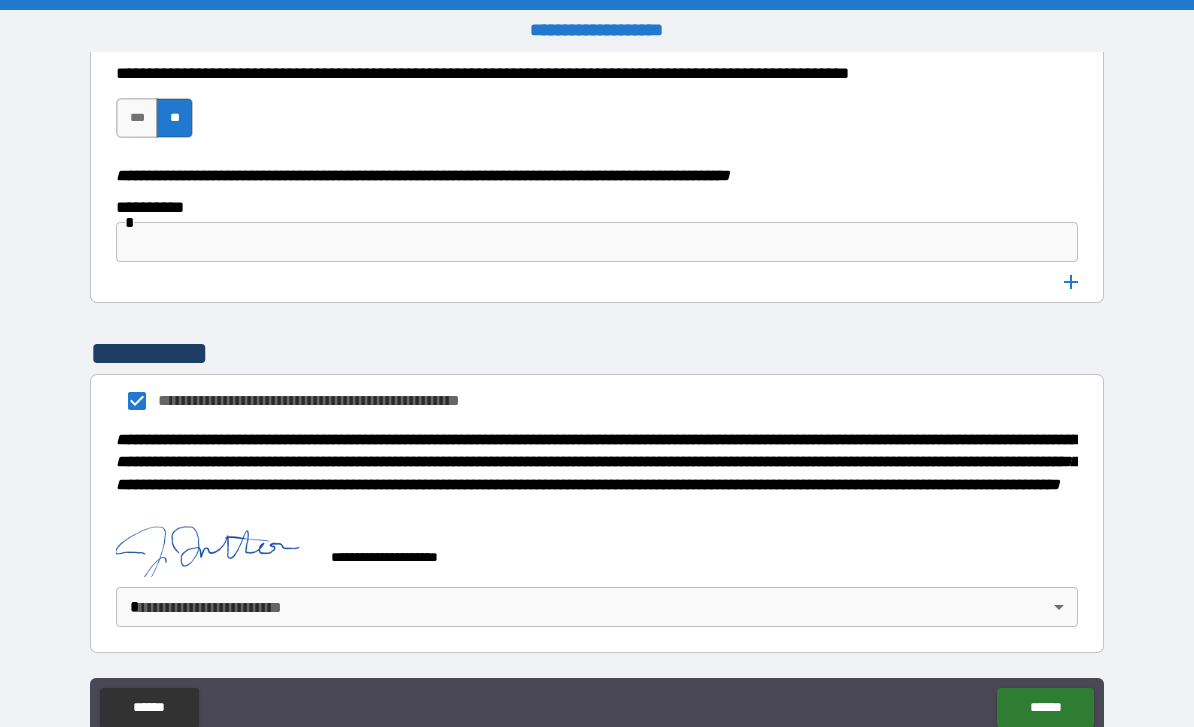 scroll, scrollTop: 10108, scrollLeft: 0, axis: vertical 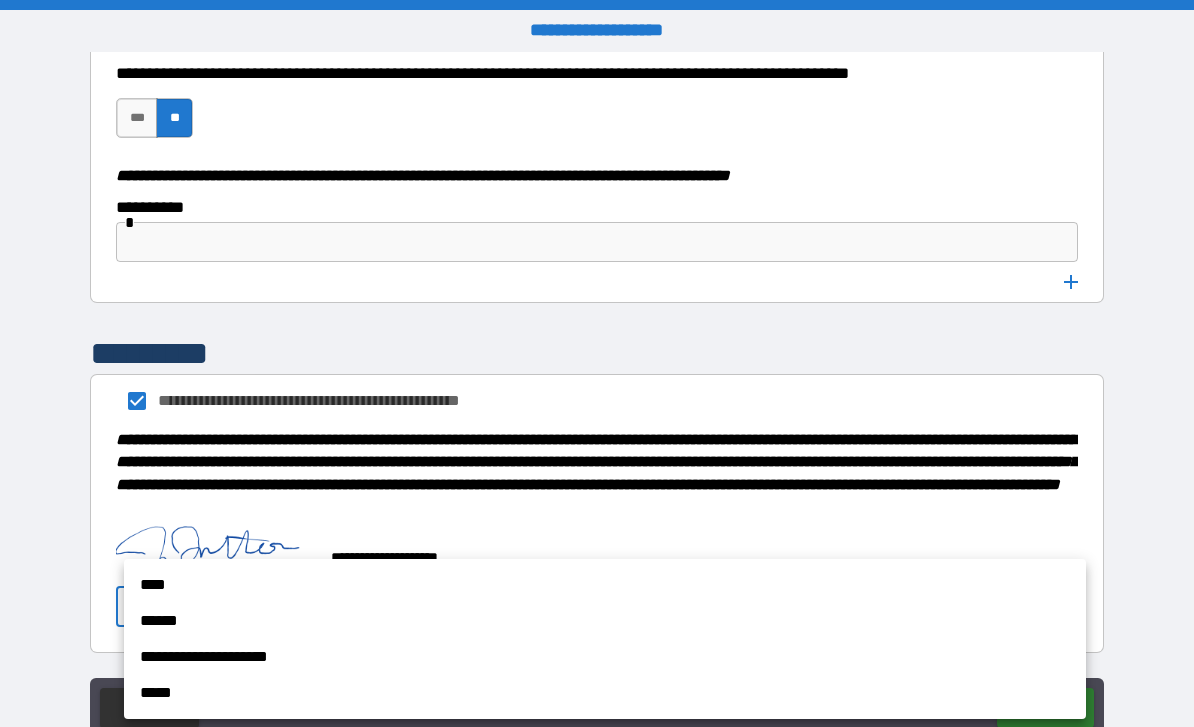 click on "****" at bounding box center (605, 585) 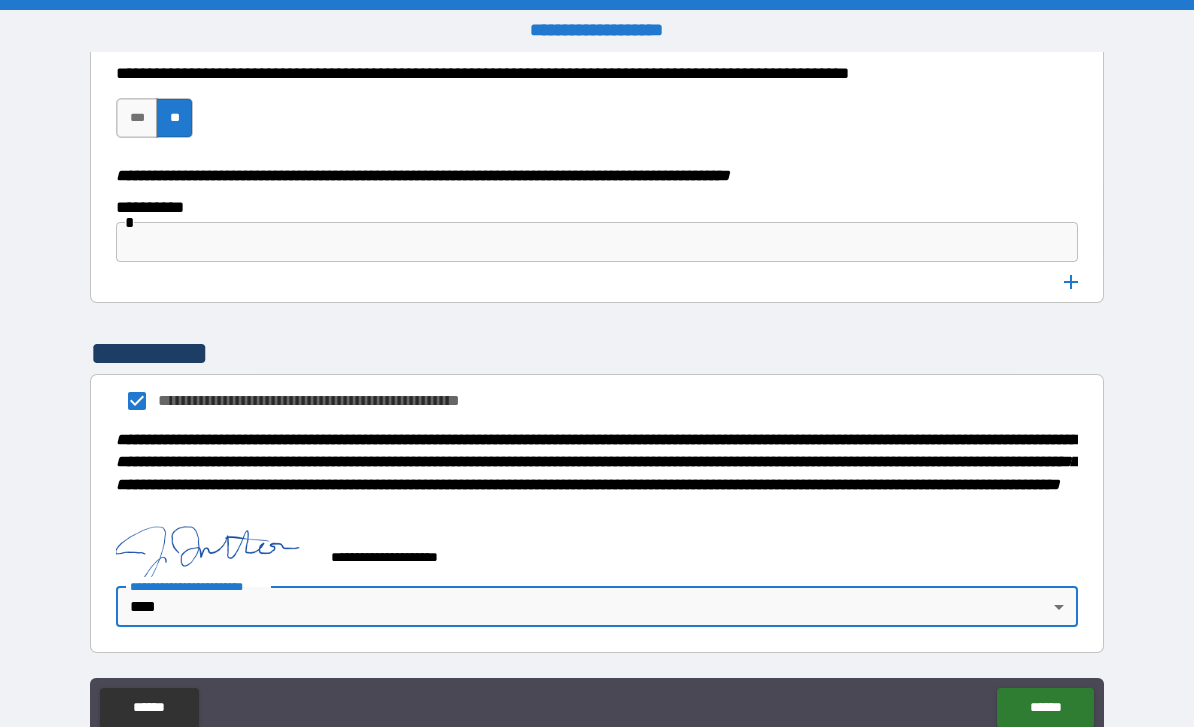scroll, scrollTop: 10108, scrollLeft: 0, axis: vertical 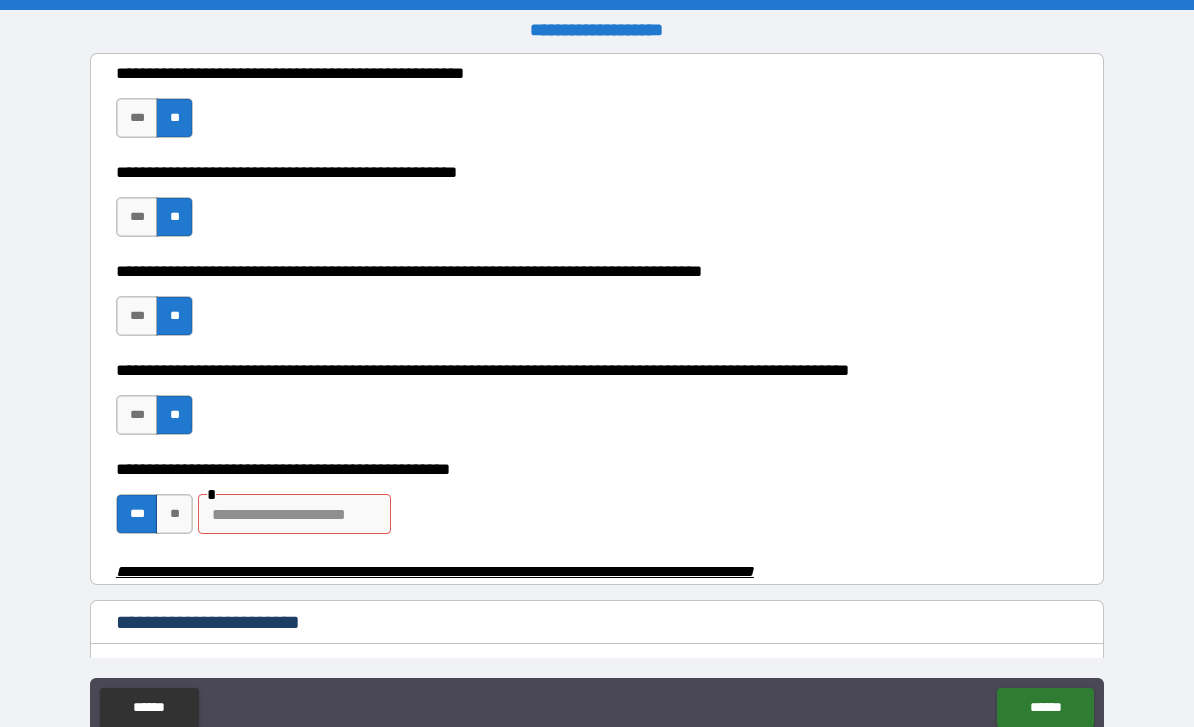 click at bounding box center (294, 514) 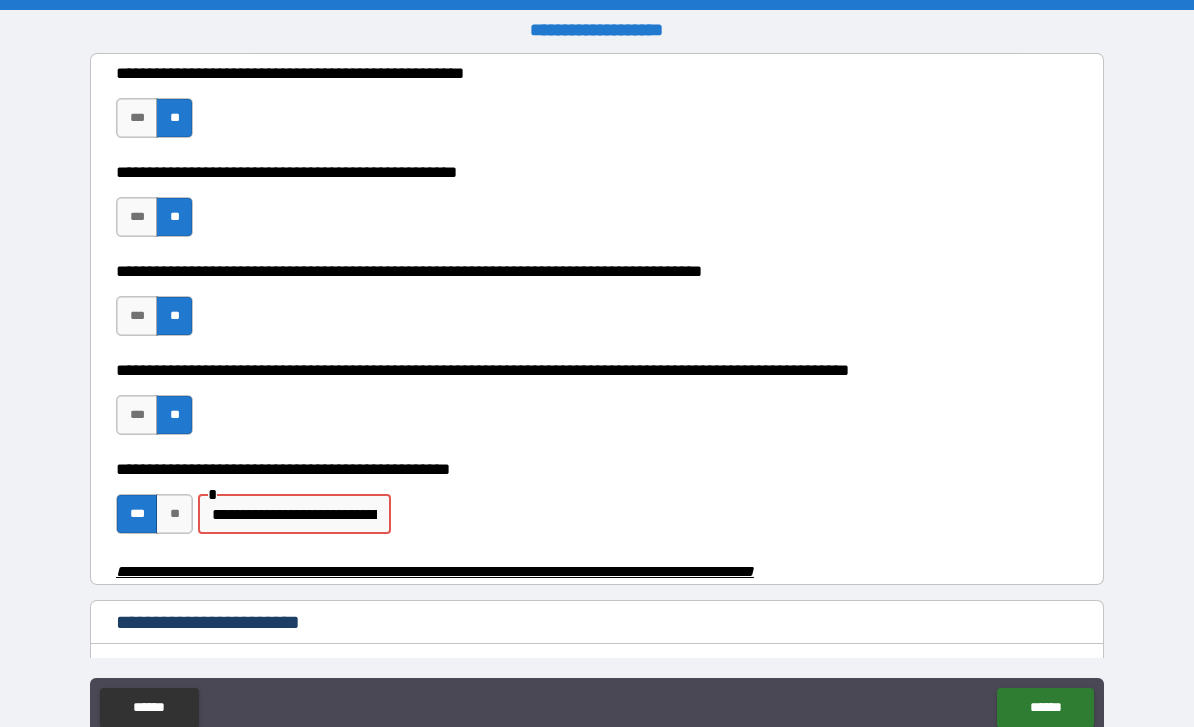 type on "**********" 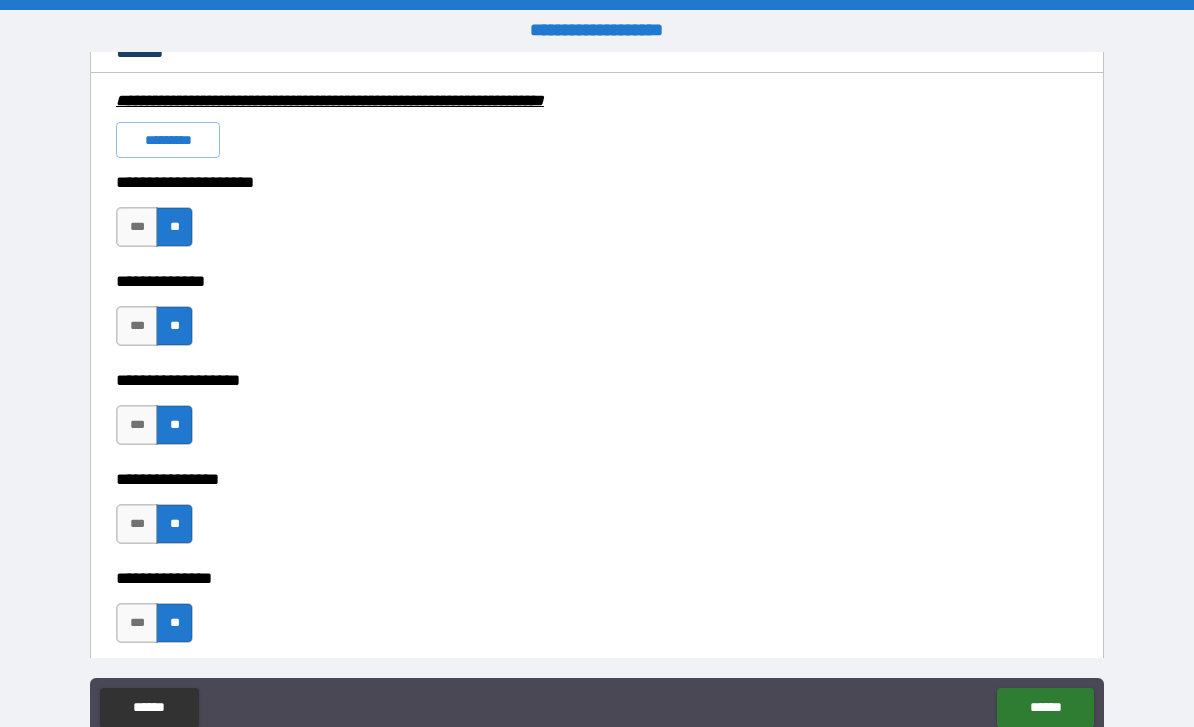 scroll, scrollTop: 1591, scrollLeft: 0, axis: vertical 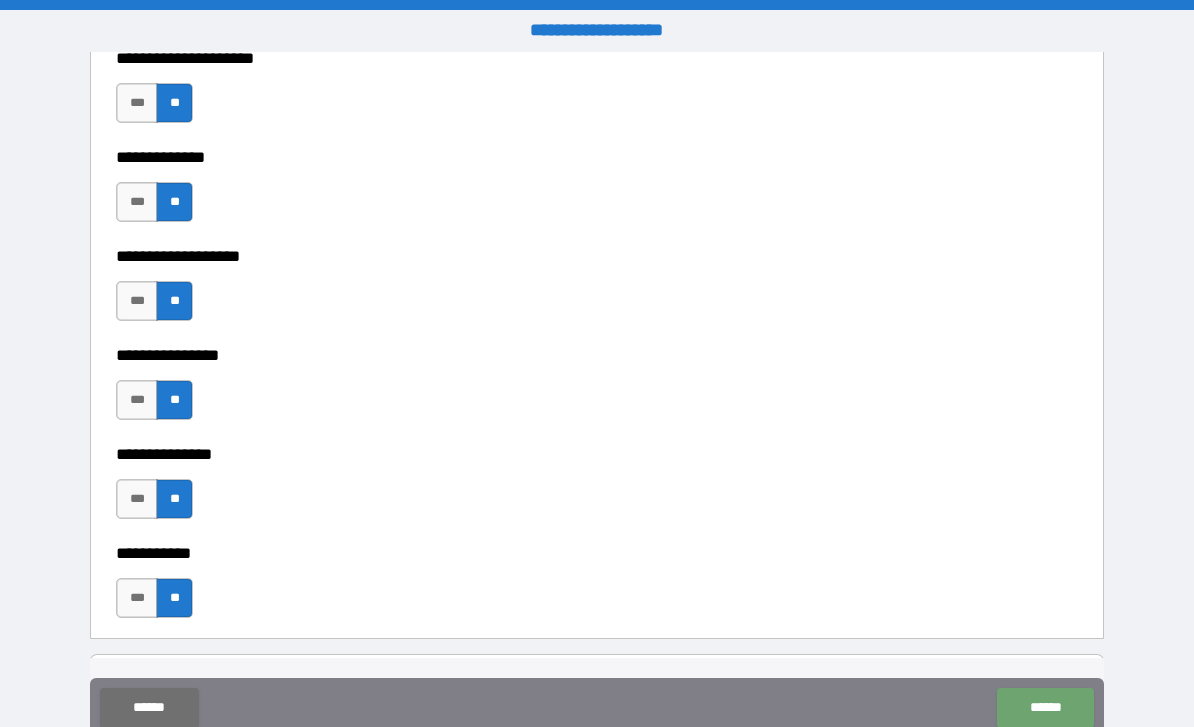 click on "******" at bounding box center (1045, 708) 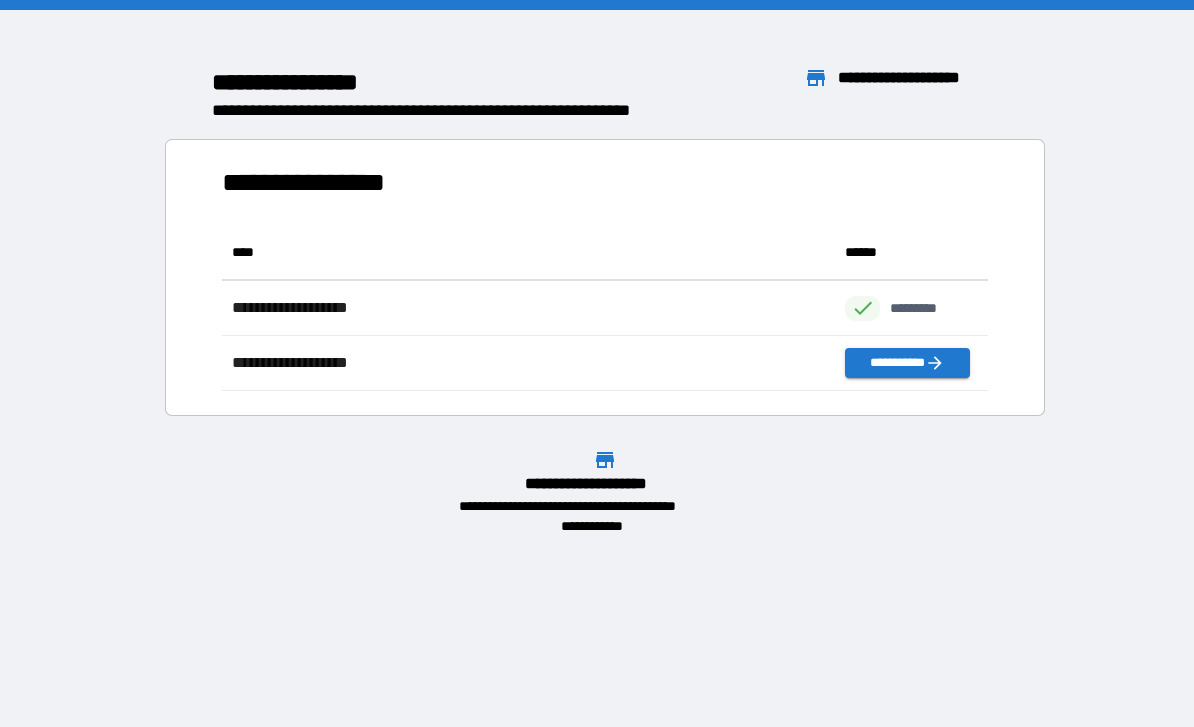 scroll, scrollTop: 1, scrollLeft: 1, axis: both 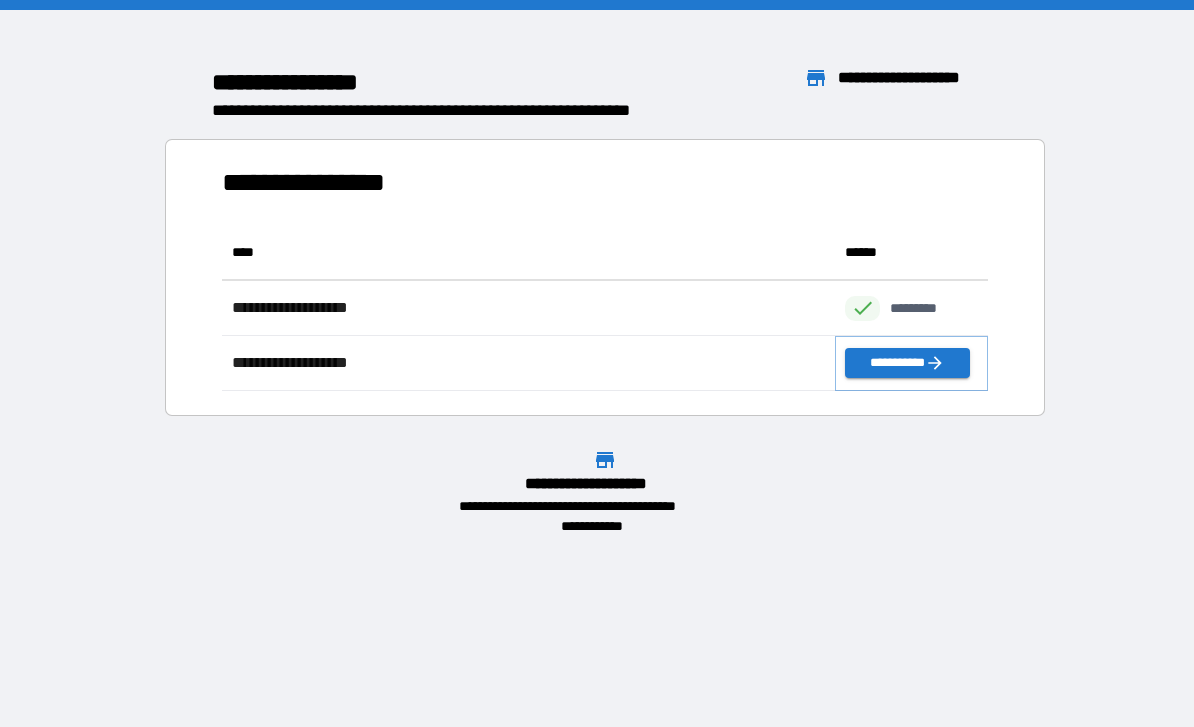 click on "**********" at bounding box center (907, 363) 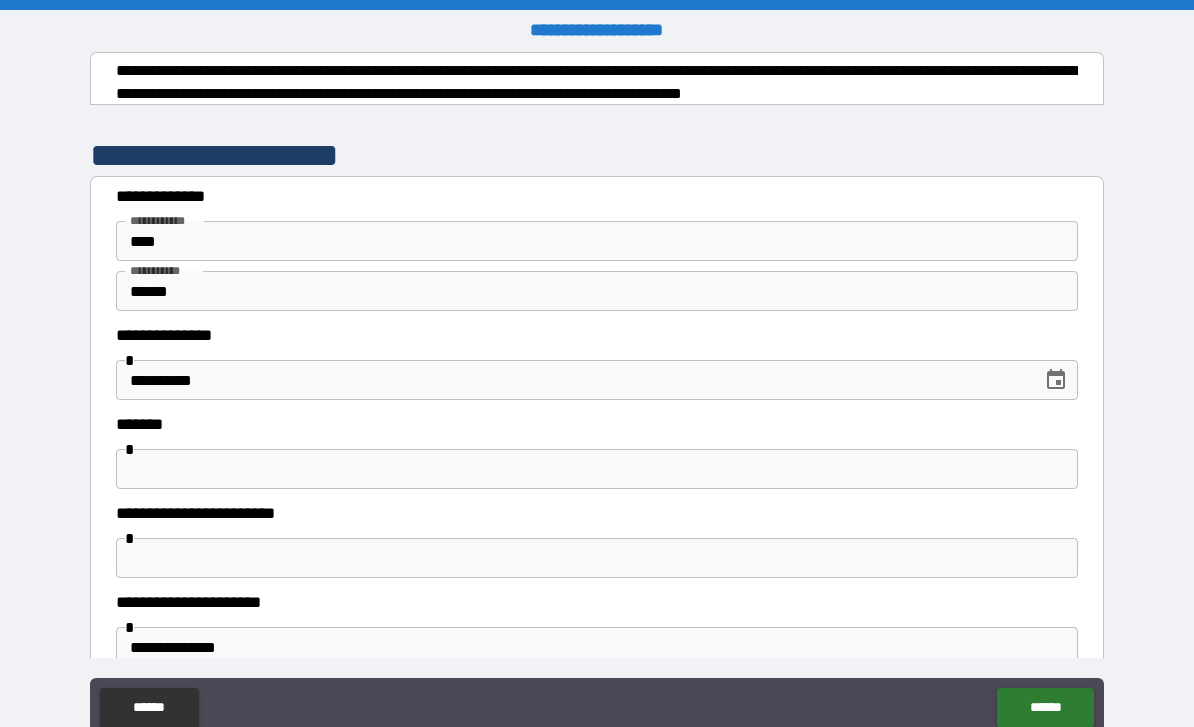 click at bounding box center (597, 469) 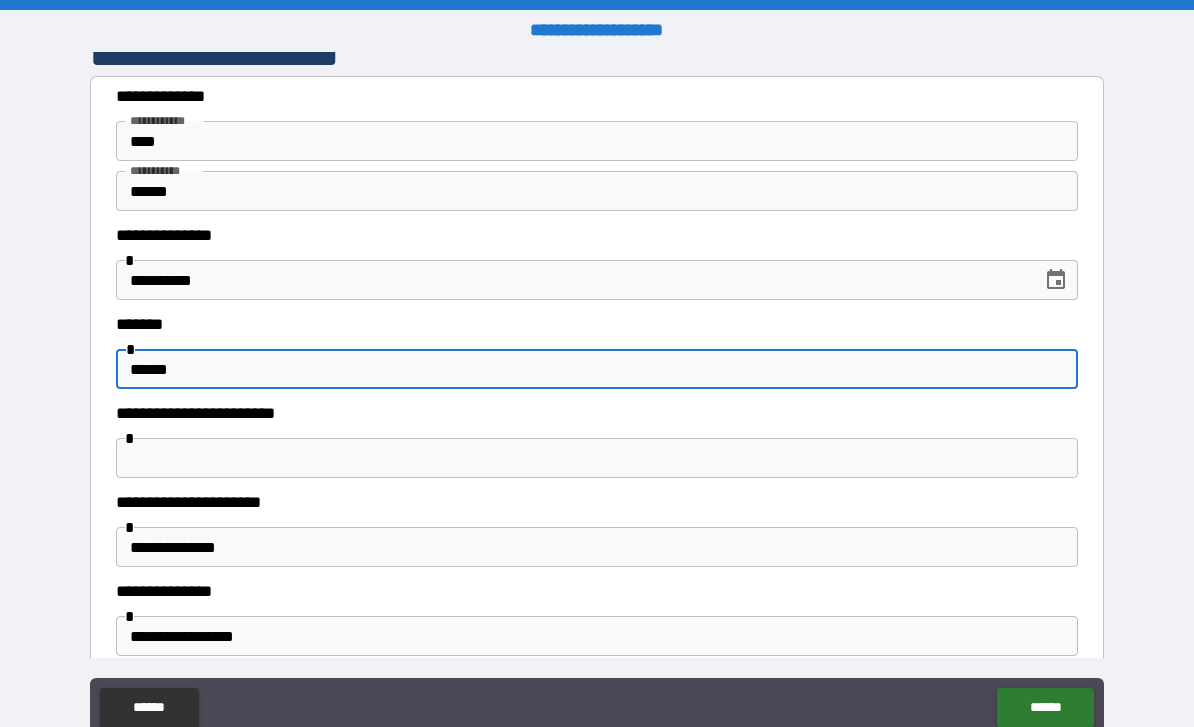 scroll, scrollTop: 168, scrollLeft: 0, axis: vertical 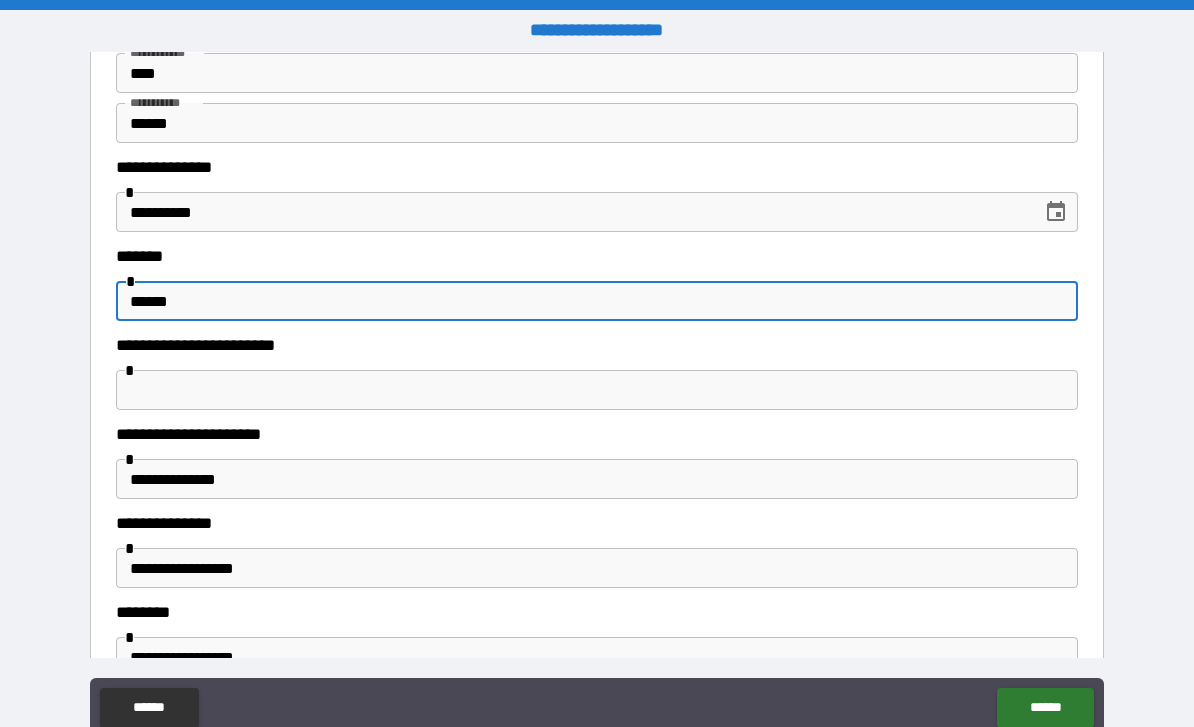 type on "******" 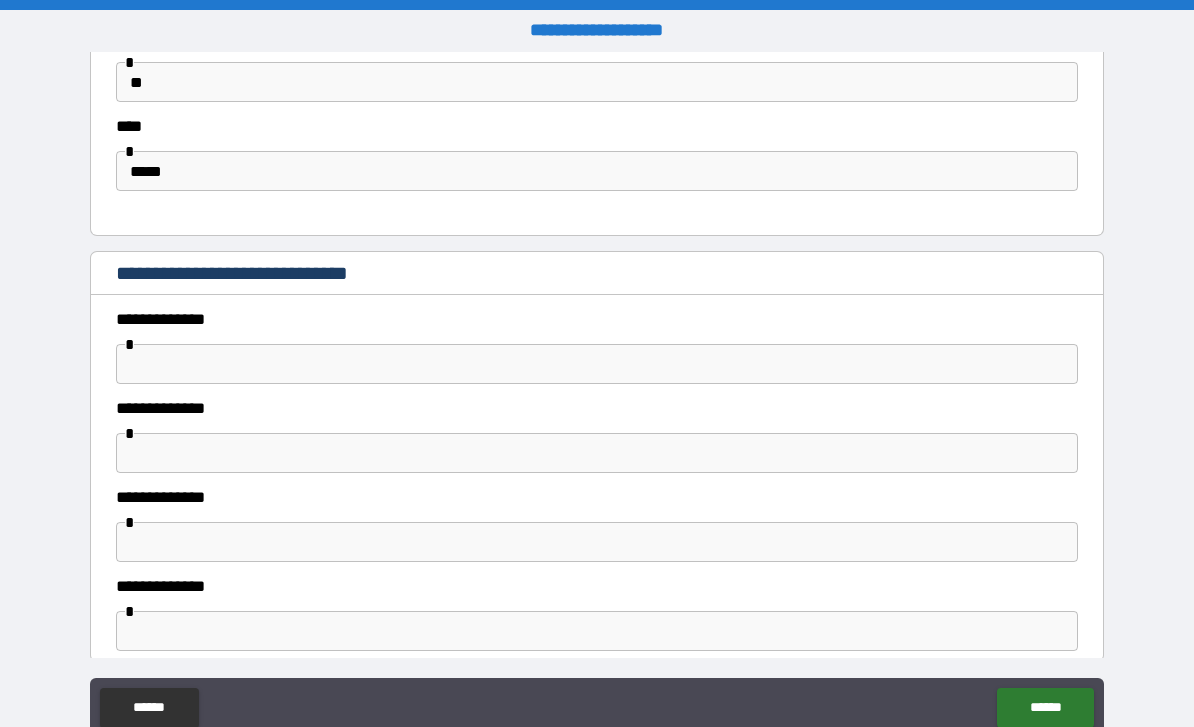 scroll, scrollTop: 1017, scrollLeft: 0, axis: vertical 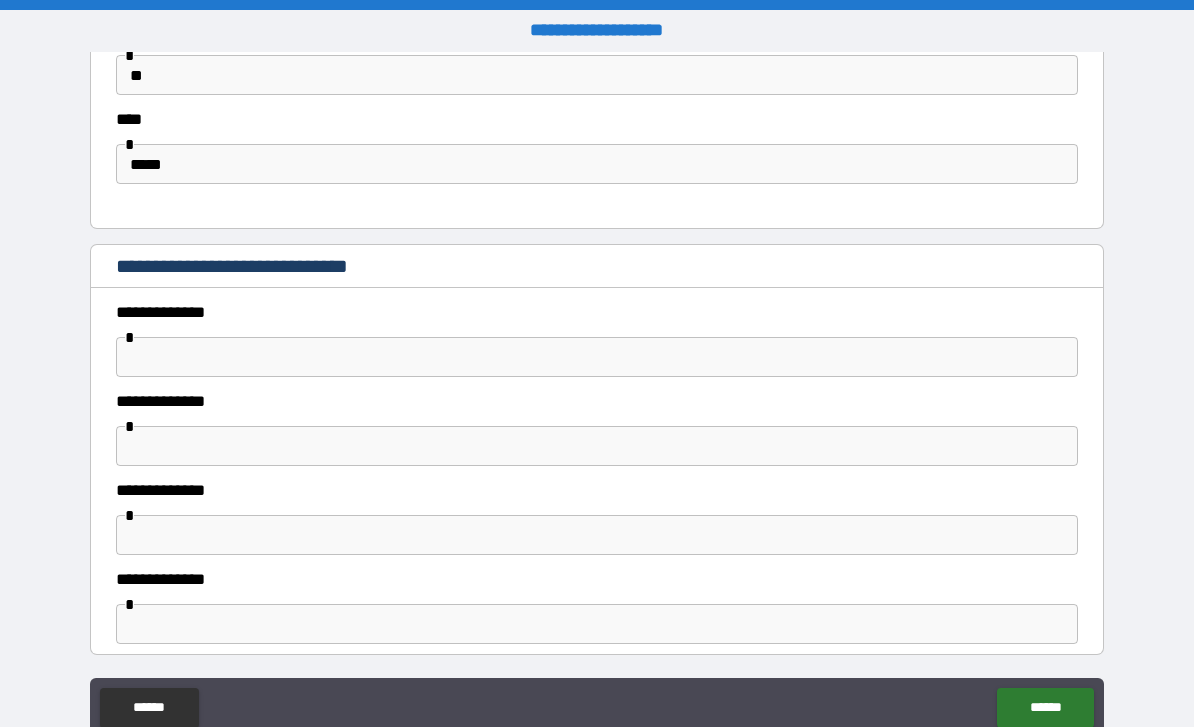 type on "**********" 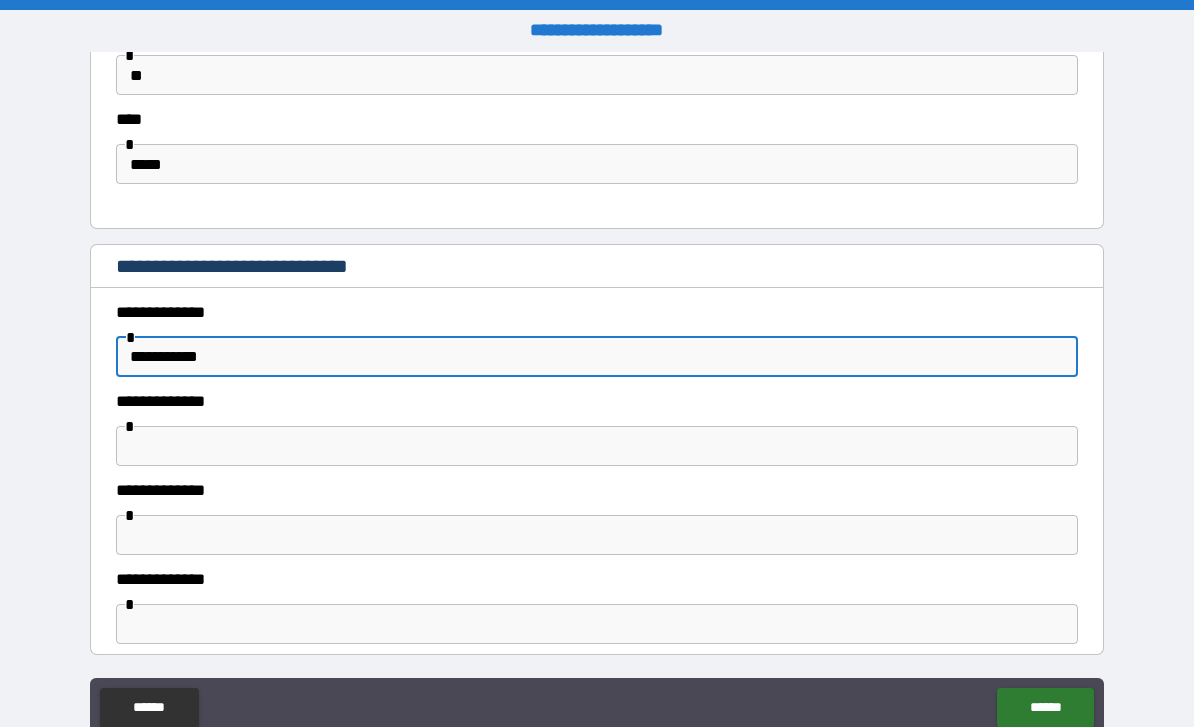 type on "**********" 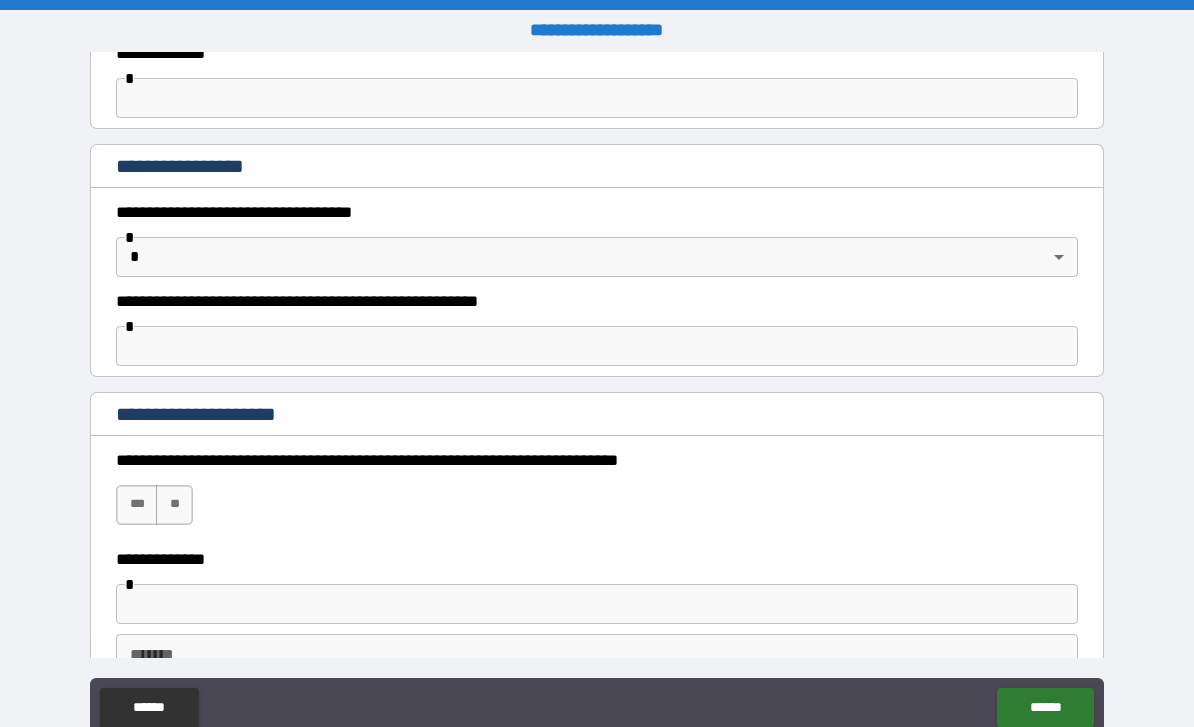 scroll, scrollTop: 1542, scrollLeft: 0, axis: vertical 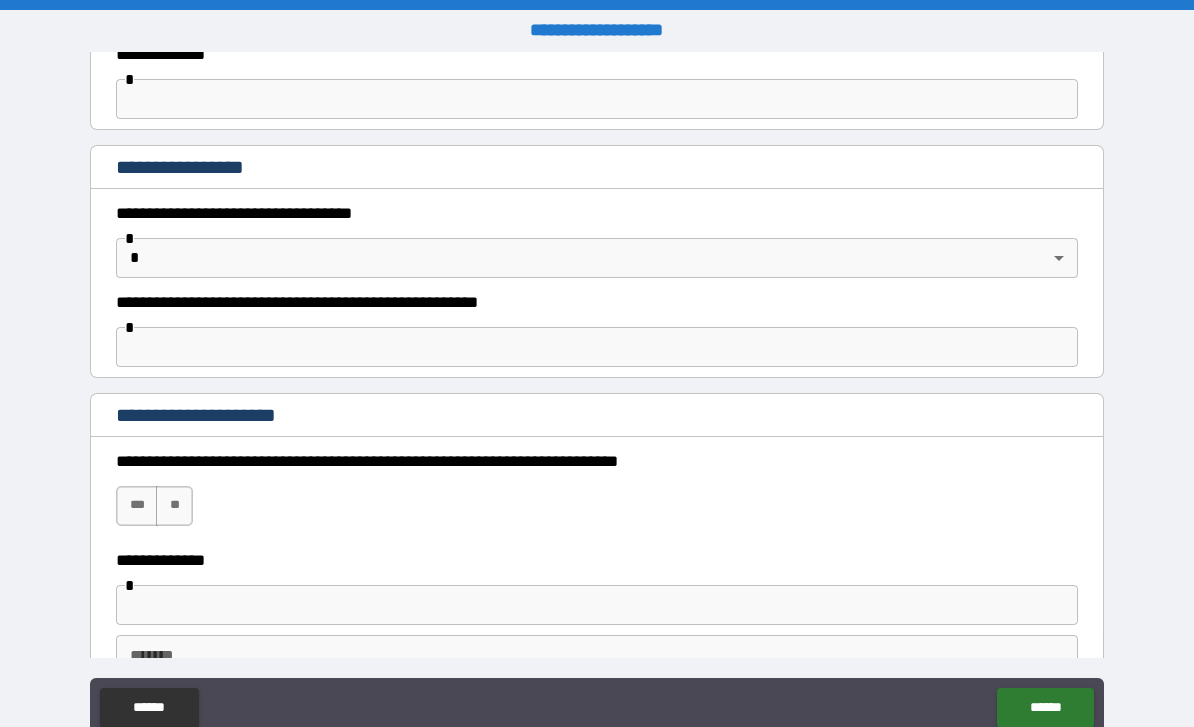 type on "**********" 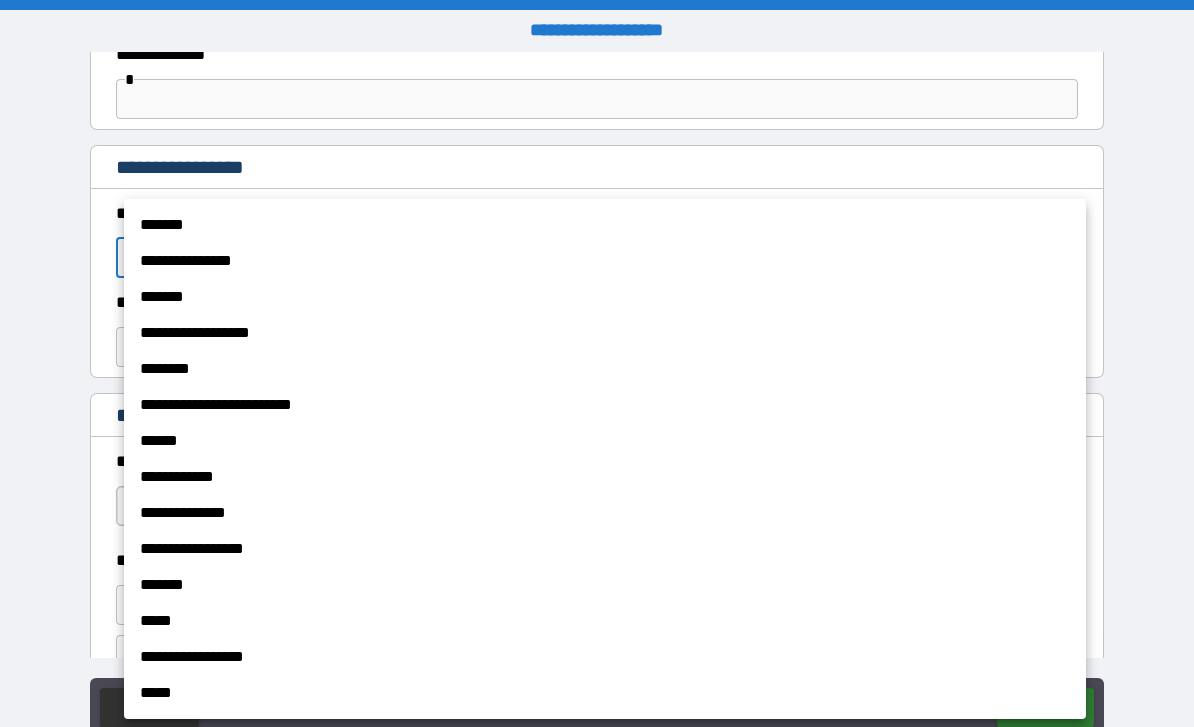 click on "**********" at bounding box center [605, 261] 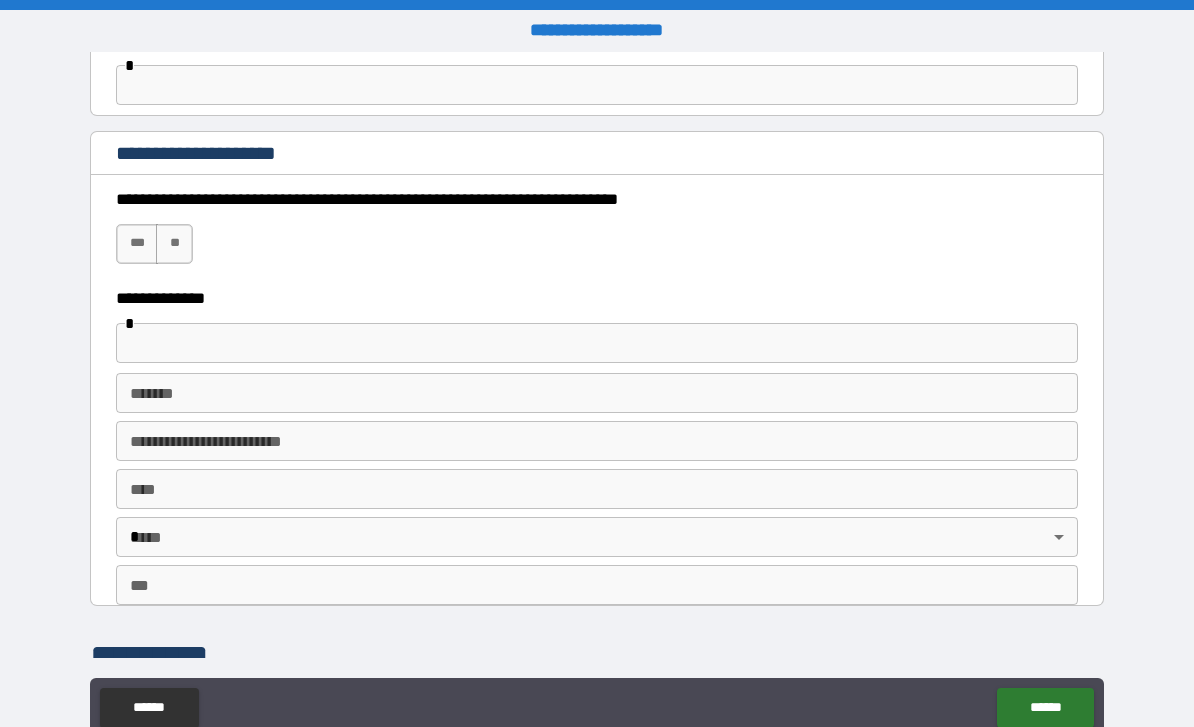 scroll, scrollTop: 1805, scrollLeft: 0, axis: vertical 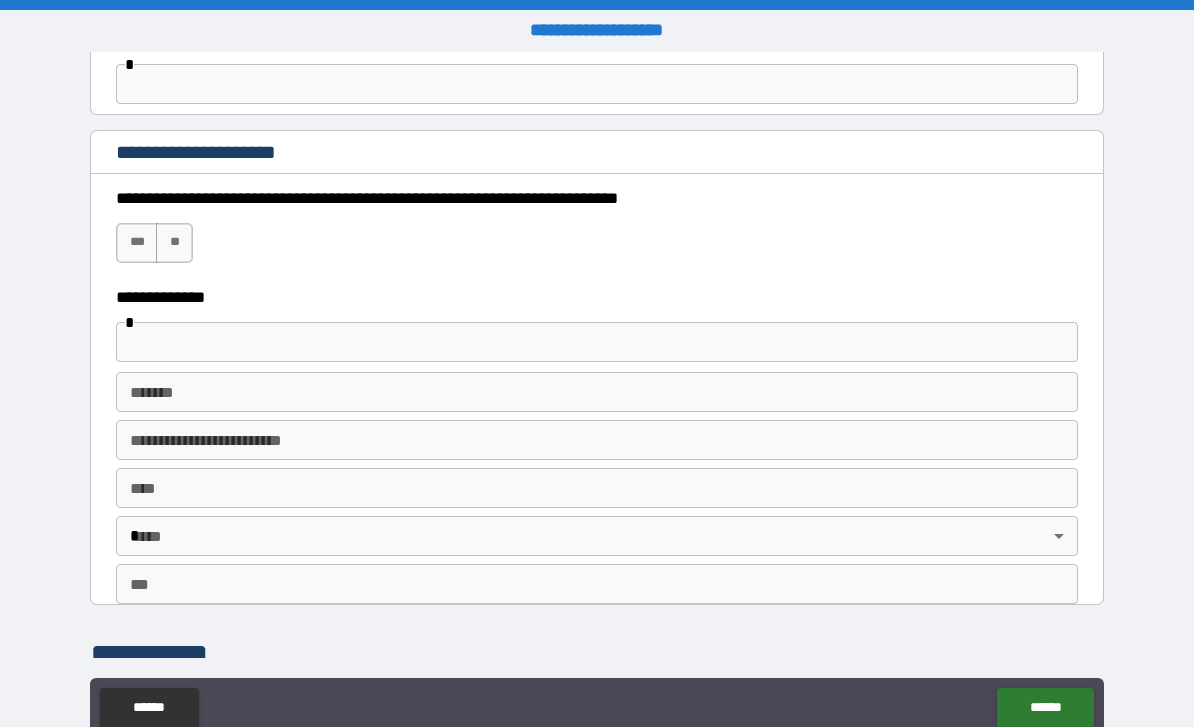 click on "***" at bounding box center (137, 243) 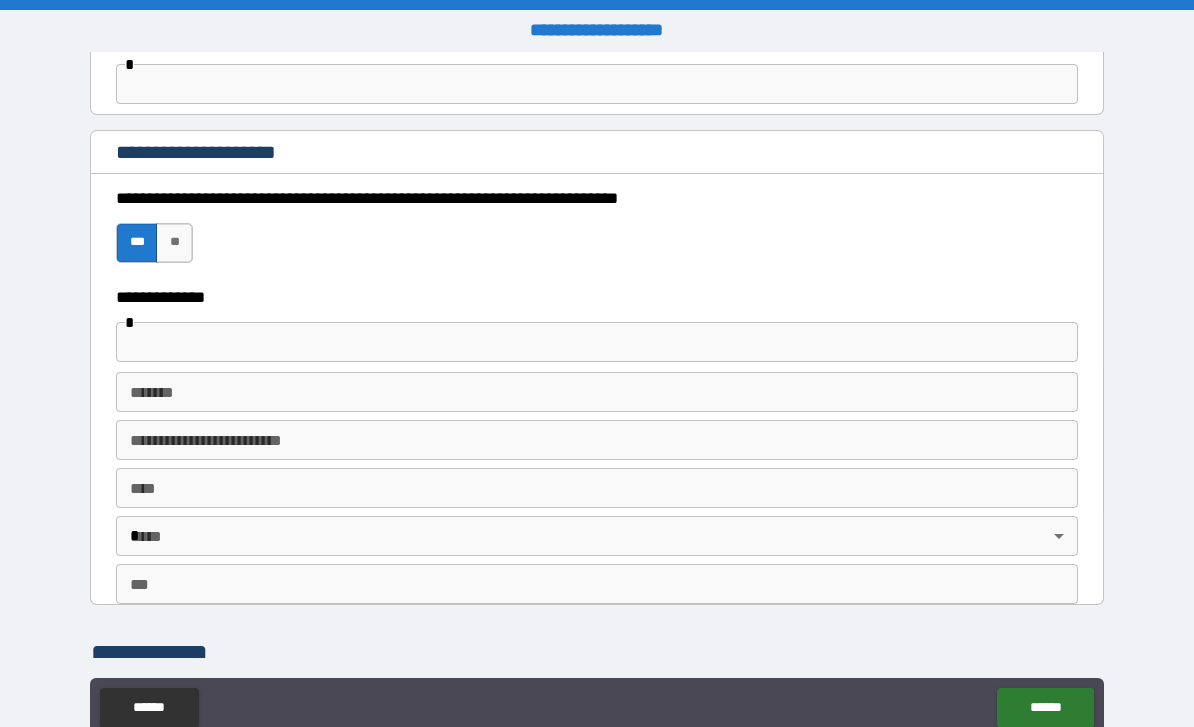 click at bounding box center [597, 342] 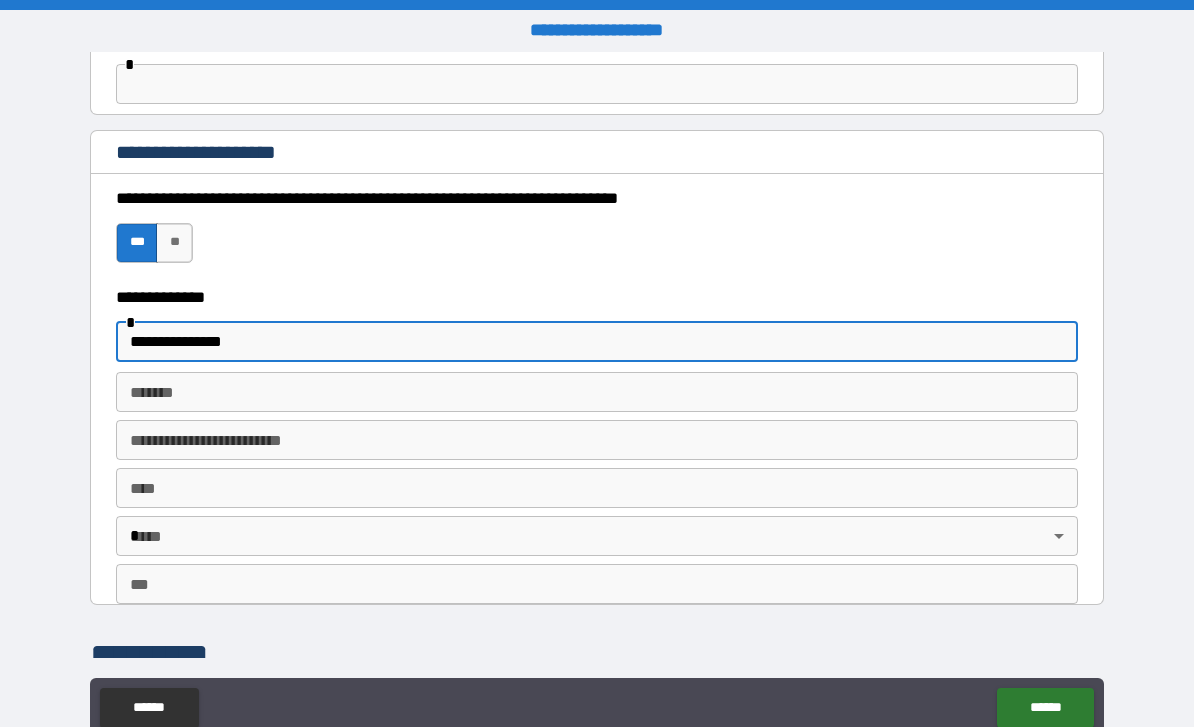type on "**********" 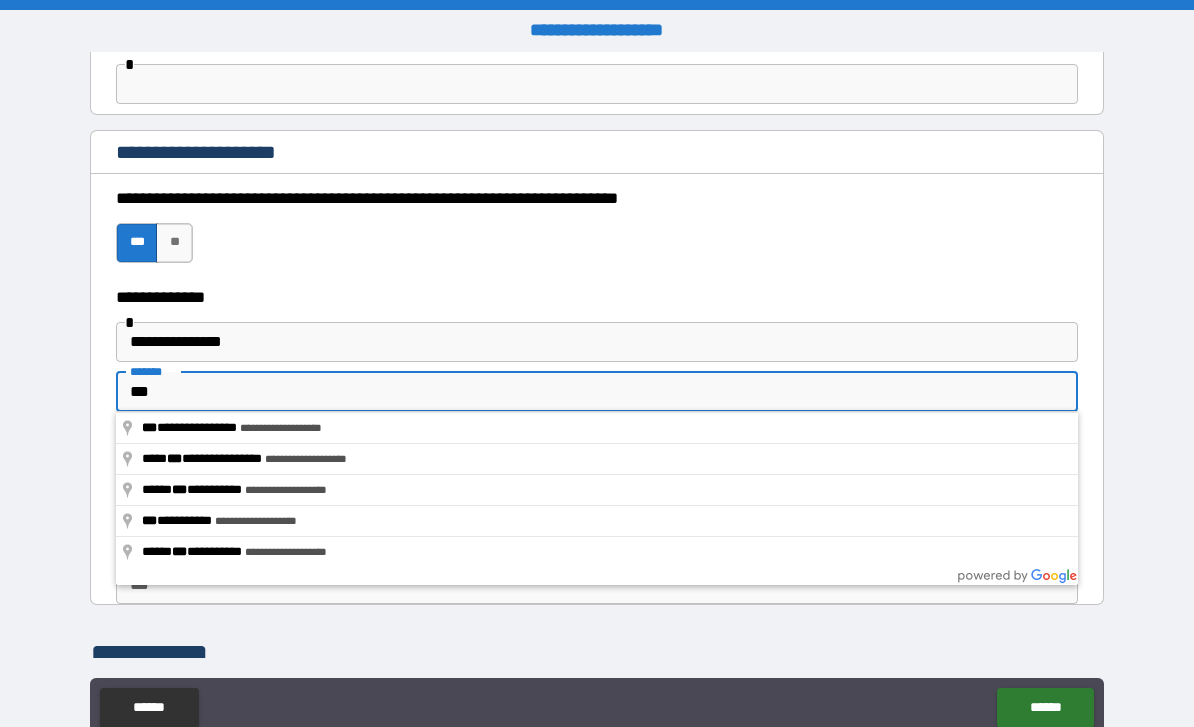 type on "***" 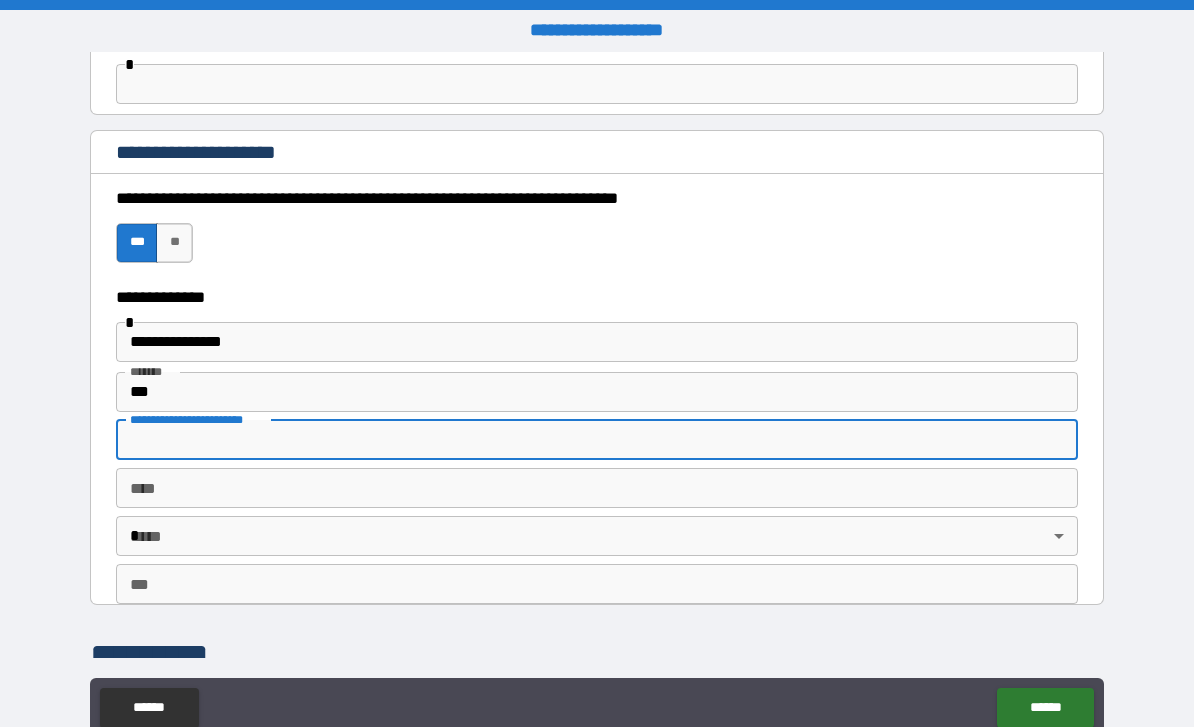 type on "**********" 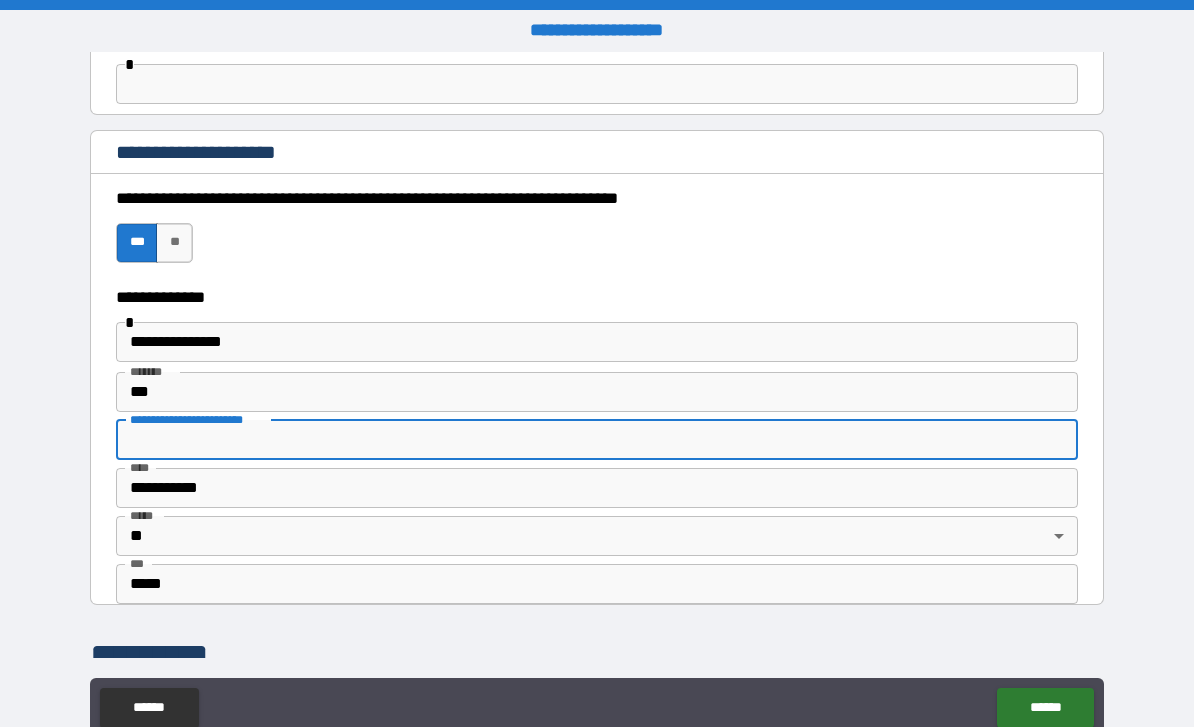 click on "***" at bounding box center (597, 392) 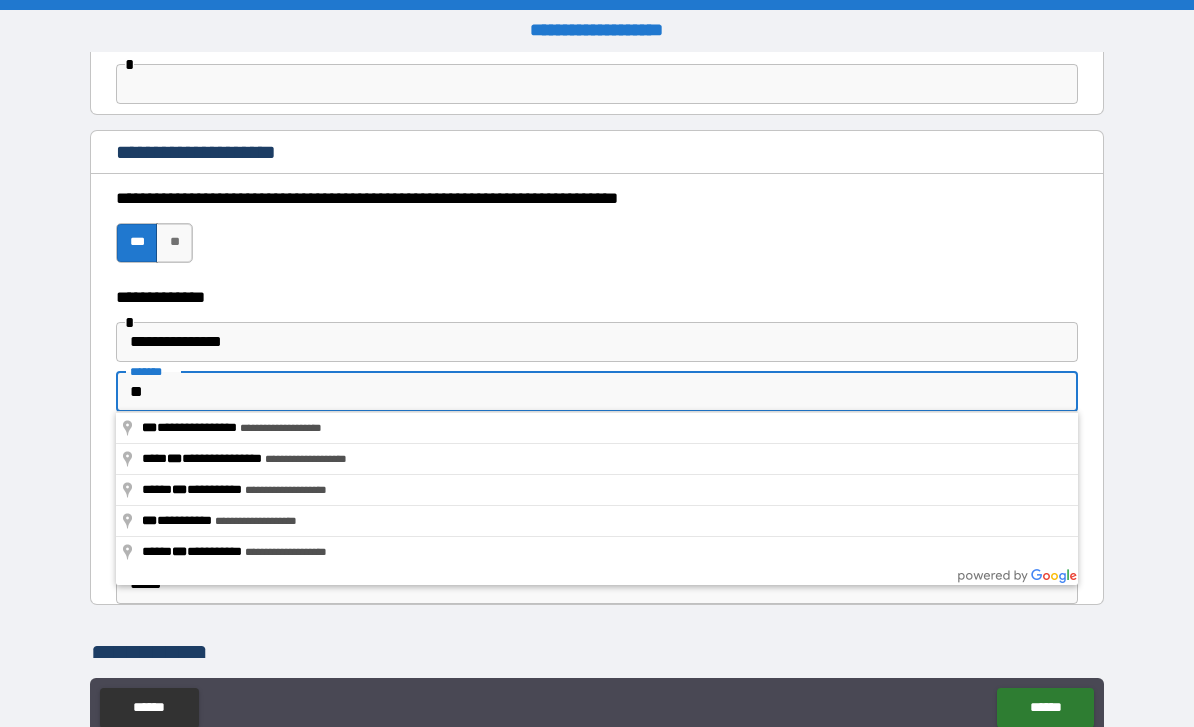 type on "*" 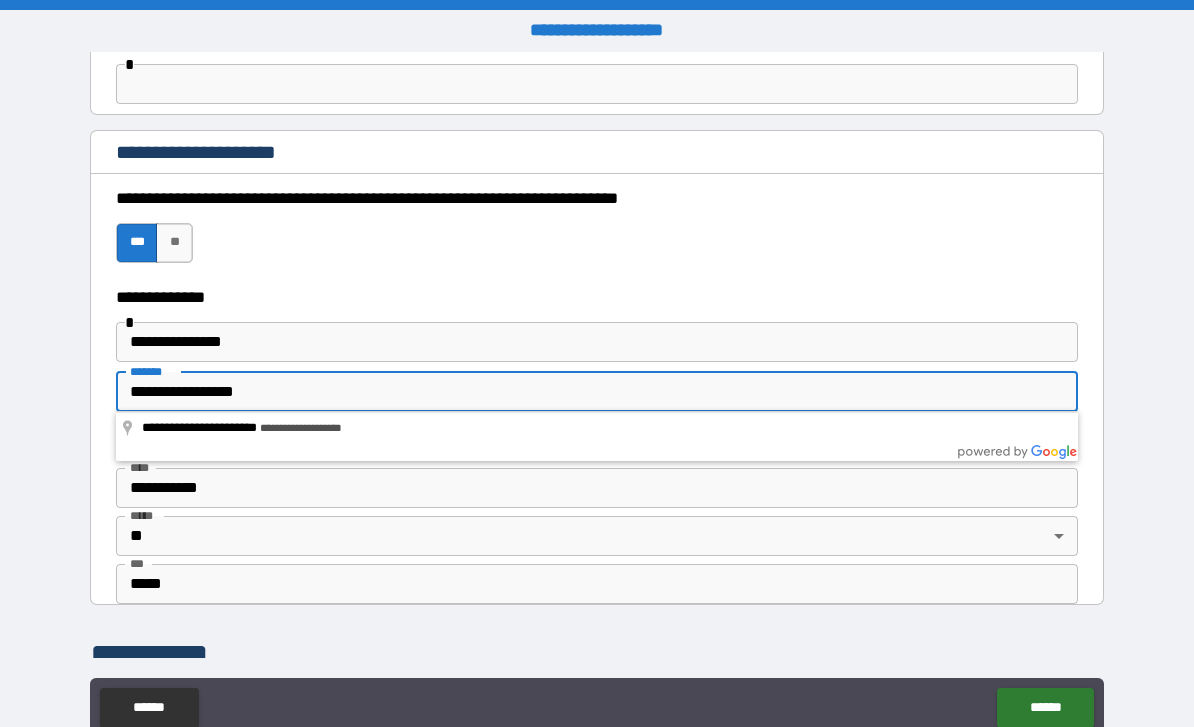 type on "**********" 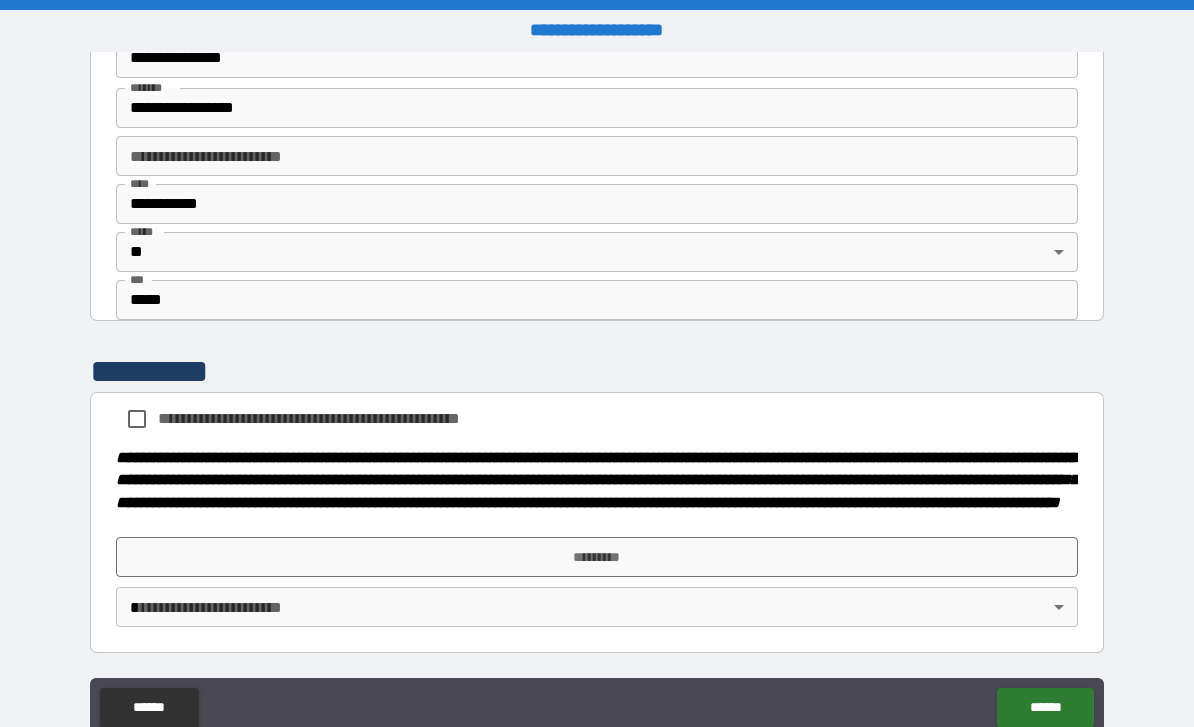 scroll, scrollTop: 2108, scrollLeft: 0, axis: vertical 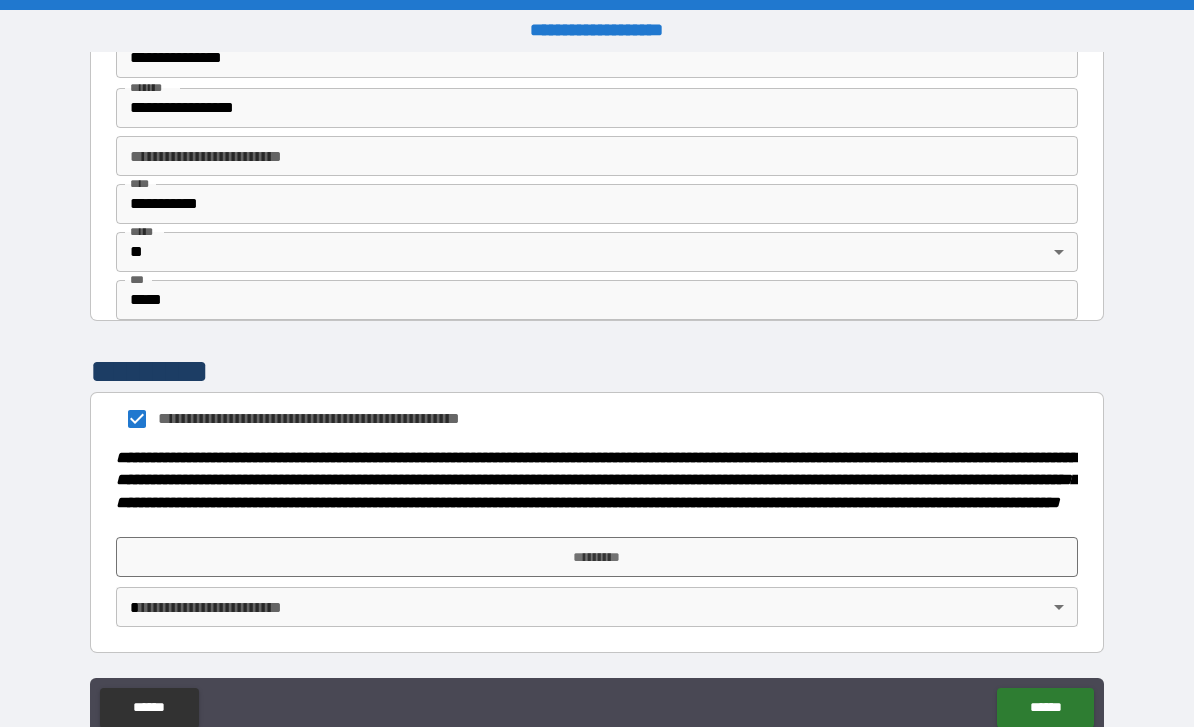 click on "*********" at bounding box center (597, 557) 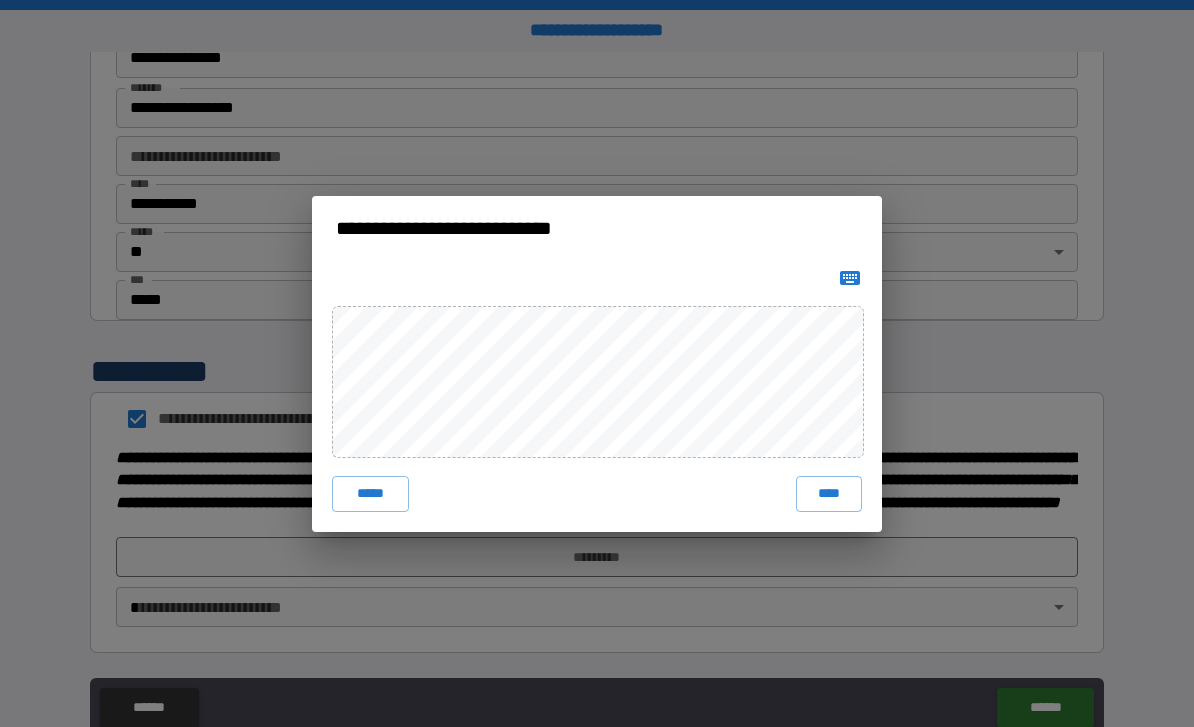 click on "****" at bounding box center [829, 494] 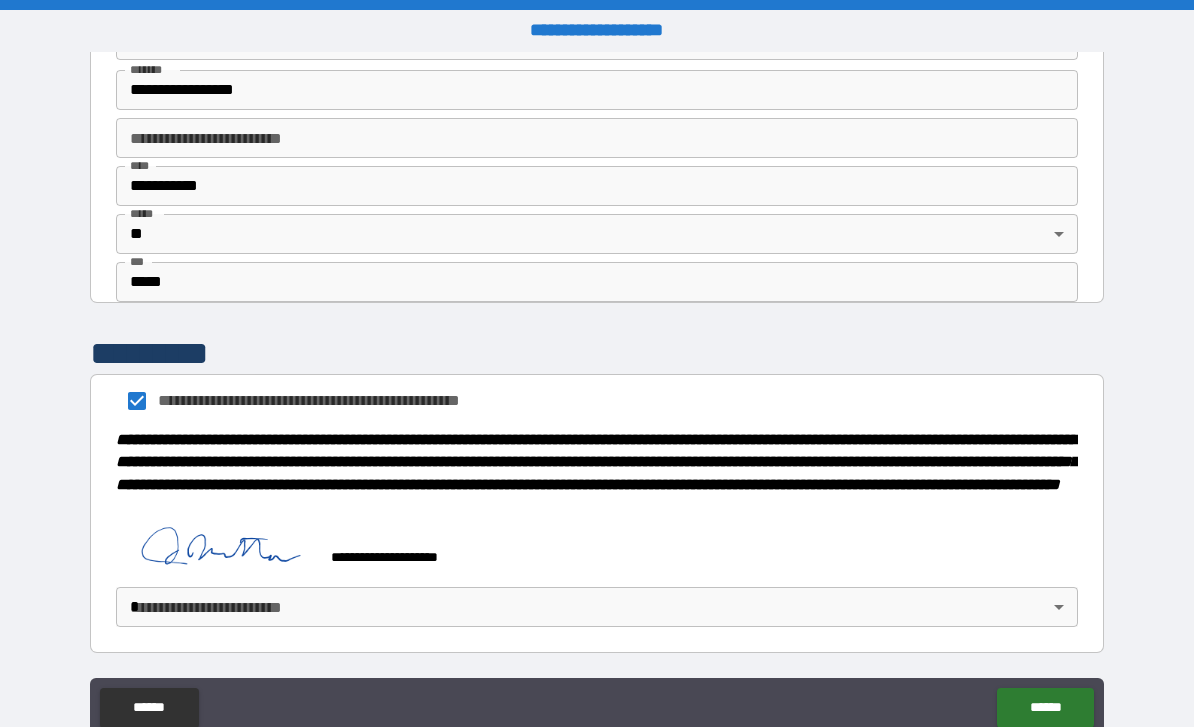 scroll, scrollTop: 2125, scrollLeft: 0, axis: vertical 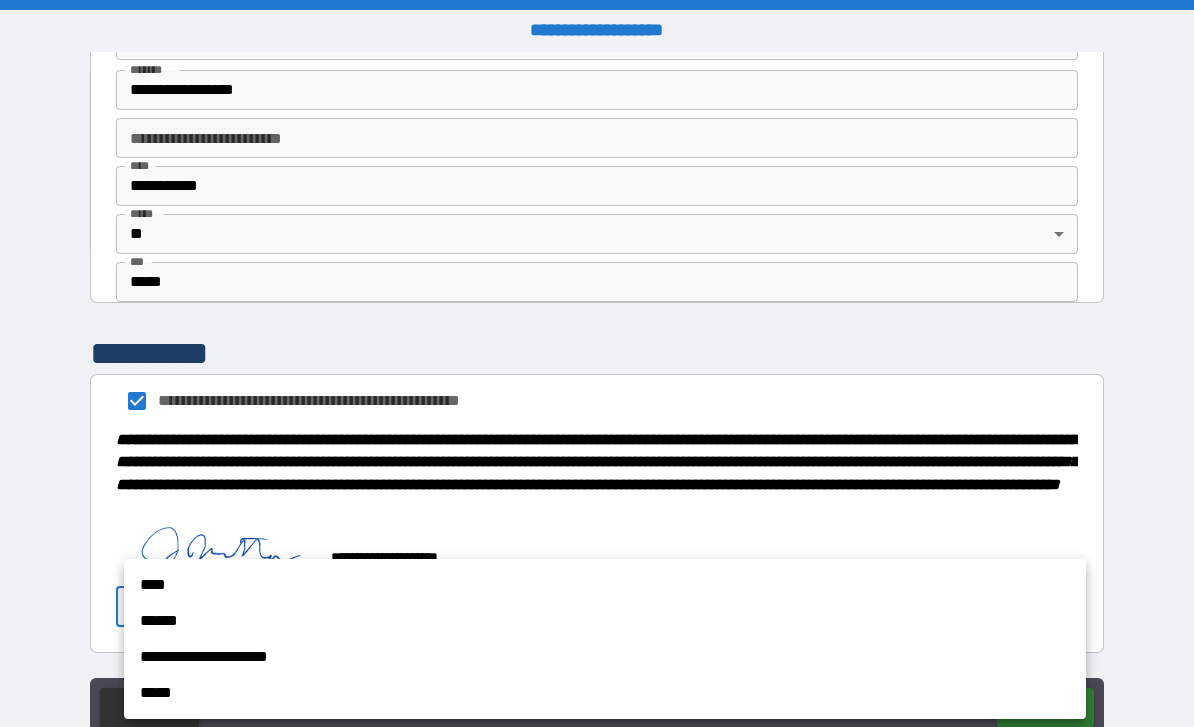 click on "****" at bounding box center (605, 585) 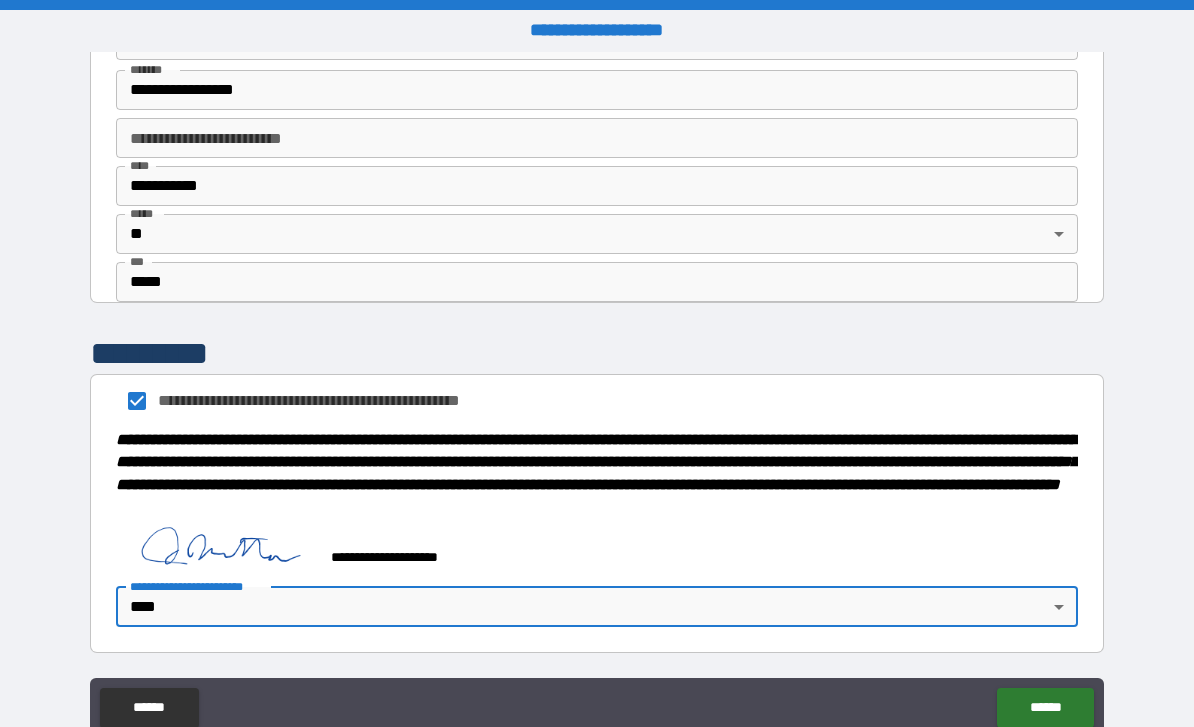 click on "******" at bounding box center [1045, 708] 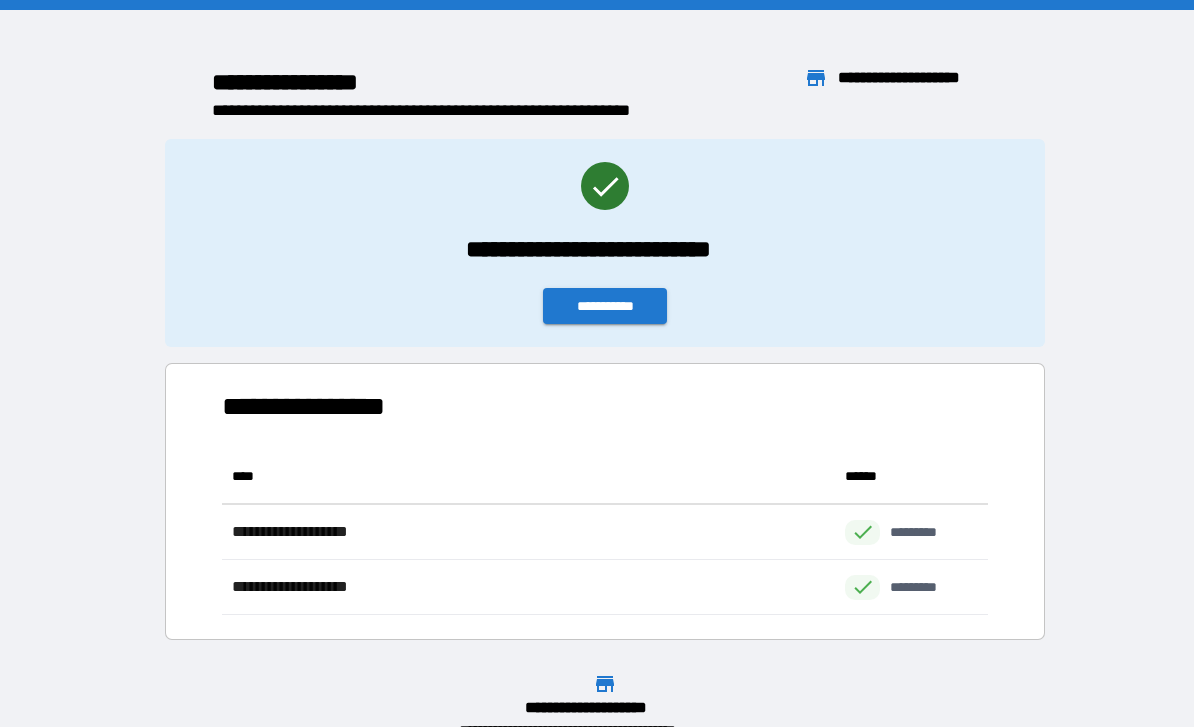 scroll, scrollTop: 1, scrollLeft: 1, axis: both 